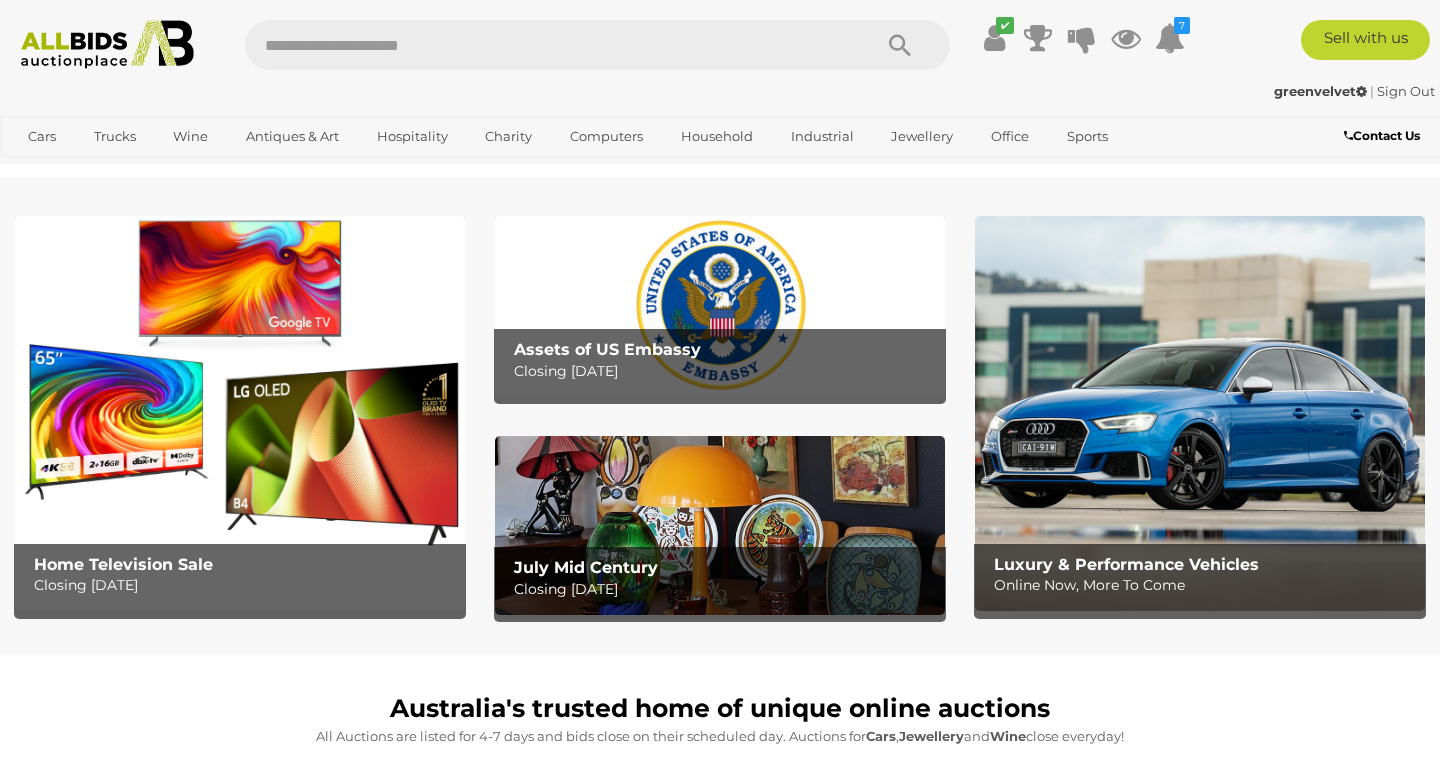 scroll, scrollTop: 0, scrollLeft: 0, axis: both 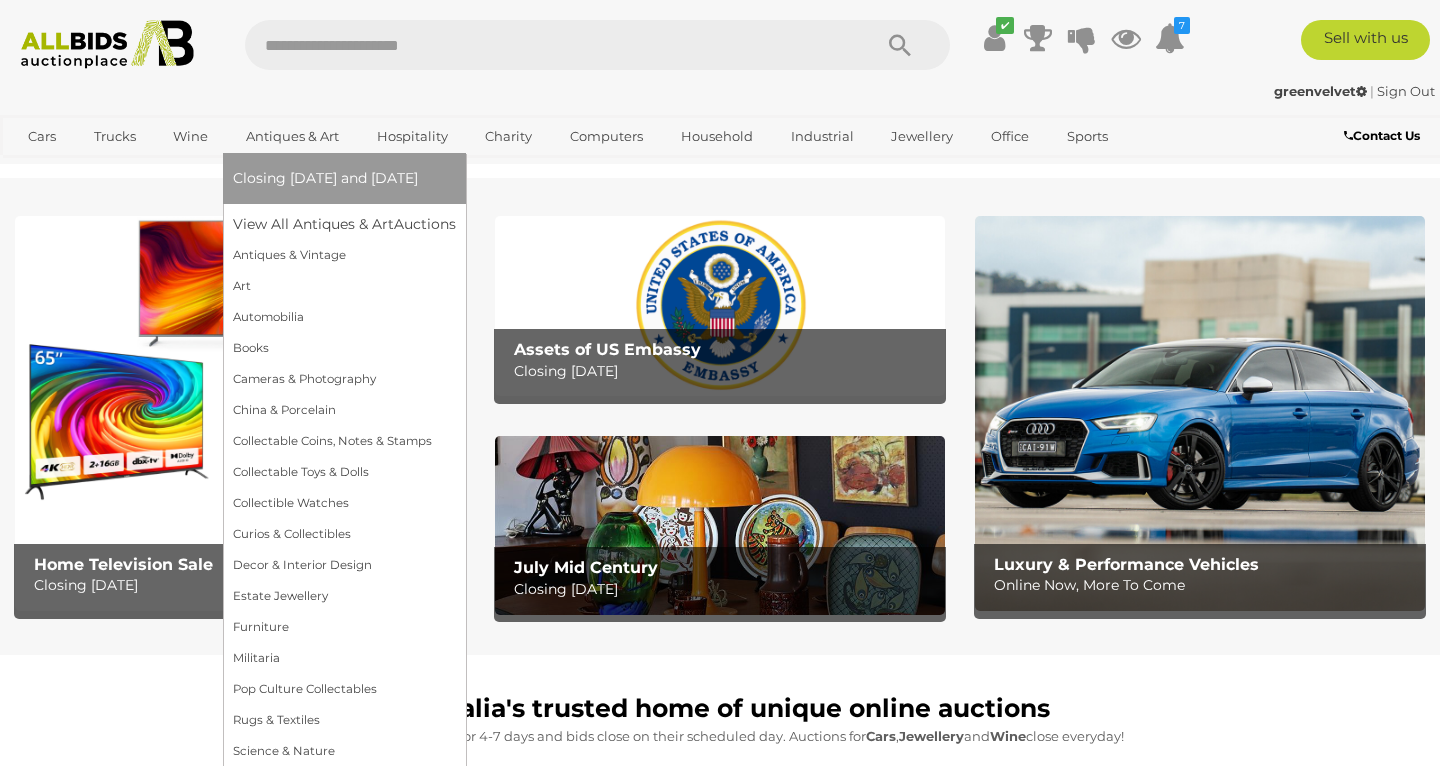 click on "Antiques & Art" at bounding box center (292, 136) 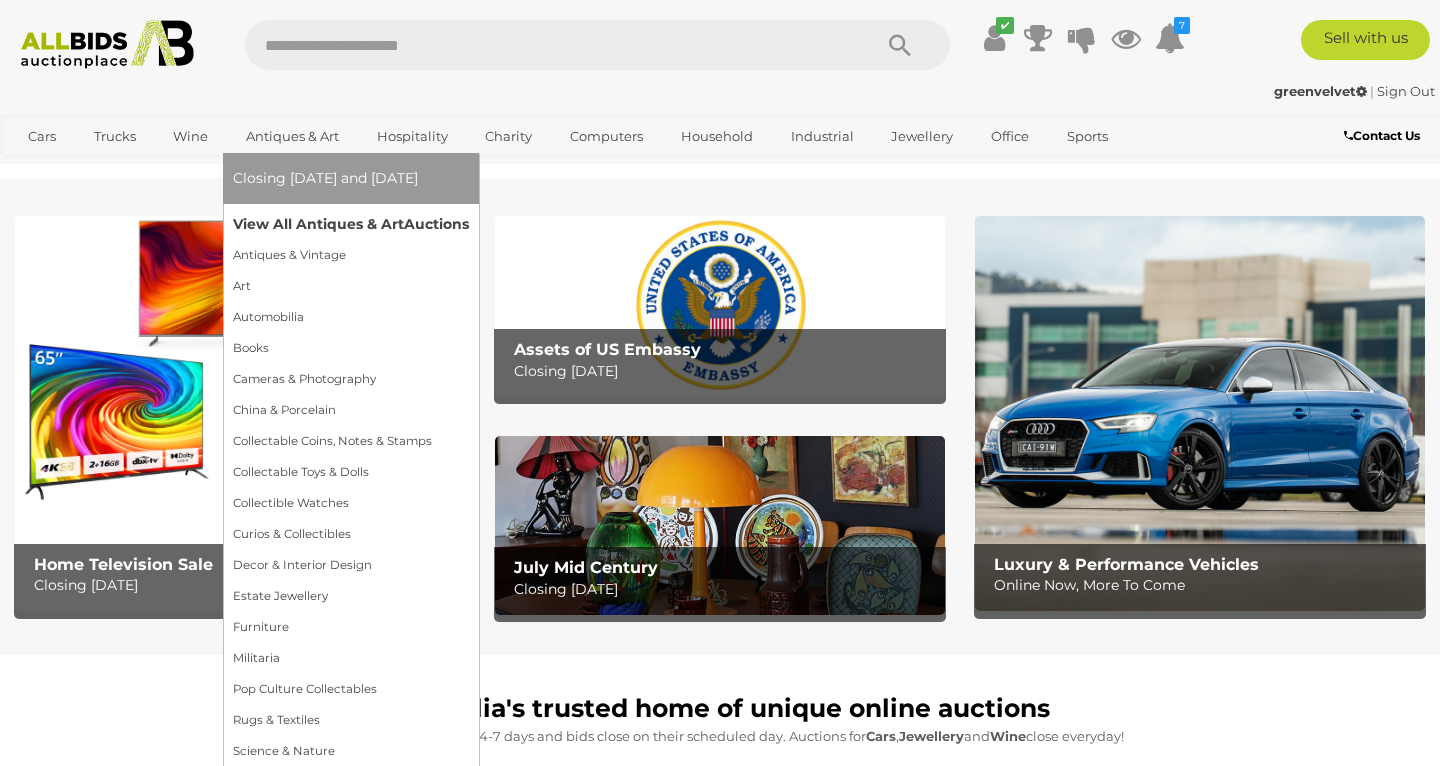 click on "View All Antiques & Art  Auctions" at bounding box center [351, 224] 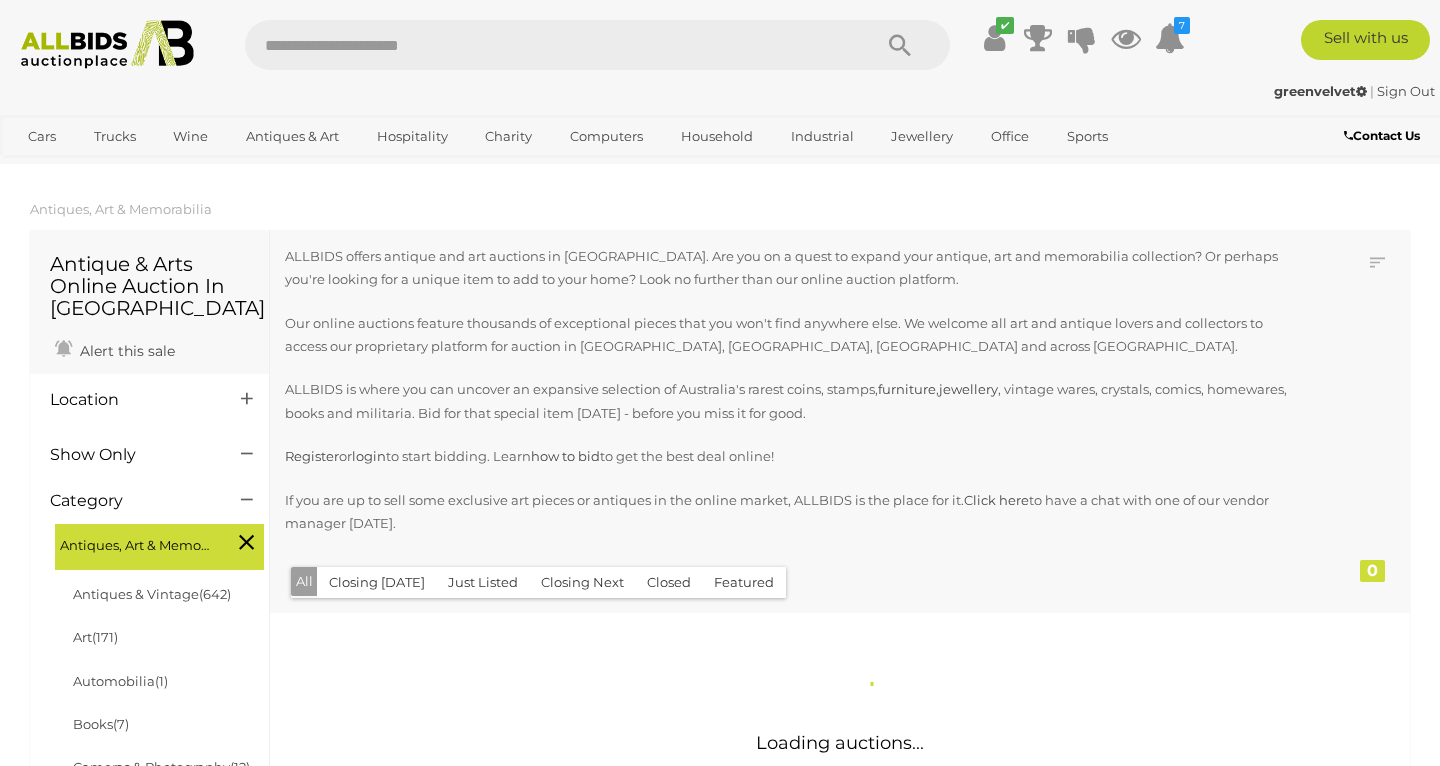 scroll, scrollTop: 0, scrollLeft: 0, axis: both 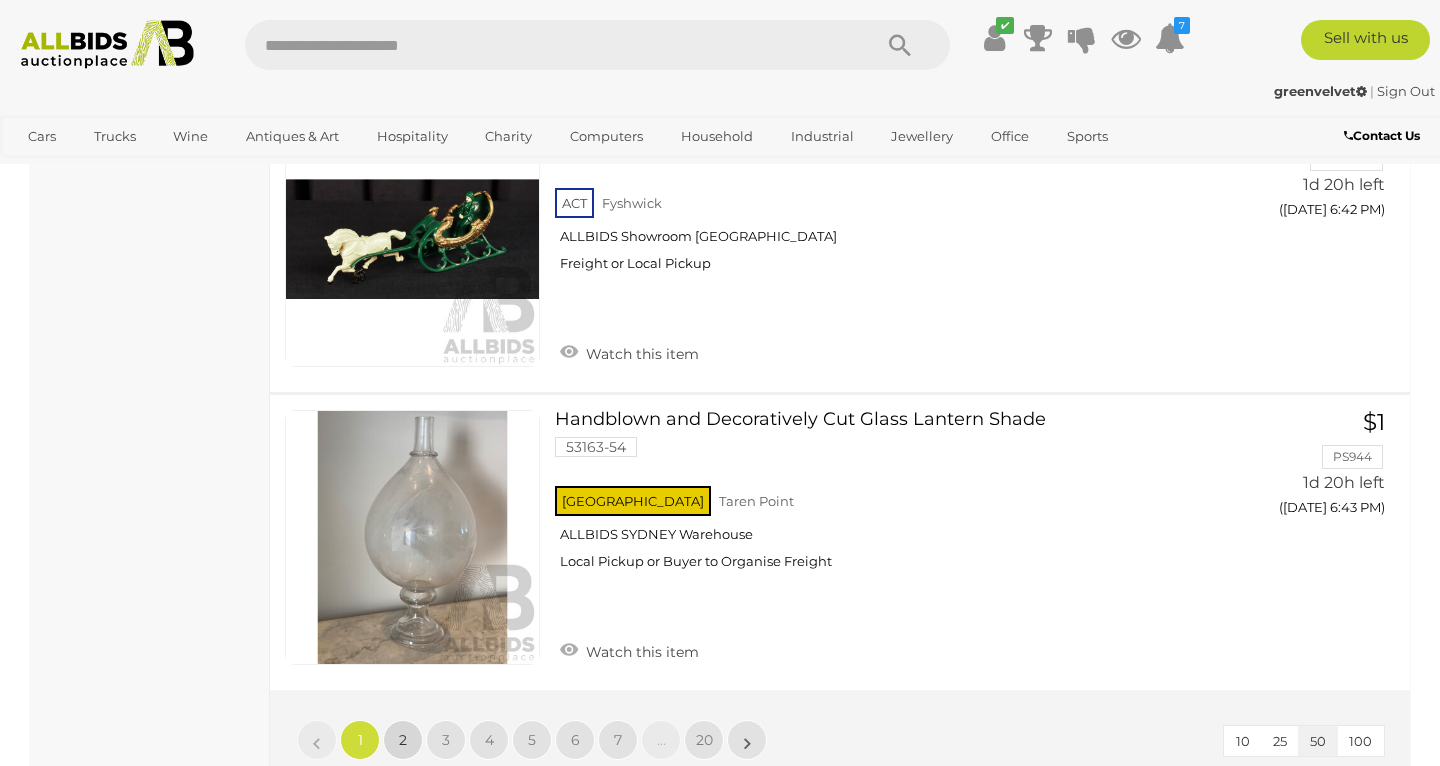 click on "2" at bounding box center [403, 740] 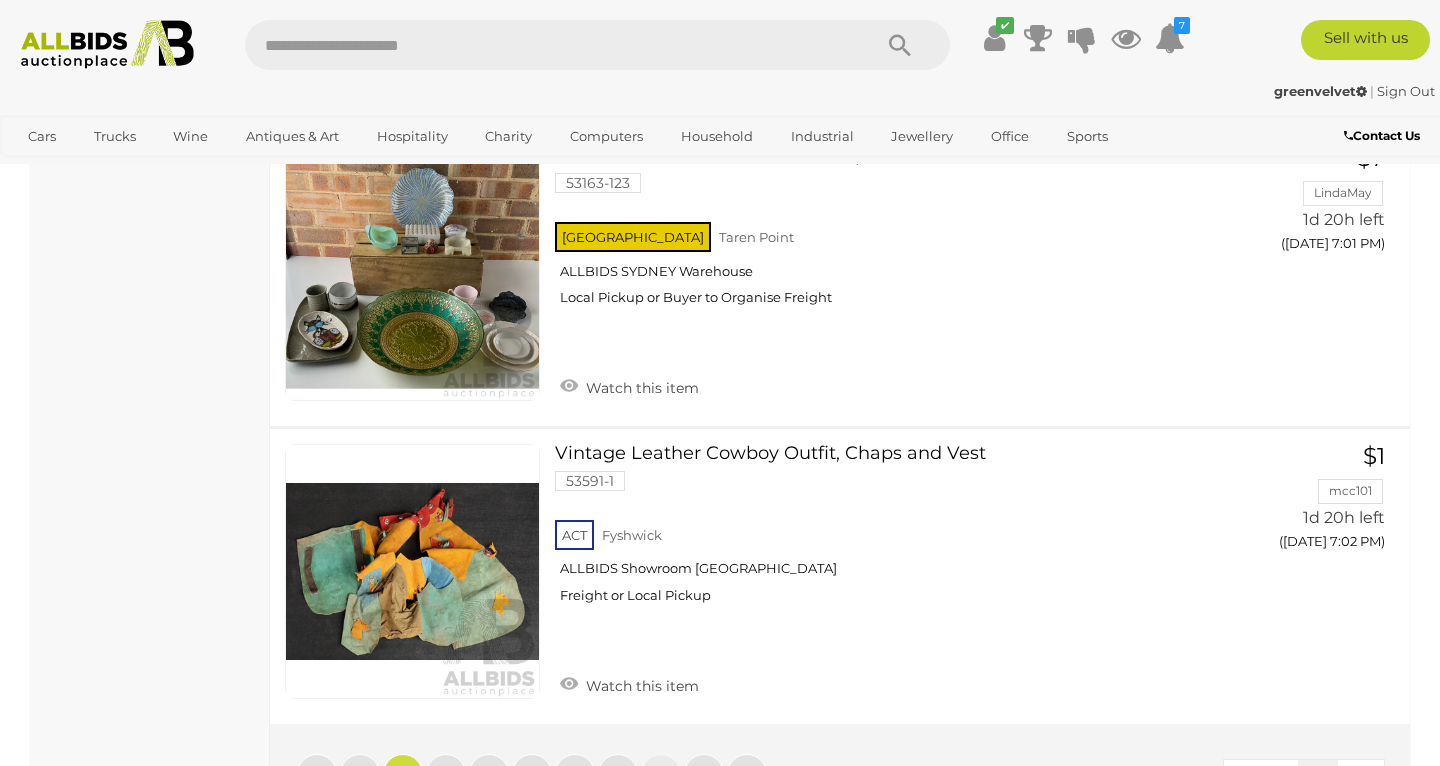 scroll, scrollTop: 15401, scrollLeft: 0, axis: vertical 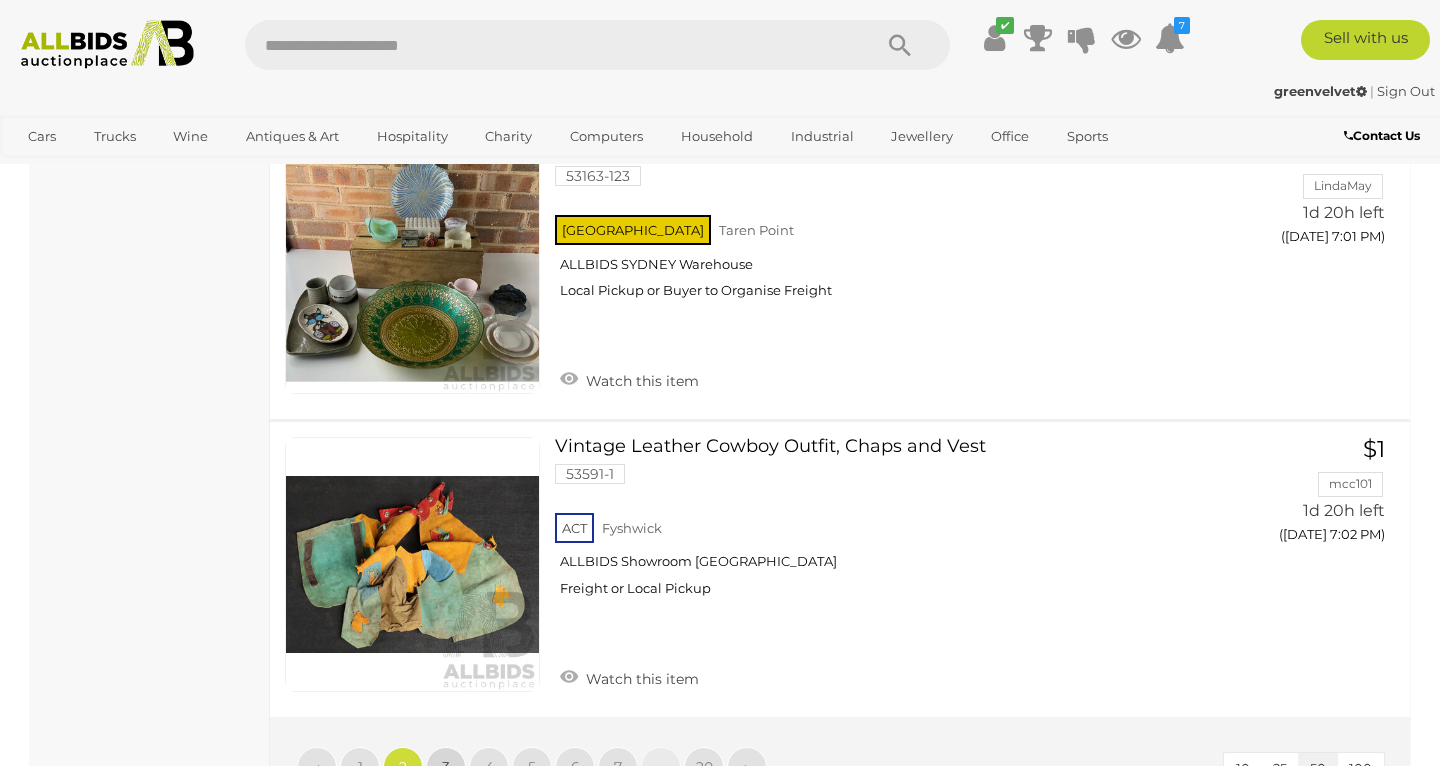 click on "3" at bounding box center (446, 767) 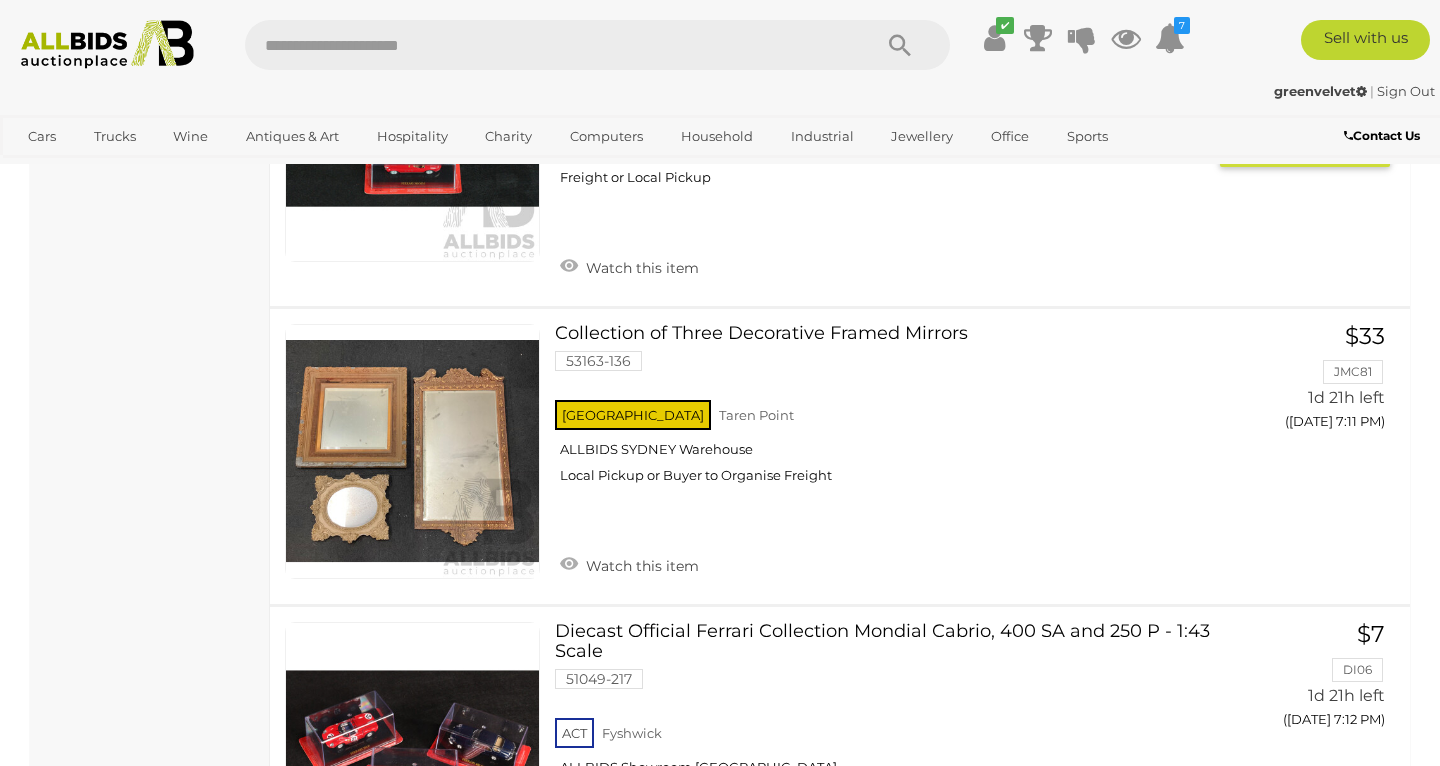 scroll, scrollTop: 5902, scrollLeft: 0, axis: vertical 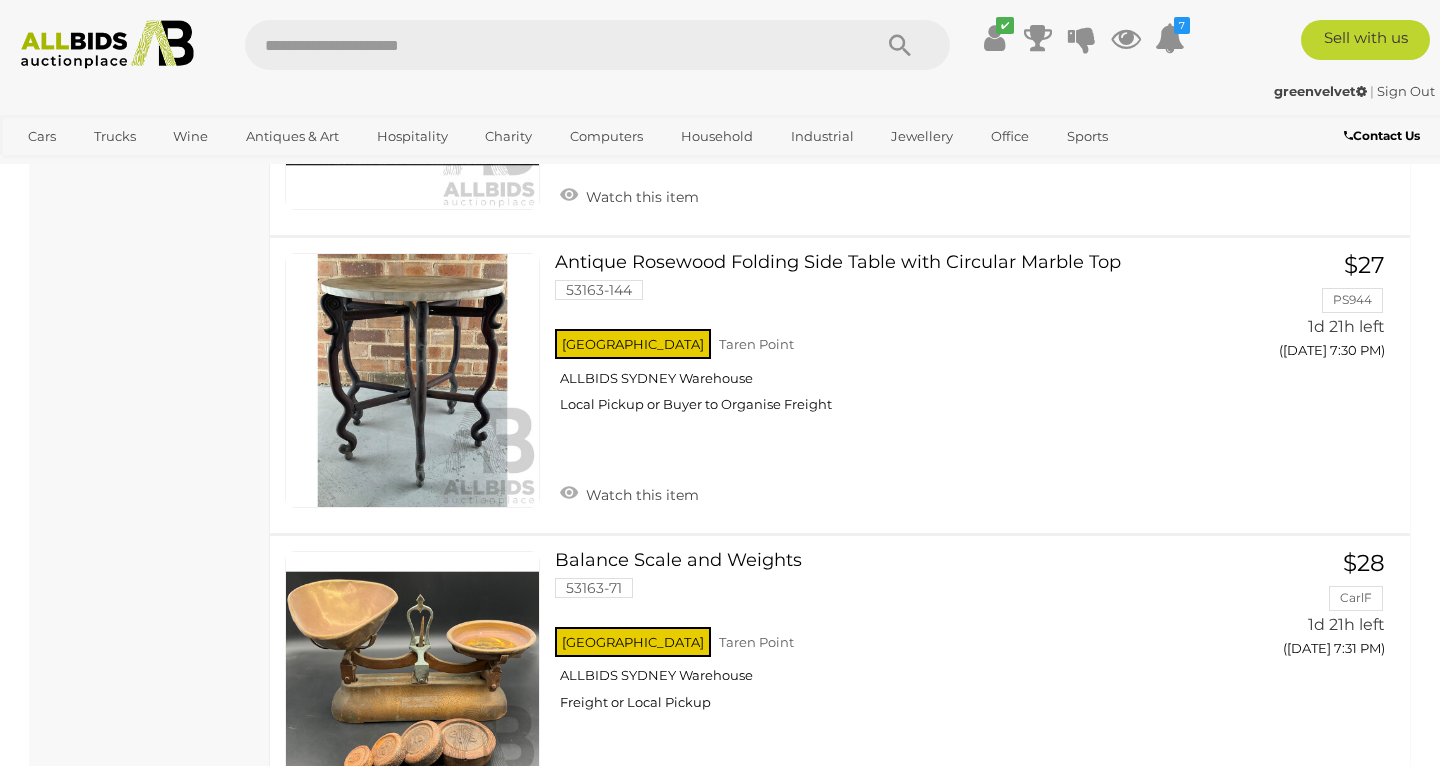 click on "4" at bounding box center (489, 881) 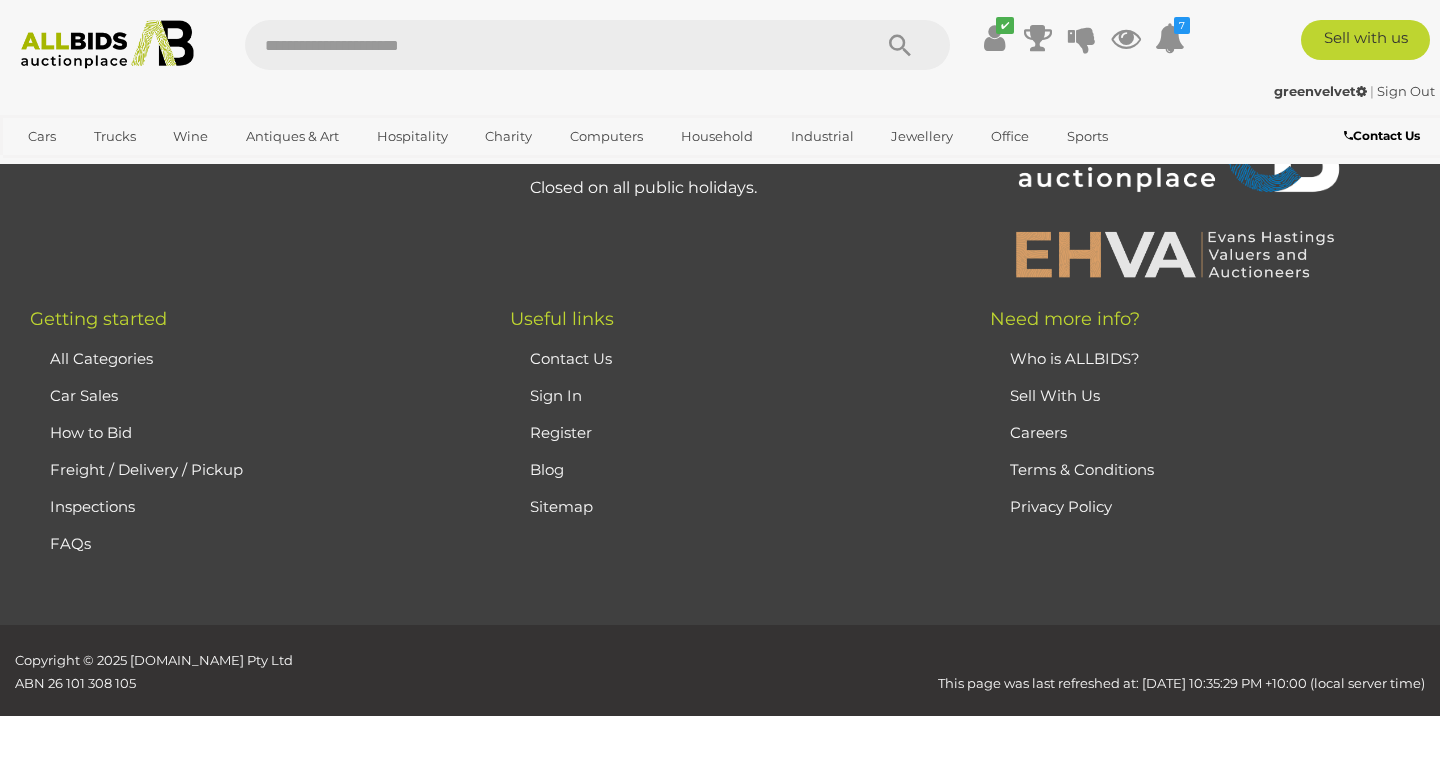 scroll, scrollTop: 442, scrollLeft: 0, axis: vertical 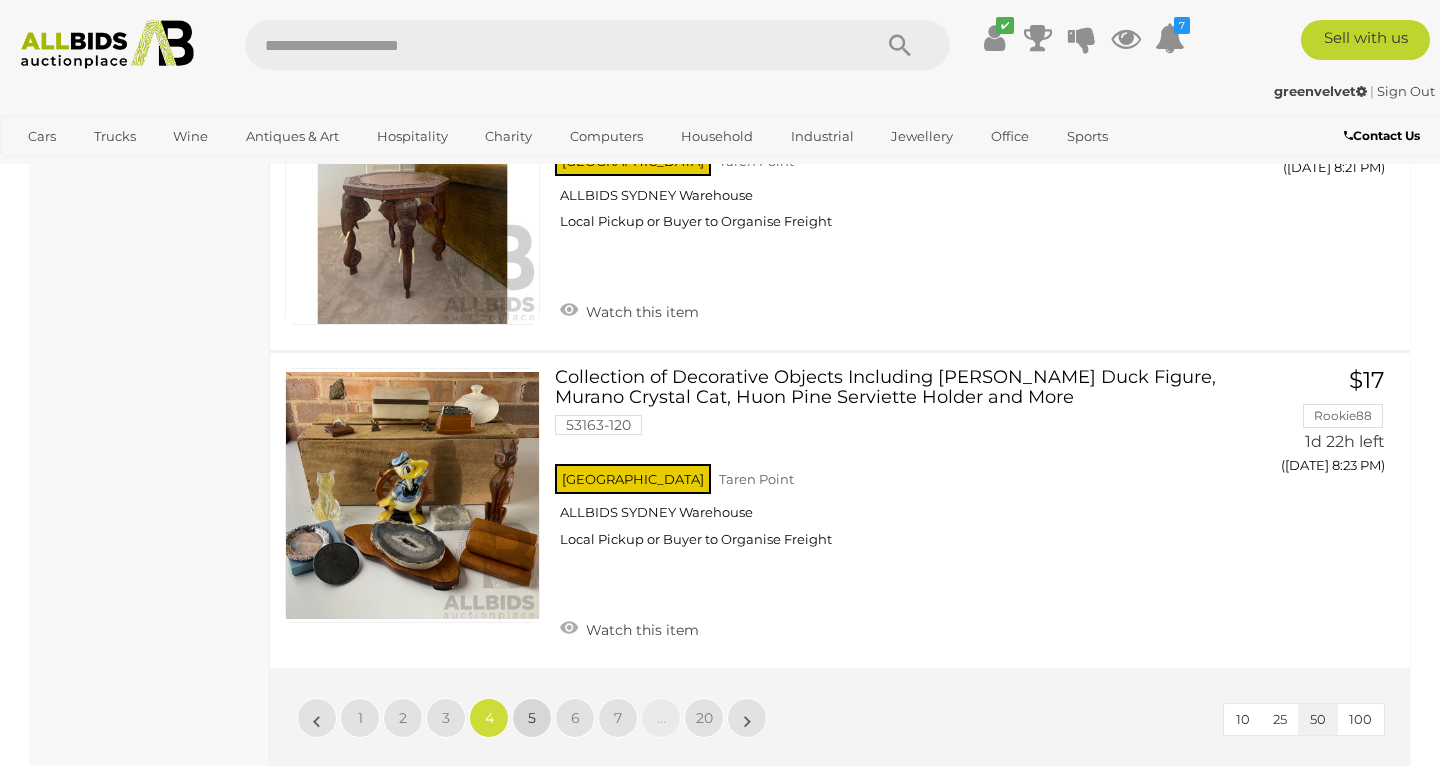 click on "5" at bounding box center [532, 718] 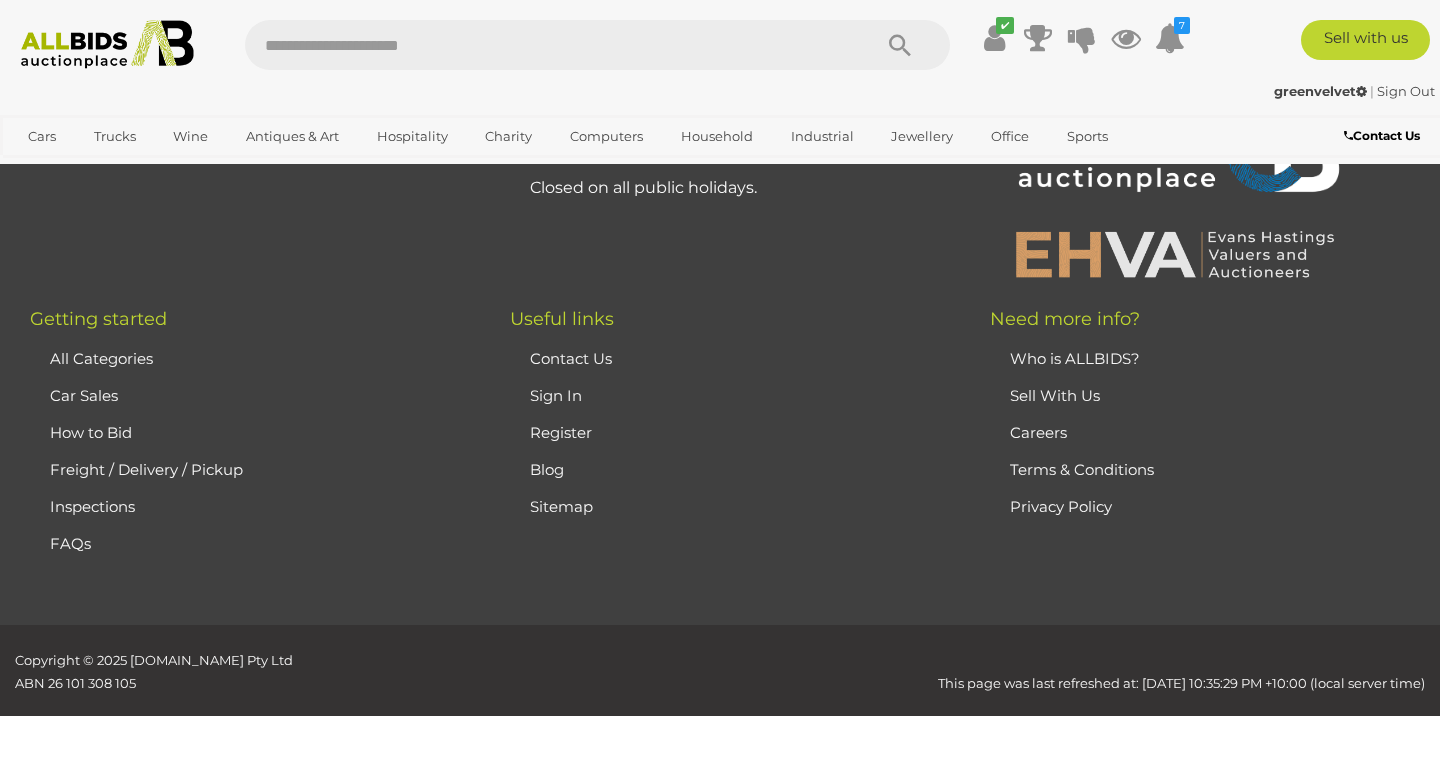scroll, scrollTop: 442, scrollLeft: 0, axis: vertical 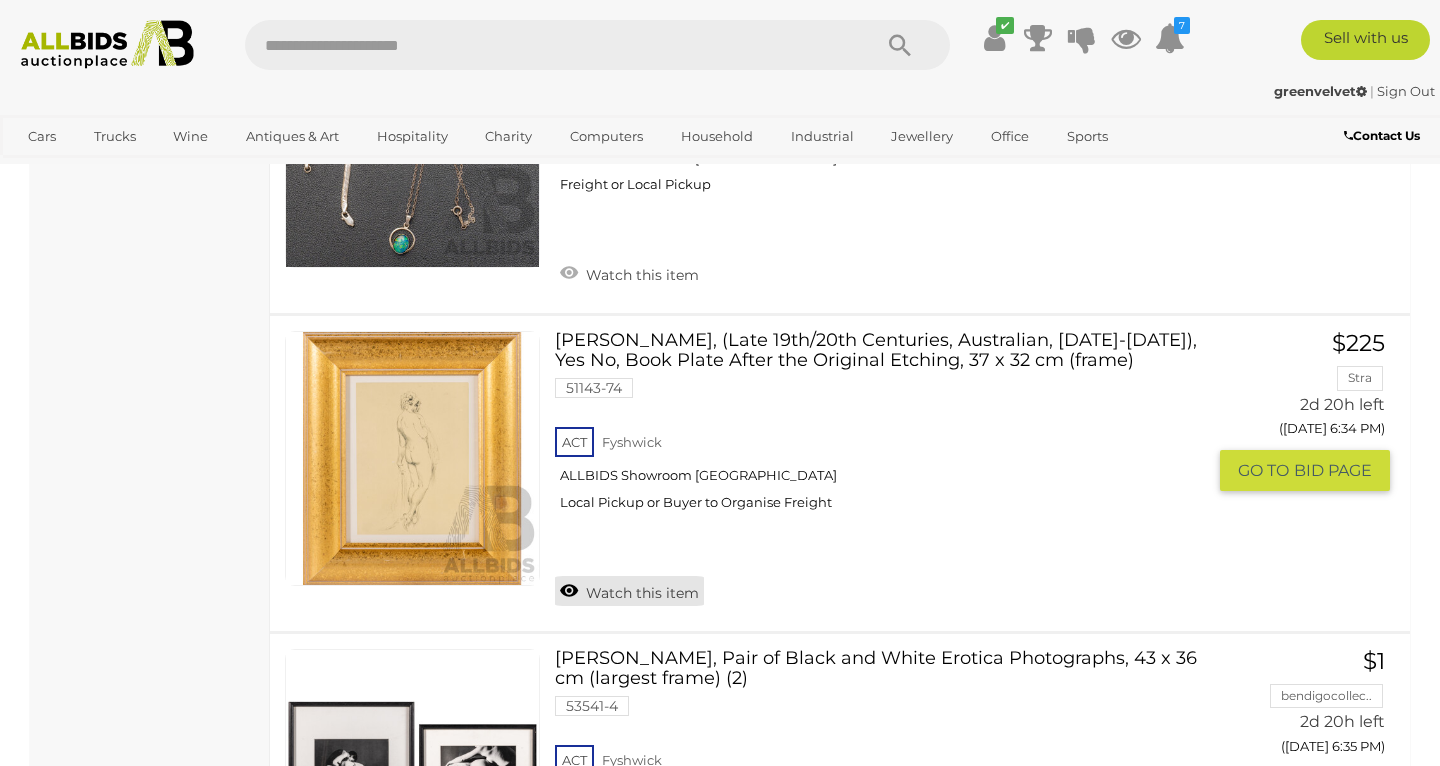 click on "Watch this item" at bounding box center [629, 591] 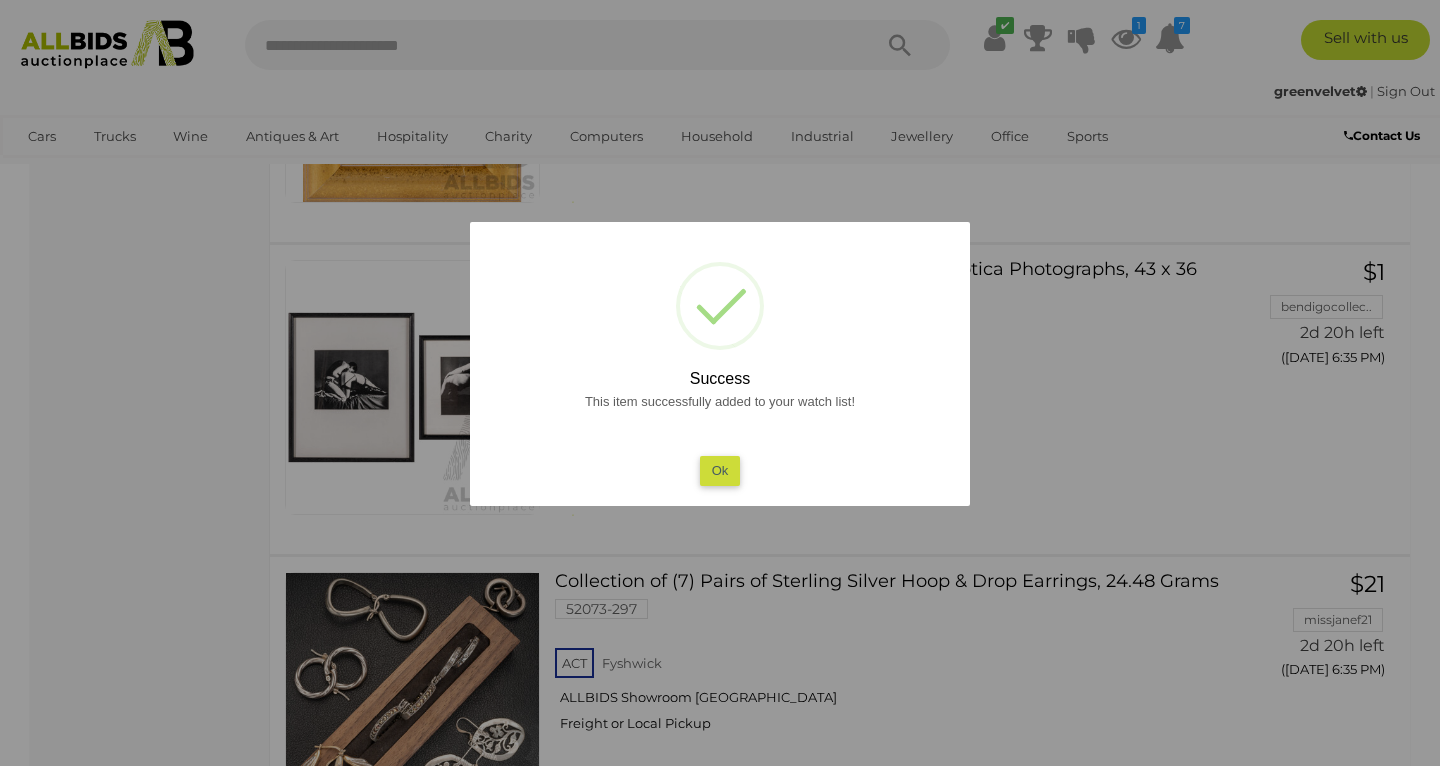 scroll, scrollTop: 5343, scrollLeft: 0, axis: vertical 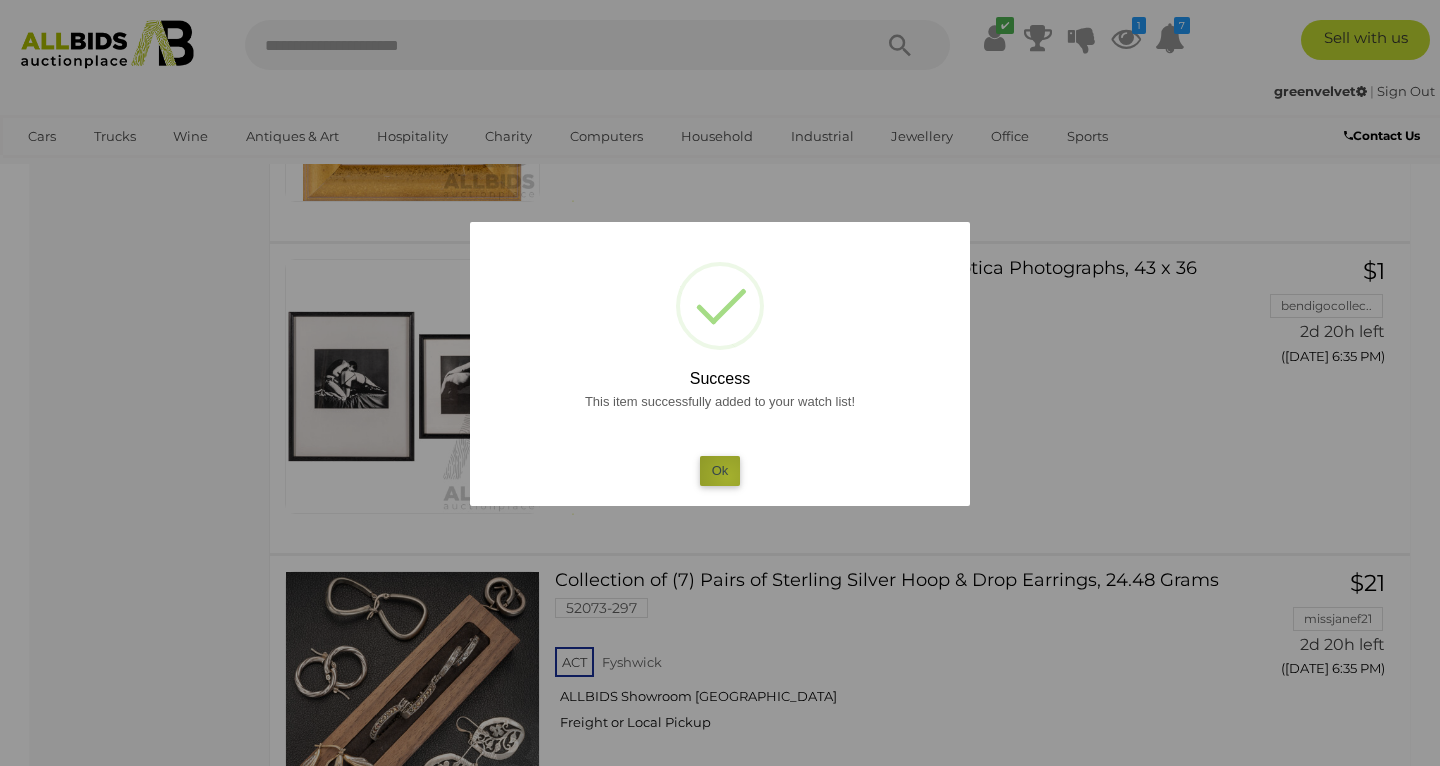 click on "Ok" at bounding box center [720, 470] 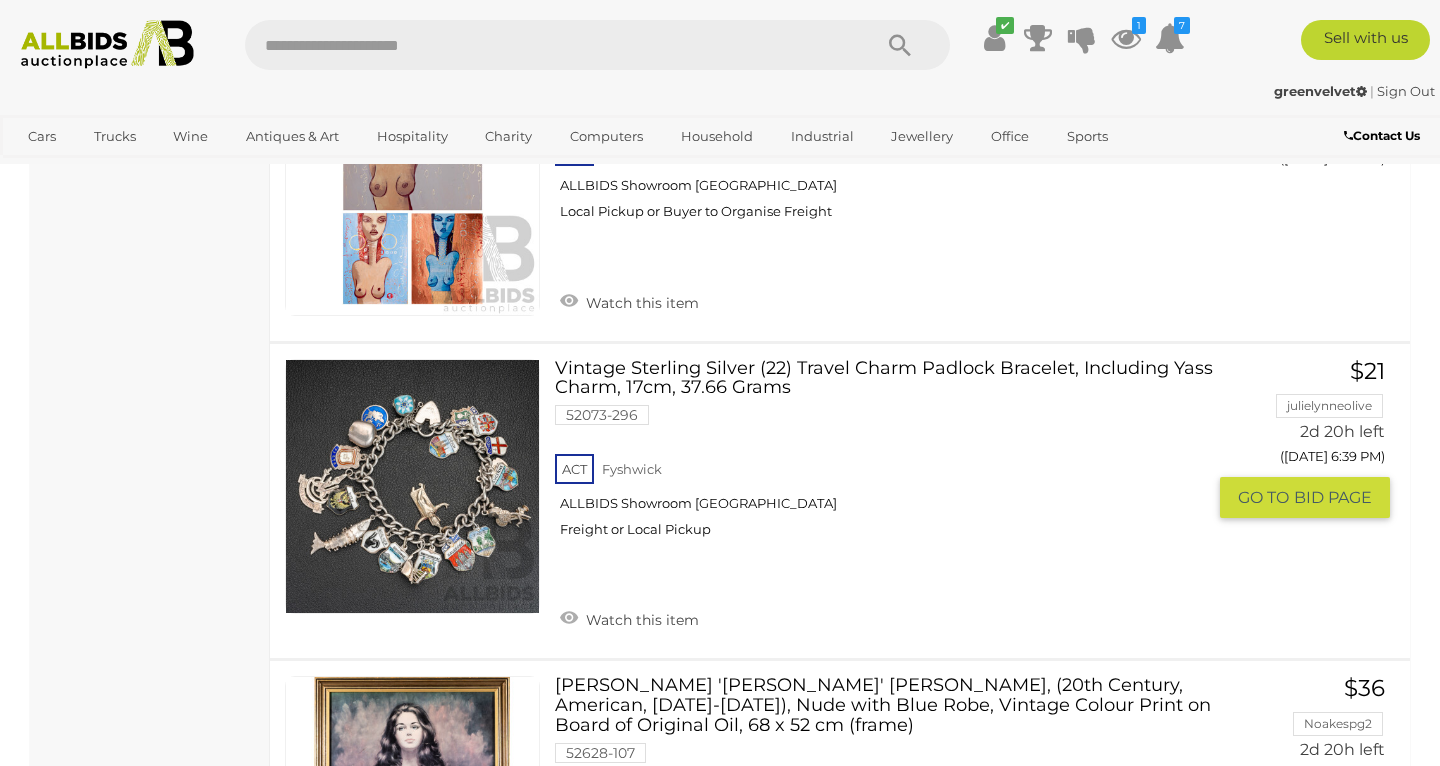 scroll, scrollTop: 7814, scrollLeft: 0, axis: vertical 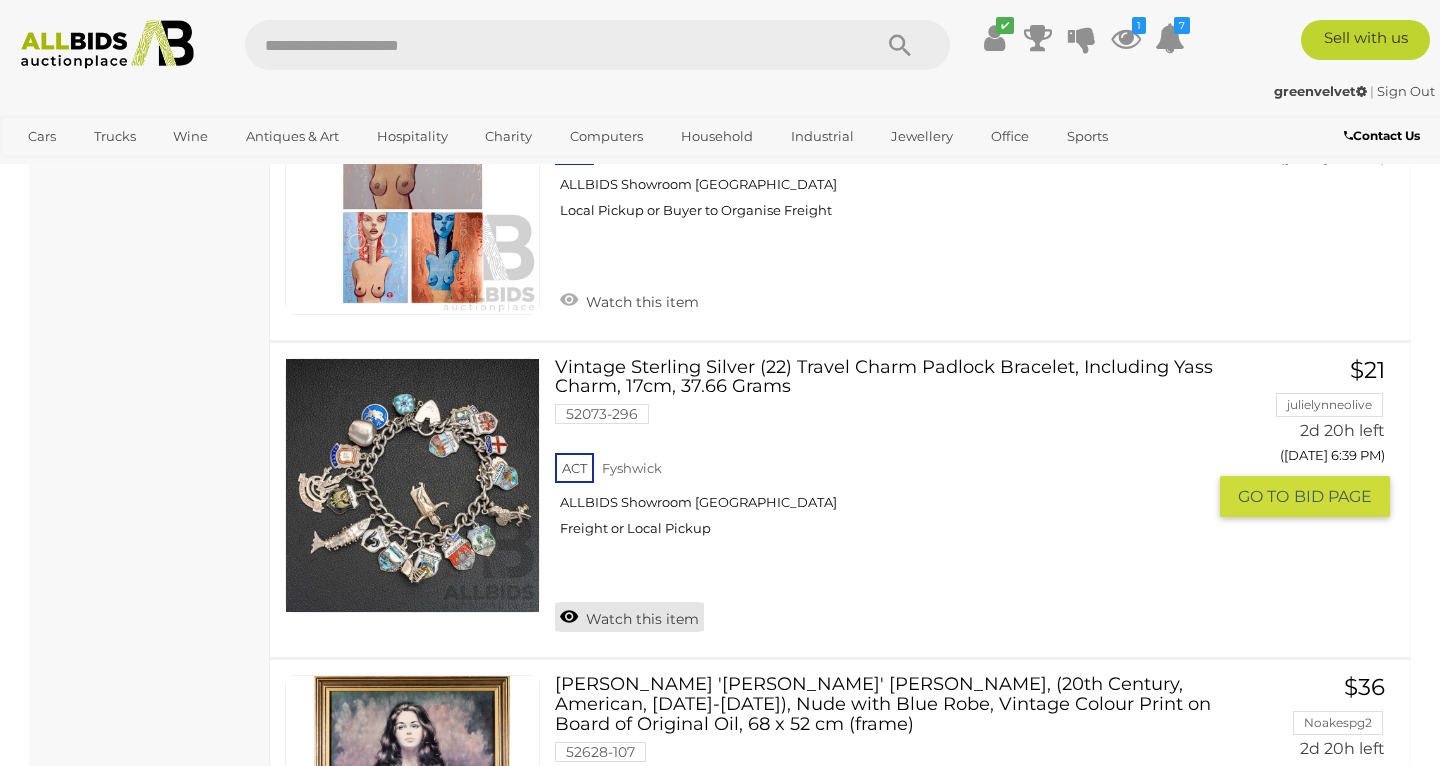 click on "Watch this item" at bounding box center (629, 617) 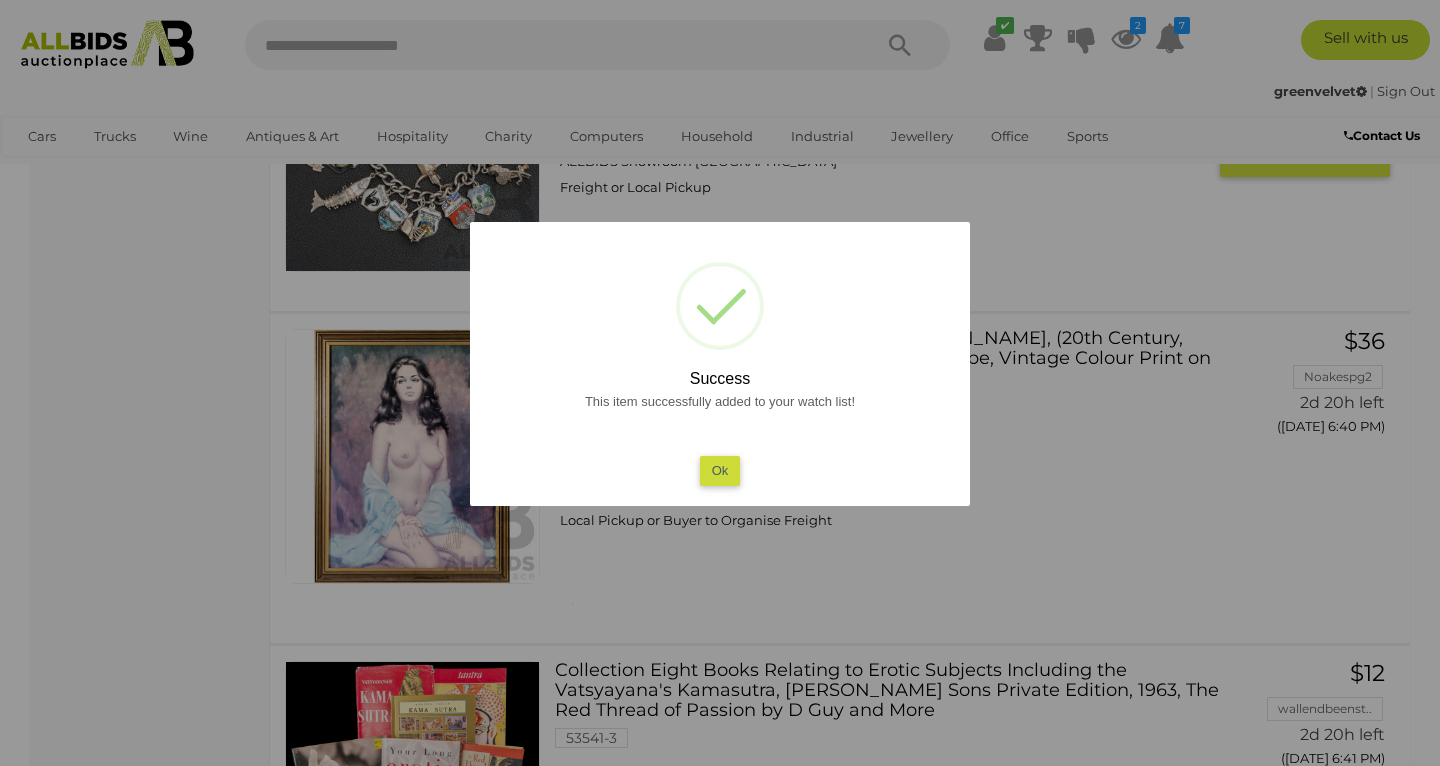 scroll, scrollTop: 8030, scrollLeft: 0, axis: vertical 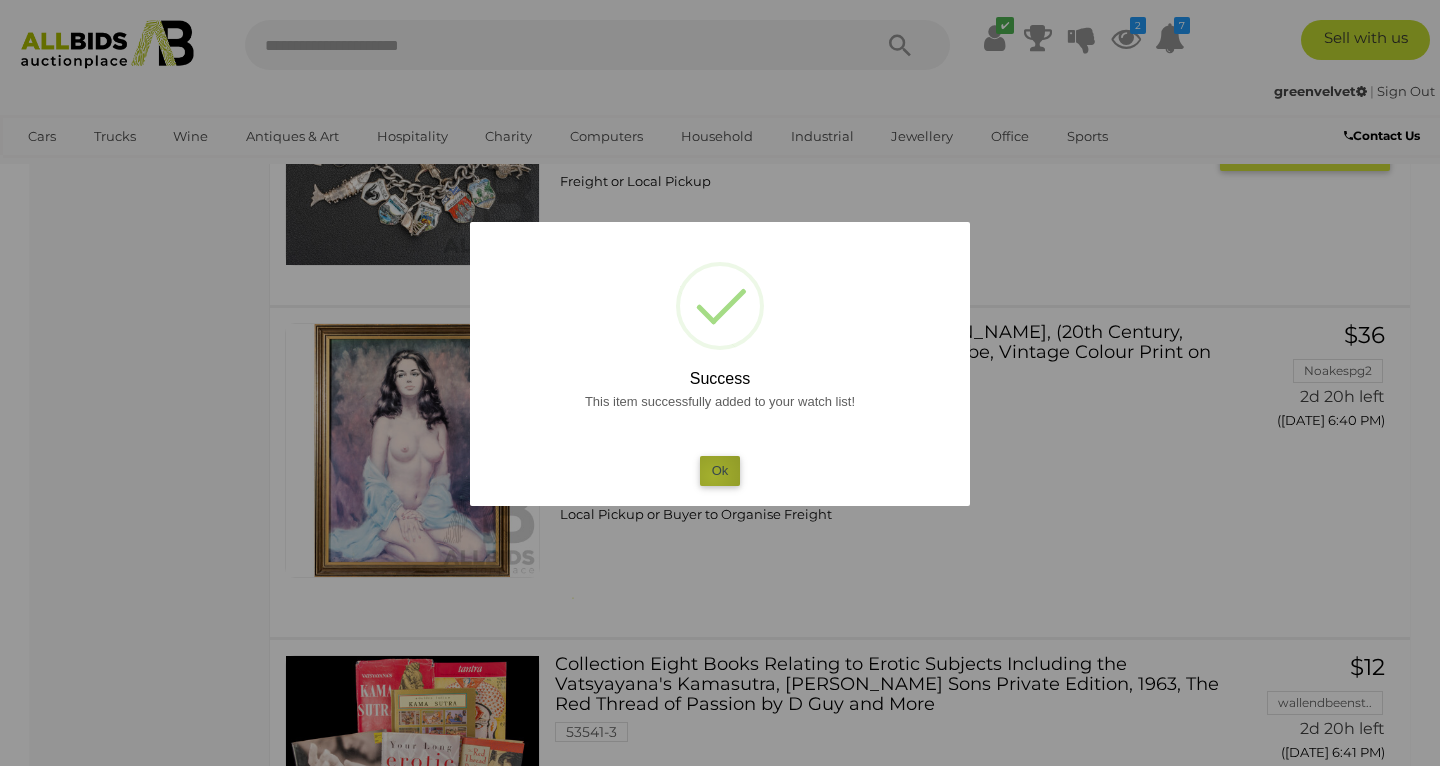 click on "Ok" at bounding box center (720, 470) 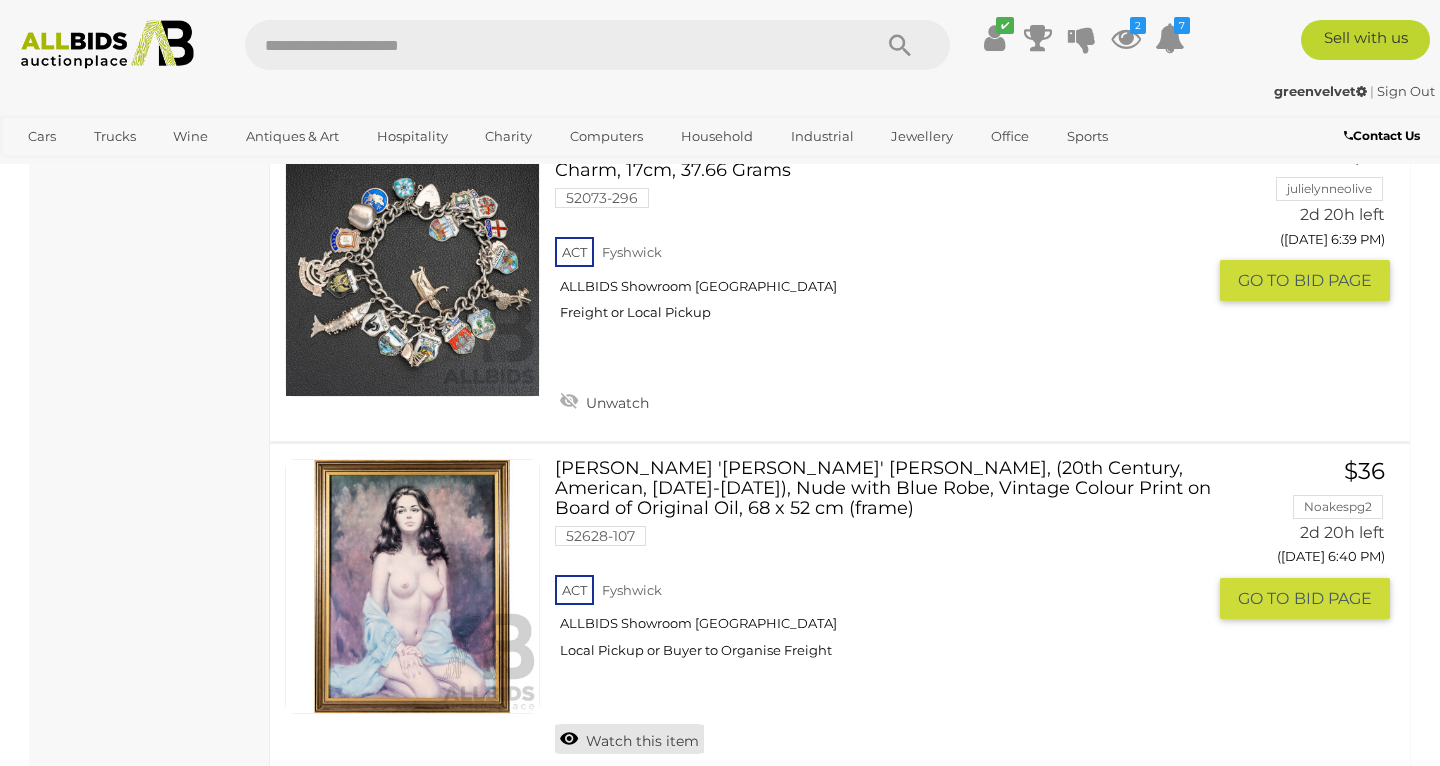 click on "Watch this item" at bounding box center [629, 739] 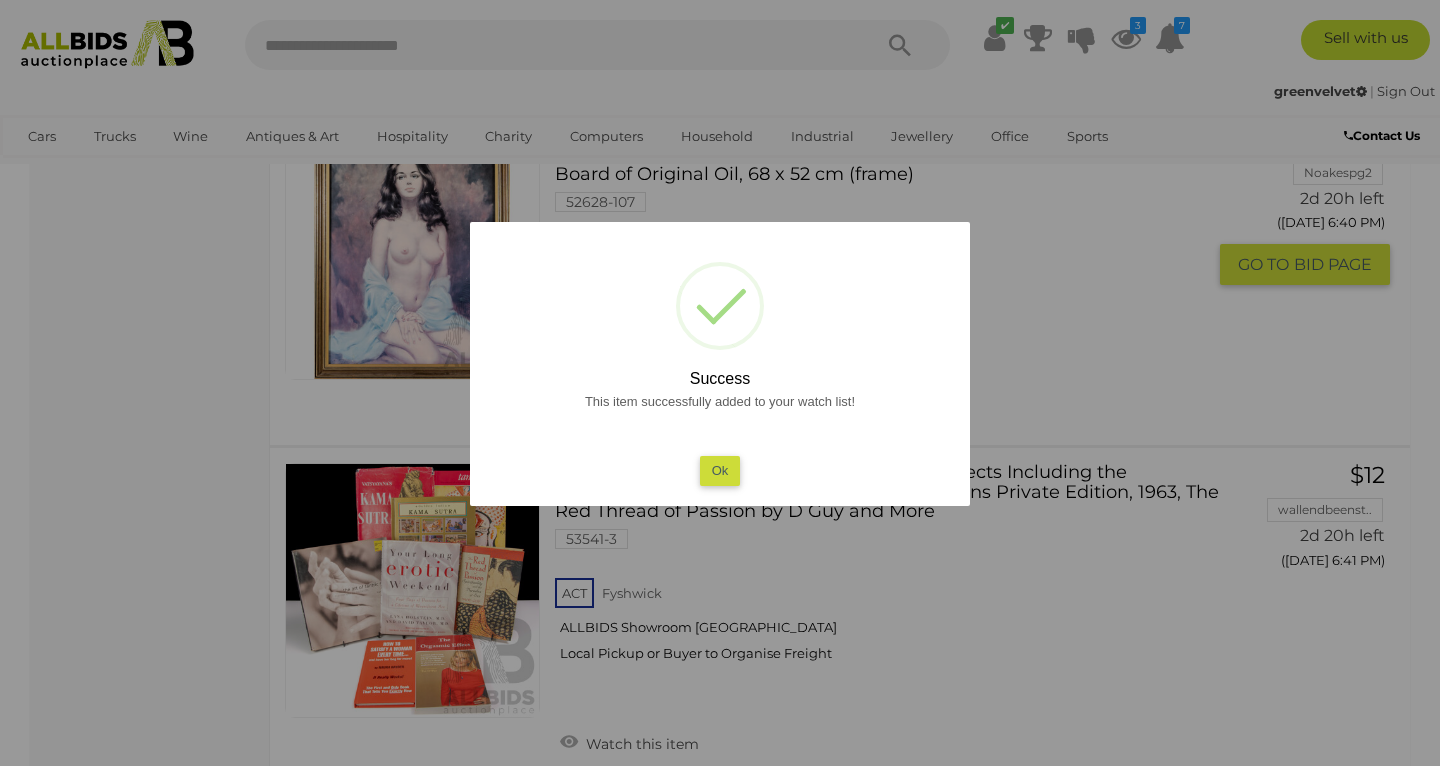 scroll, scrollTop: 8367, scrollLeft: 0, axis: vertical 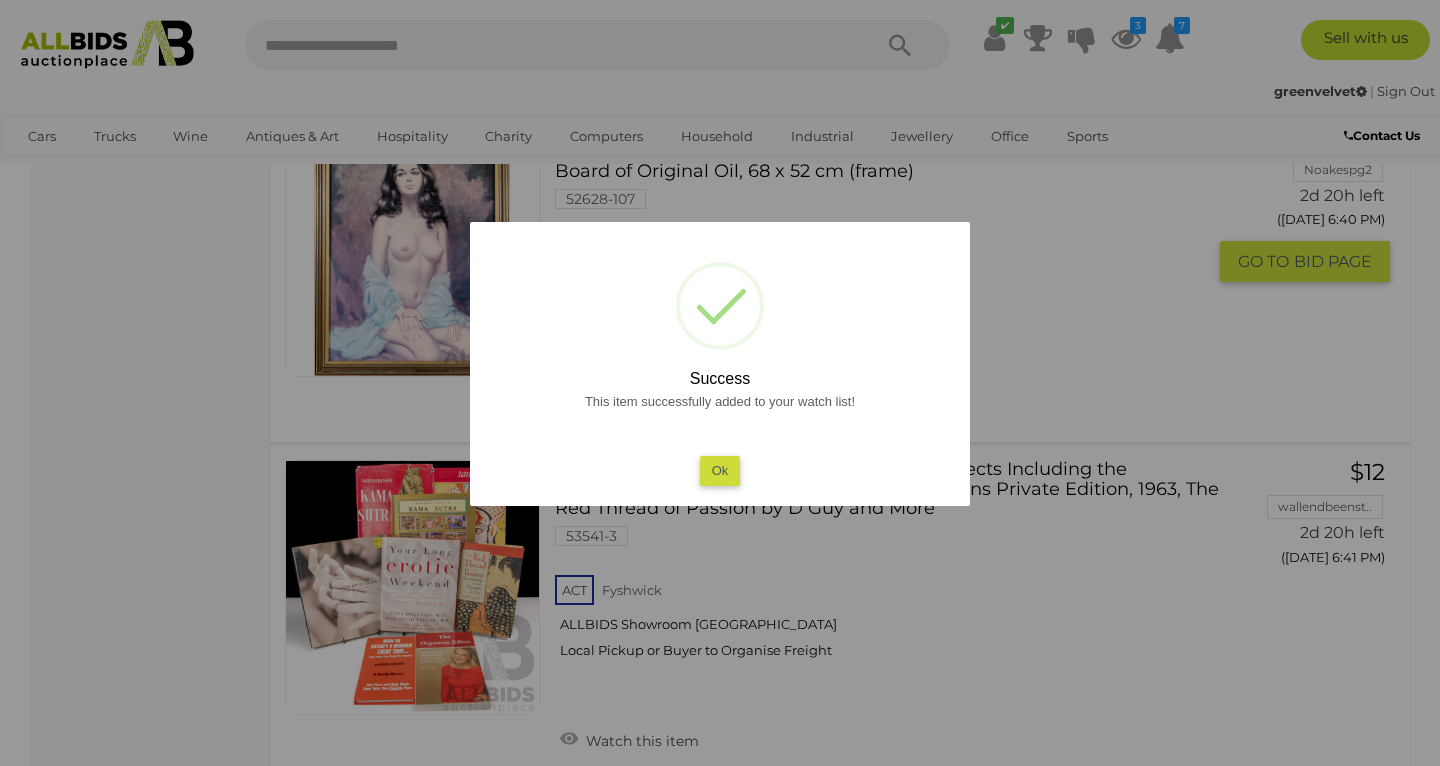 click on "Ok" at bounding box center (720, 470) 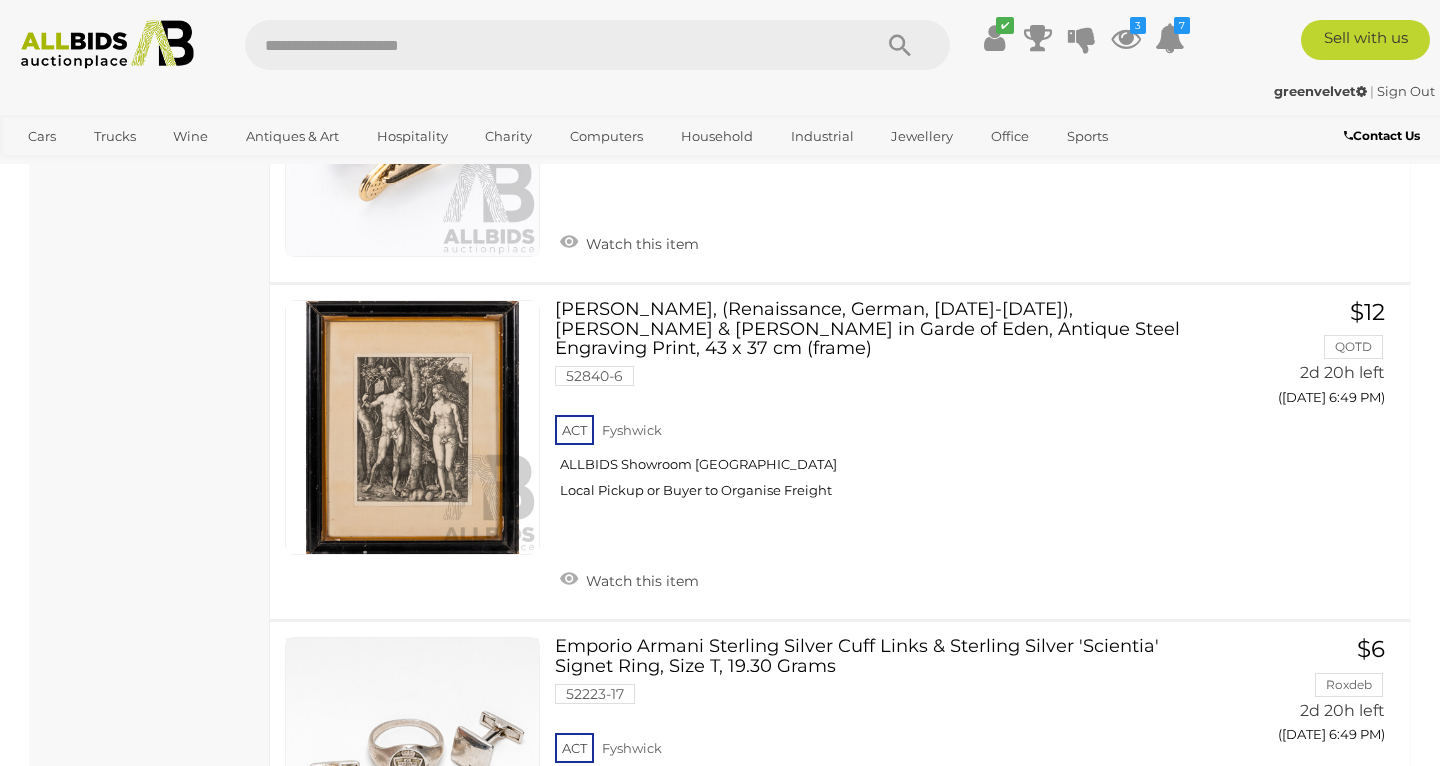 scroll, scrollTop: 12044, scrollLeft: 0, axis: vertical 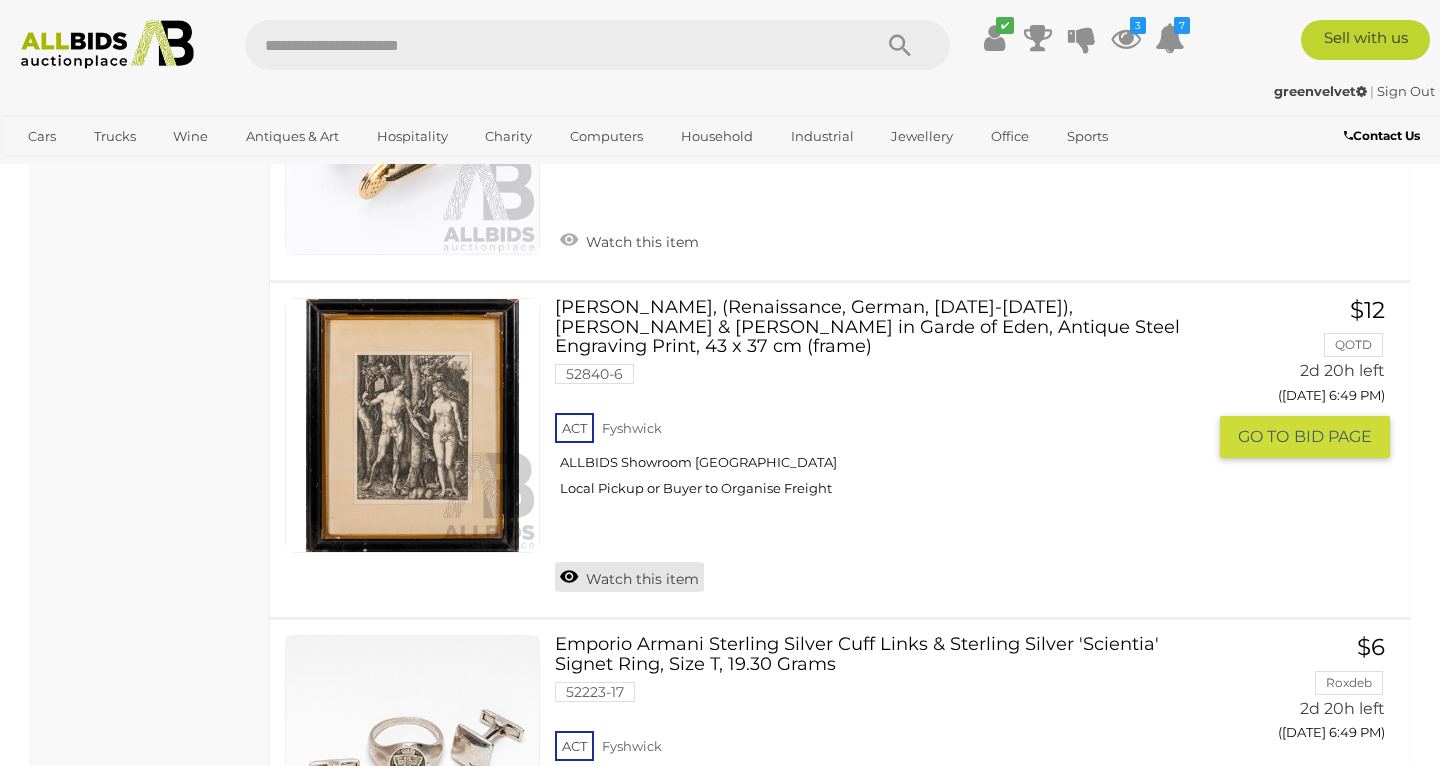 click on "Watch this item" at bounding box center (629, 577) 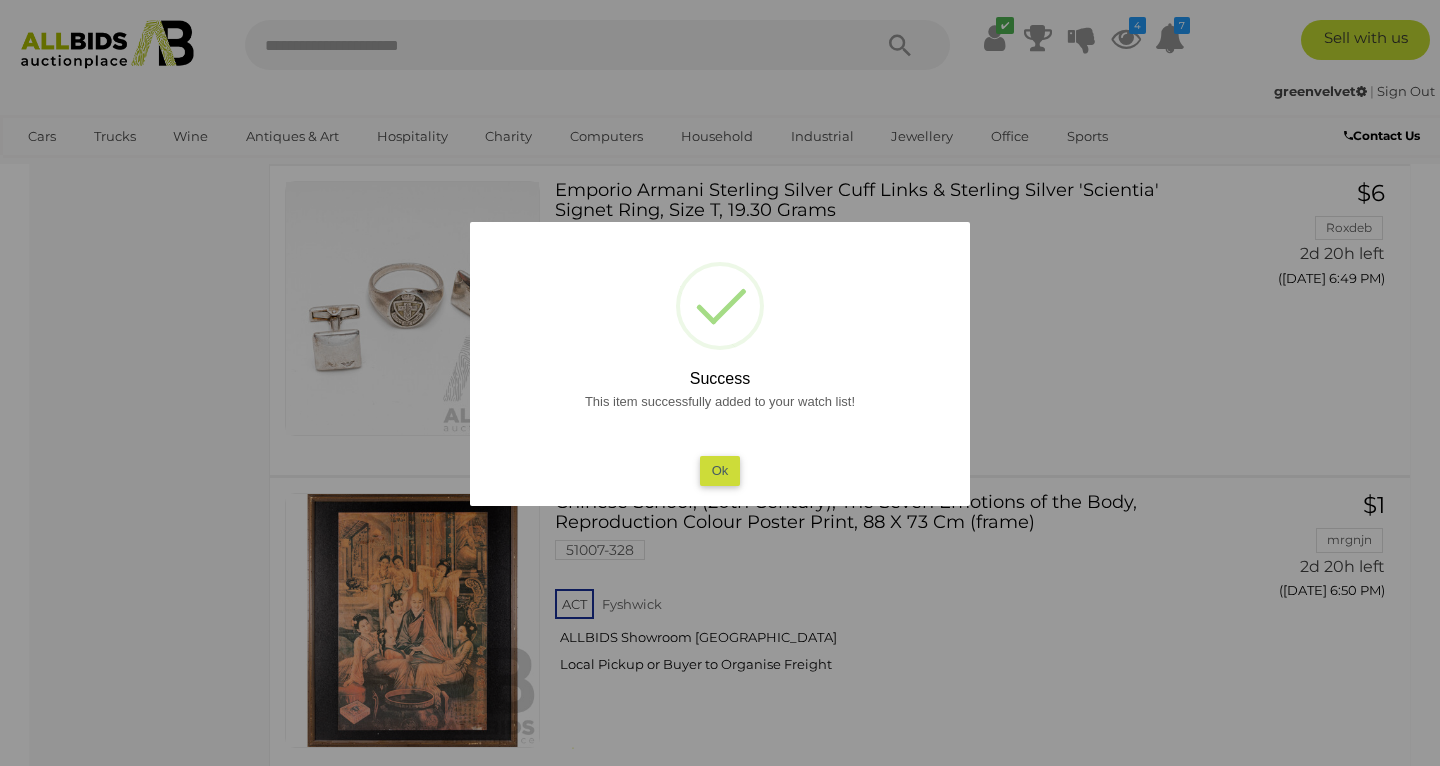 scroll, scrollTop: 12275, scrollLeft: 0, axis: vertical 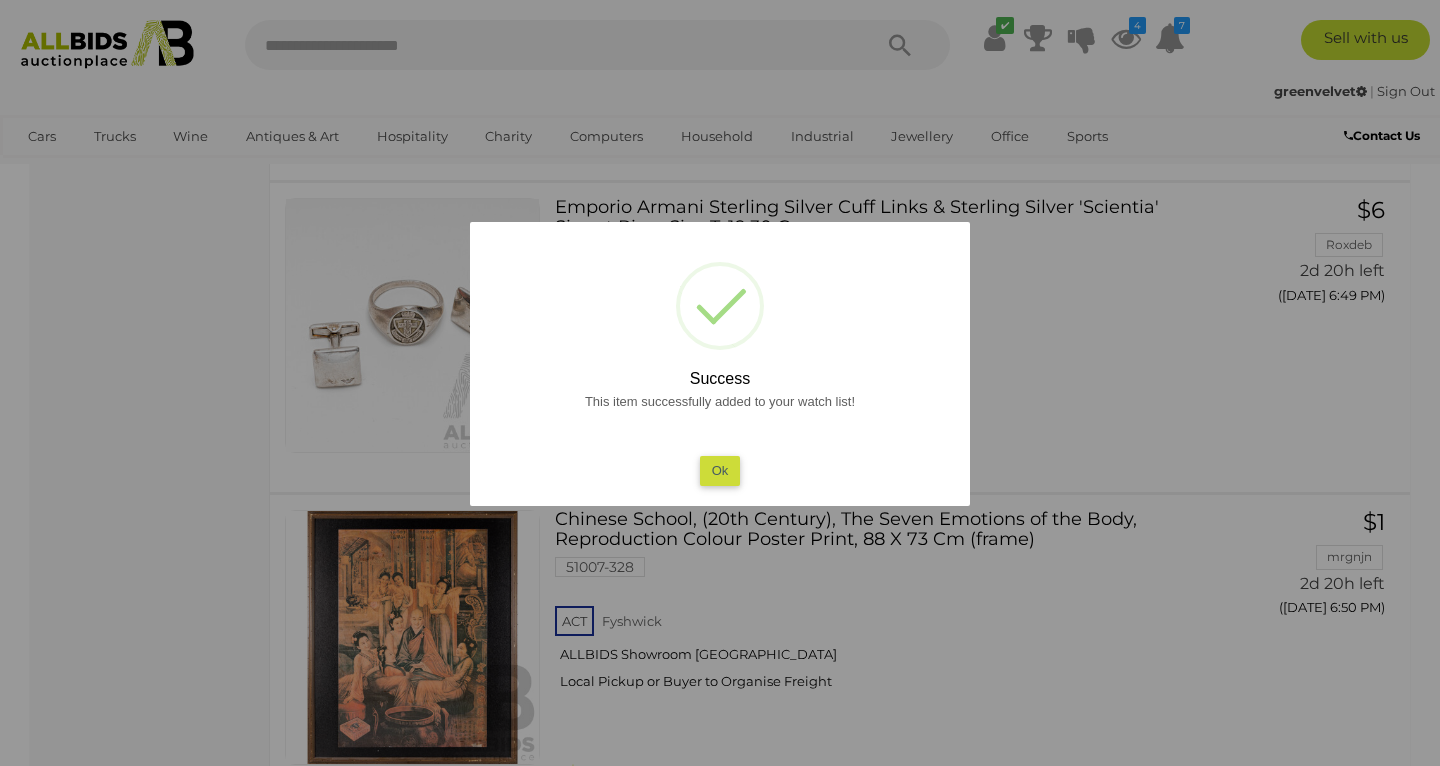 click on "Ok" at bounding box center [720, 470] 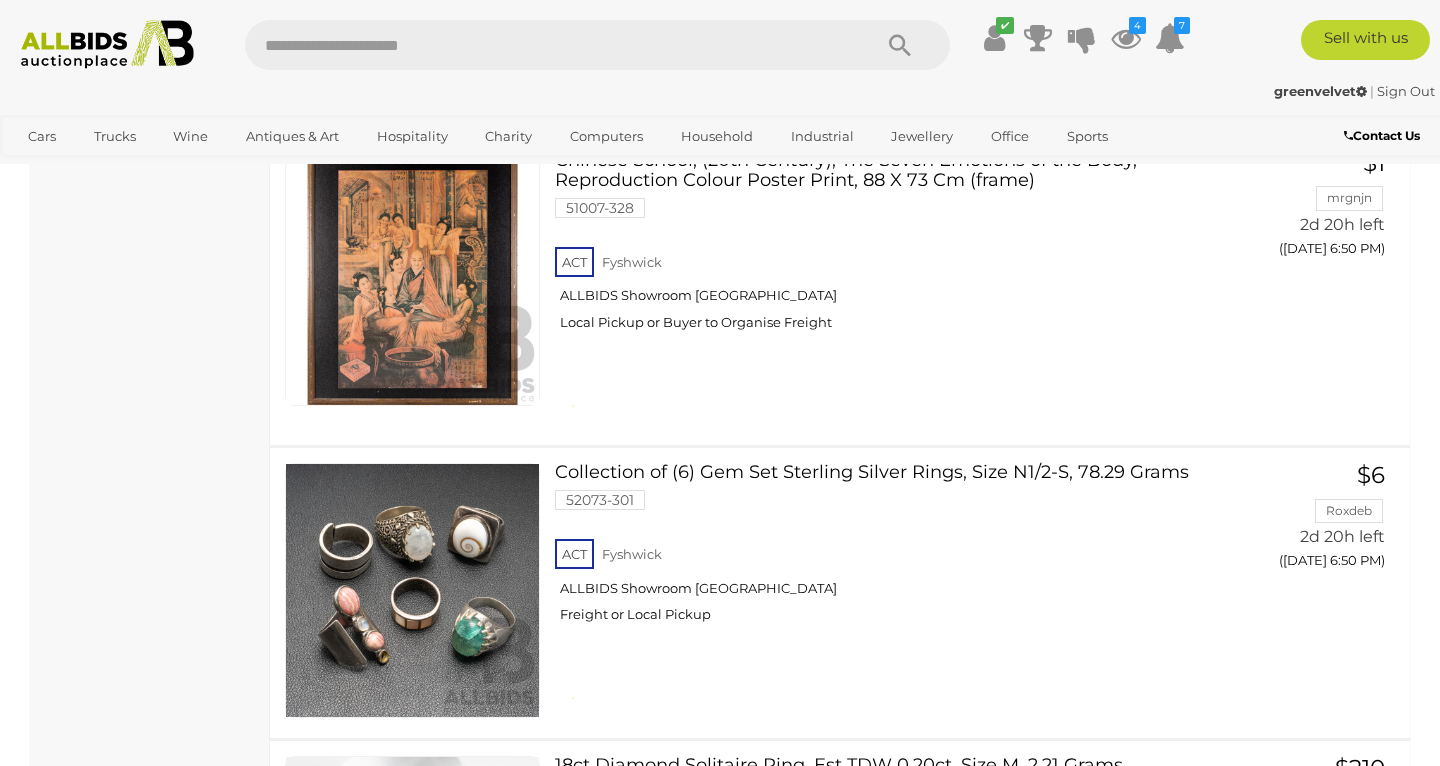 scroll, scrollTop: 12634, scrollLeft: 0, axis: vertical 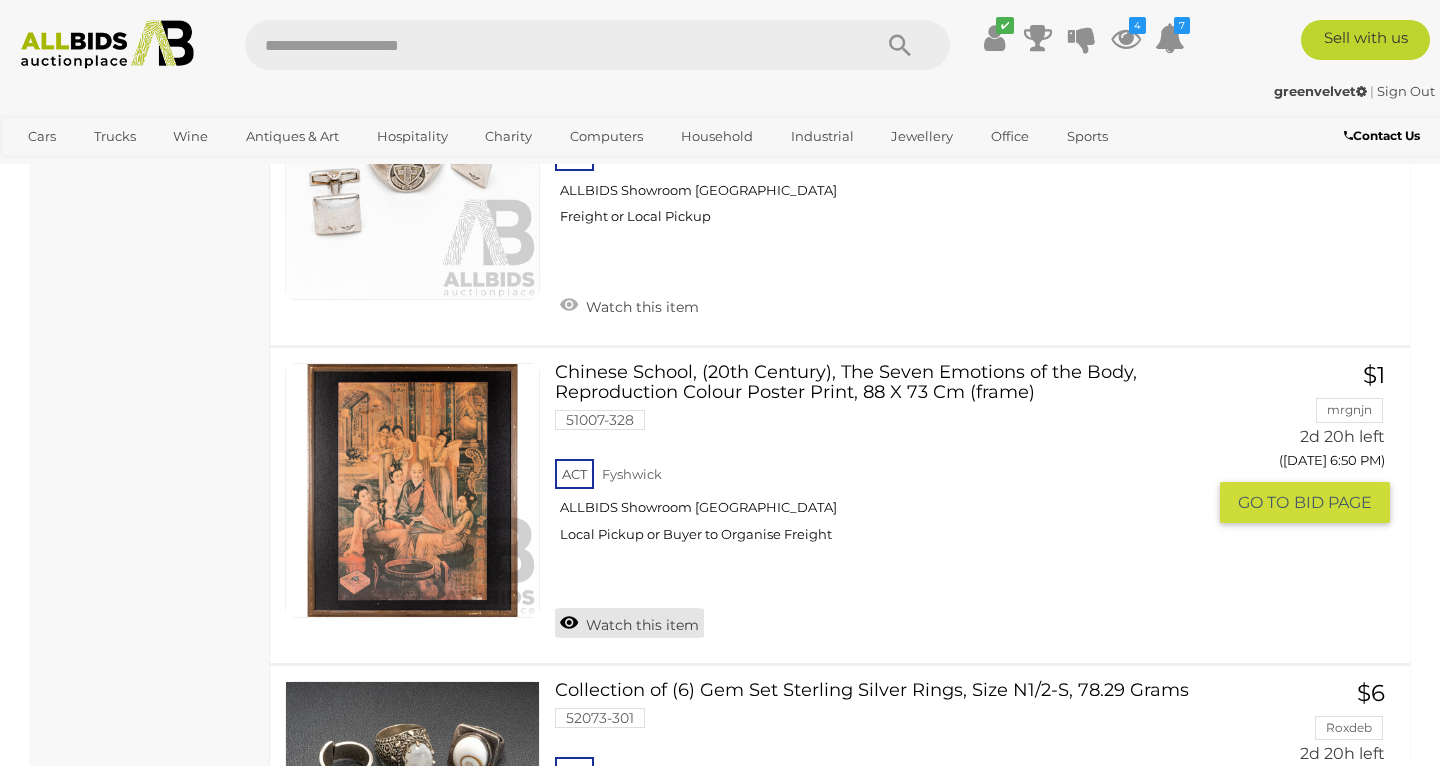 click on "Watch this item" at bounding box center (629, 623) 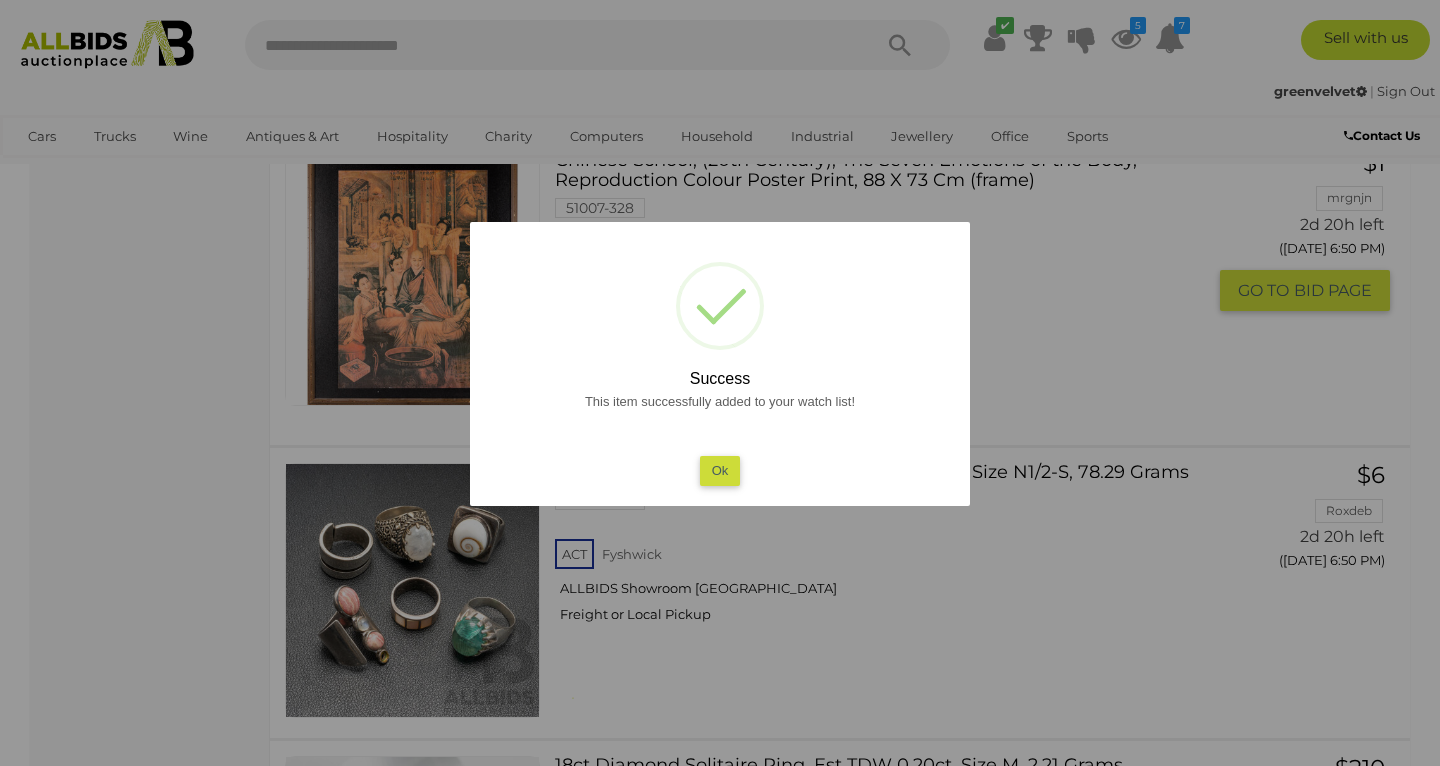 click on "Ok" at bounding box center (720, 470) 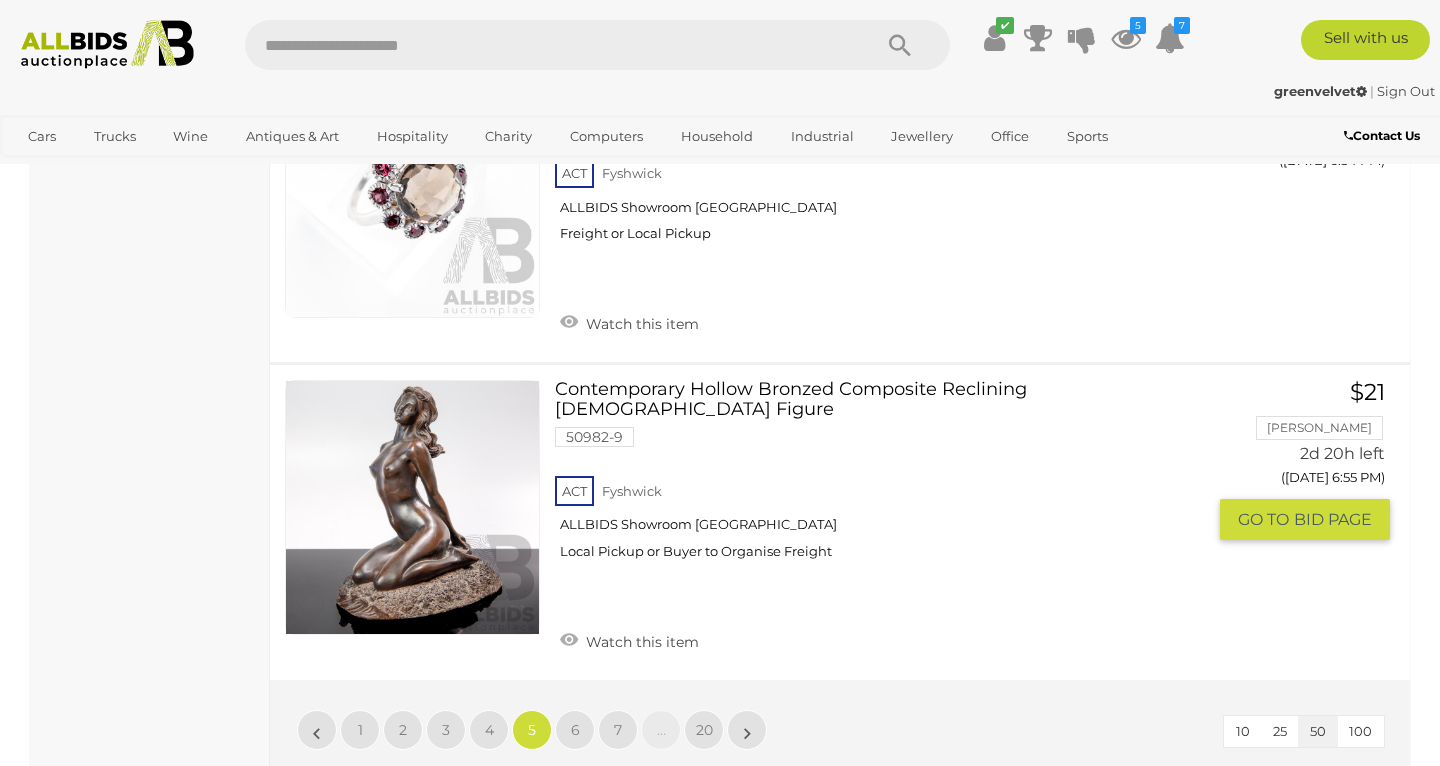 scroll, scrollTop: 15737, scrollLeft: 0, axis: vertical 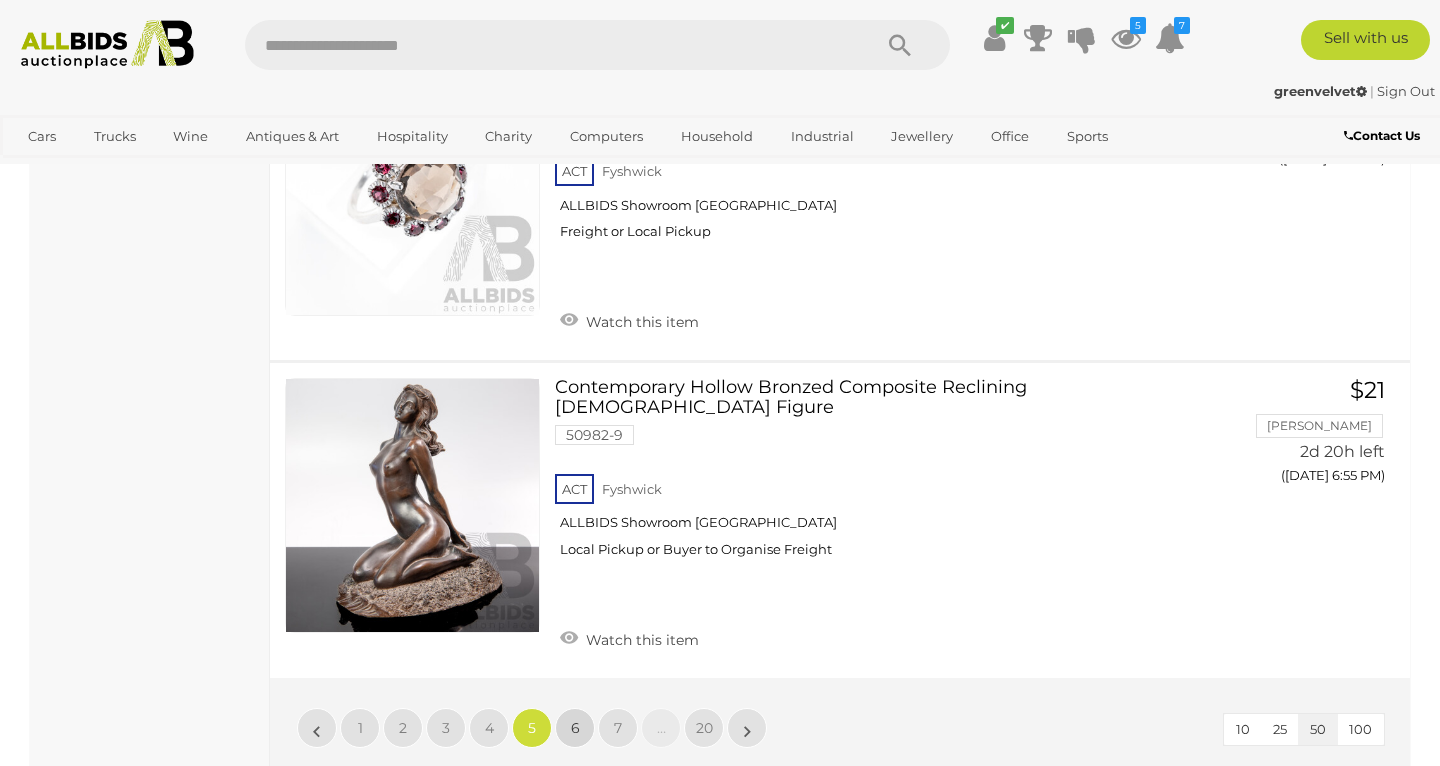 click on "6" at bounding box center [575, 728] 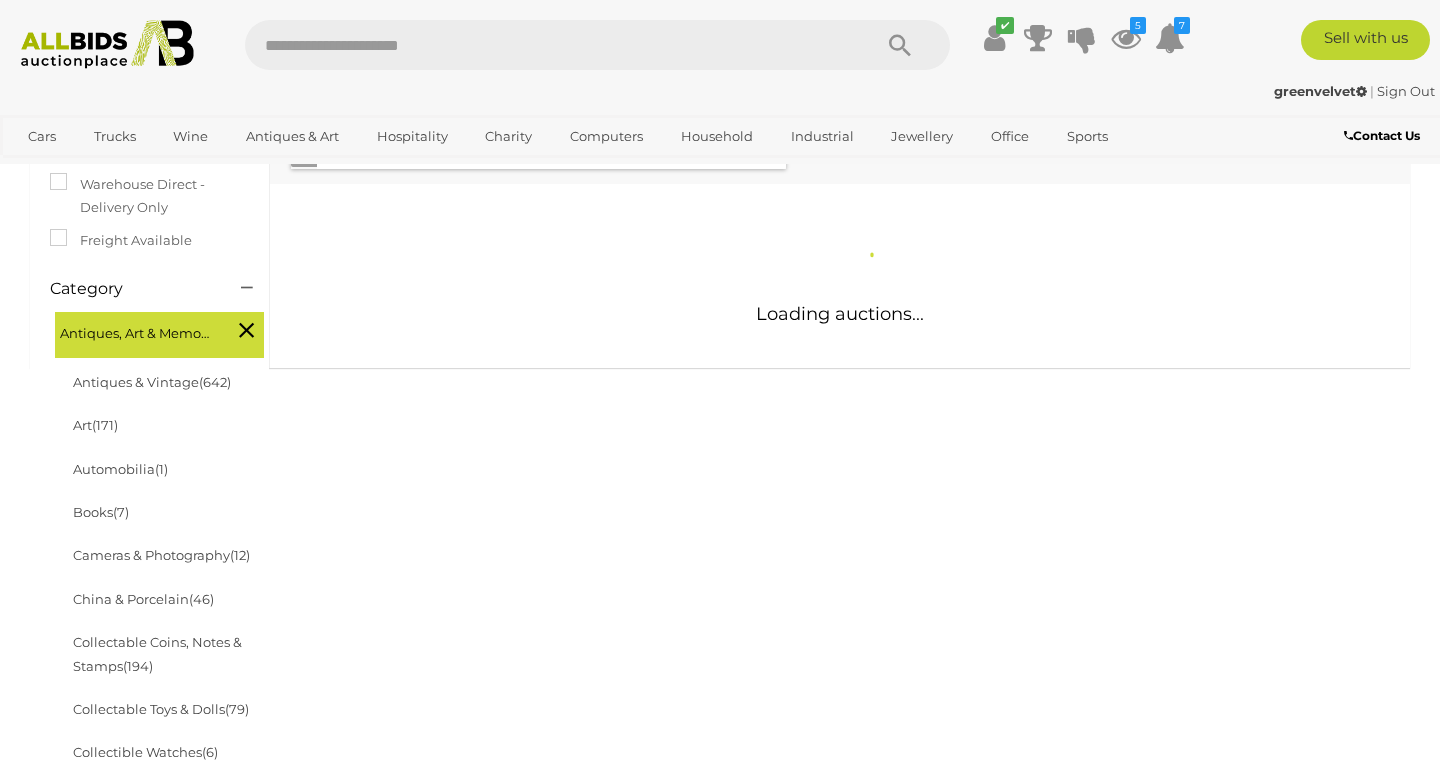 scroll, scrollTop: 470, scrollLeft: 0, axis: vertical 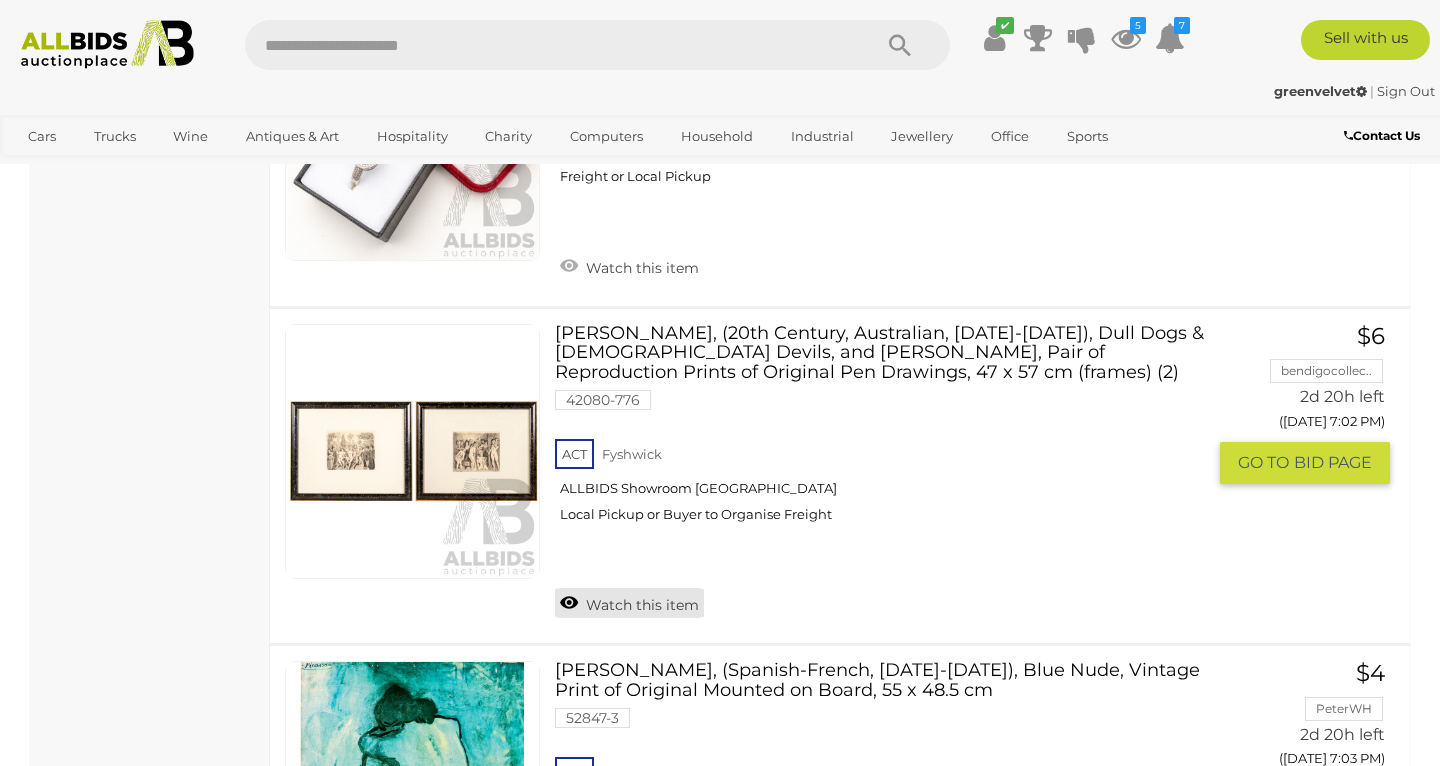 click on "Watch this item" at bounding box center (629, 603) 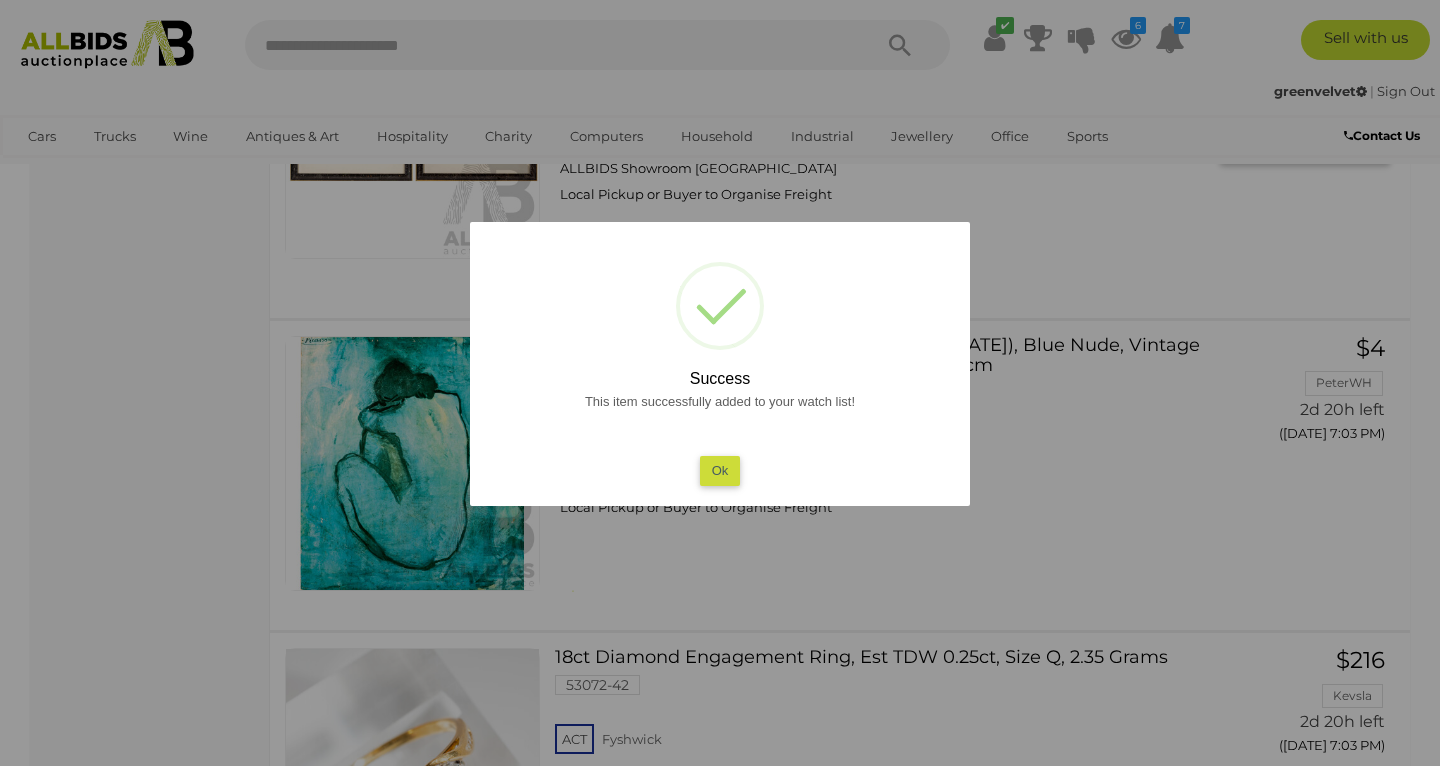 scroll, scrollTop: 4659, scrollLeft: 0, axis: vertical 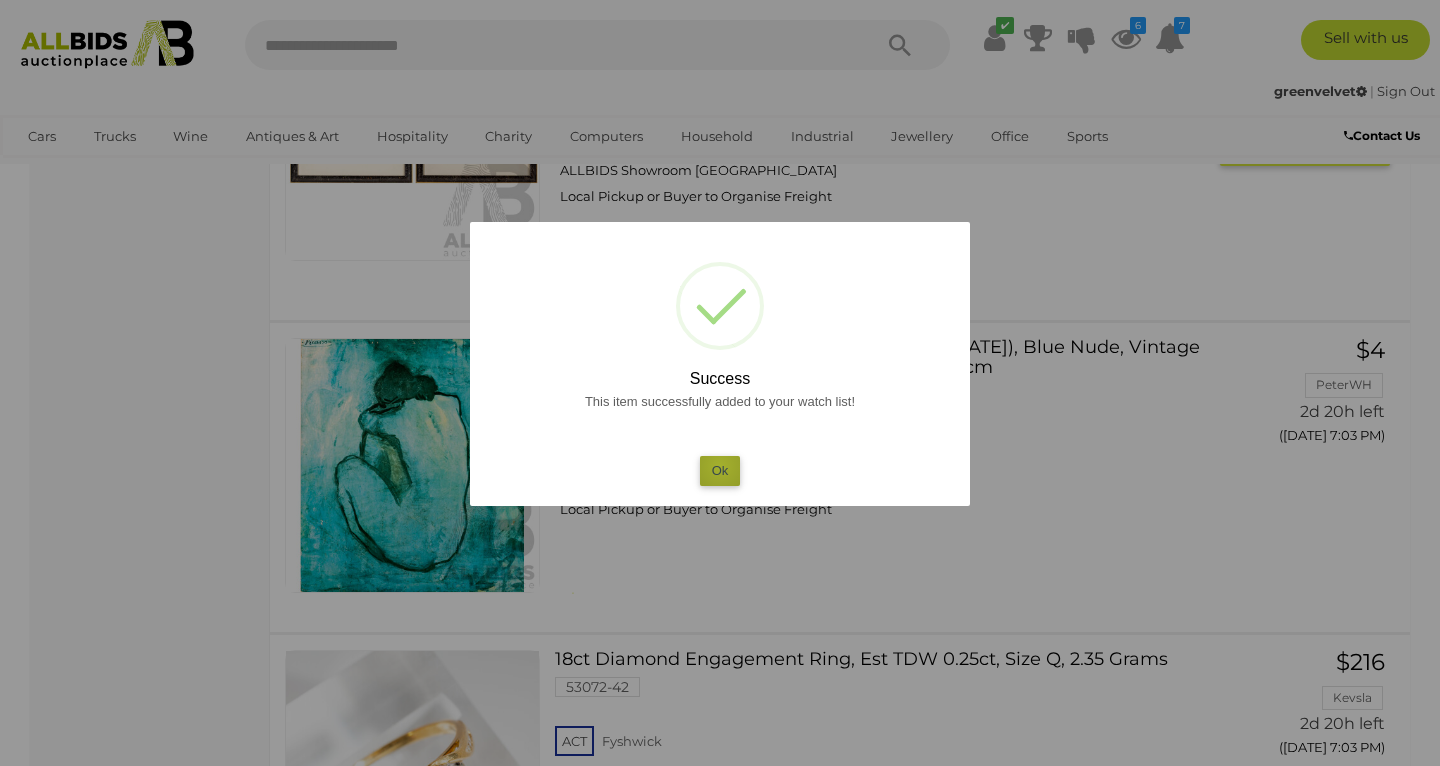 click on "Ok" at bounding box center [720, 470] 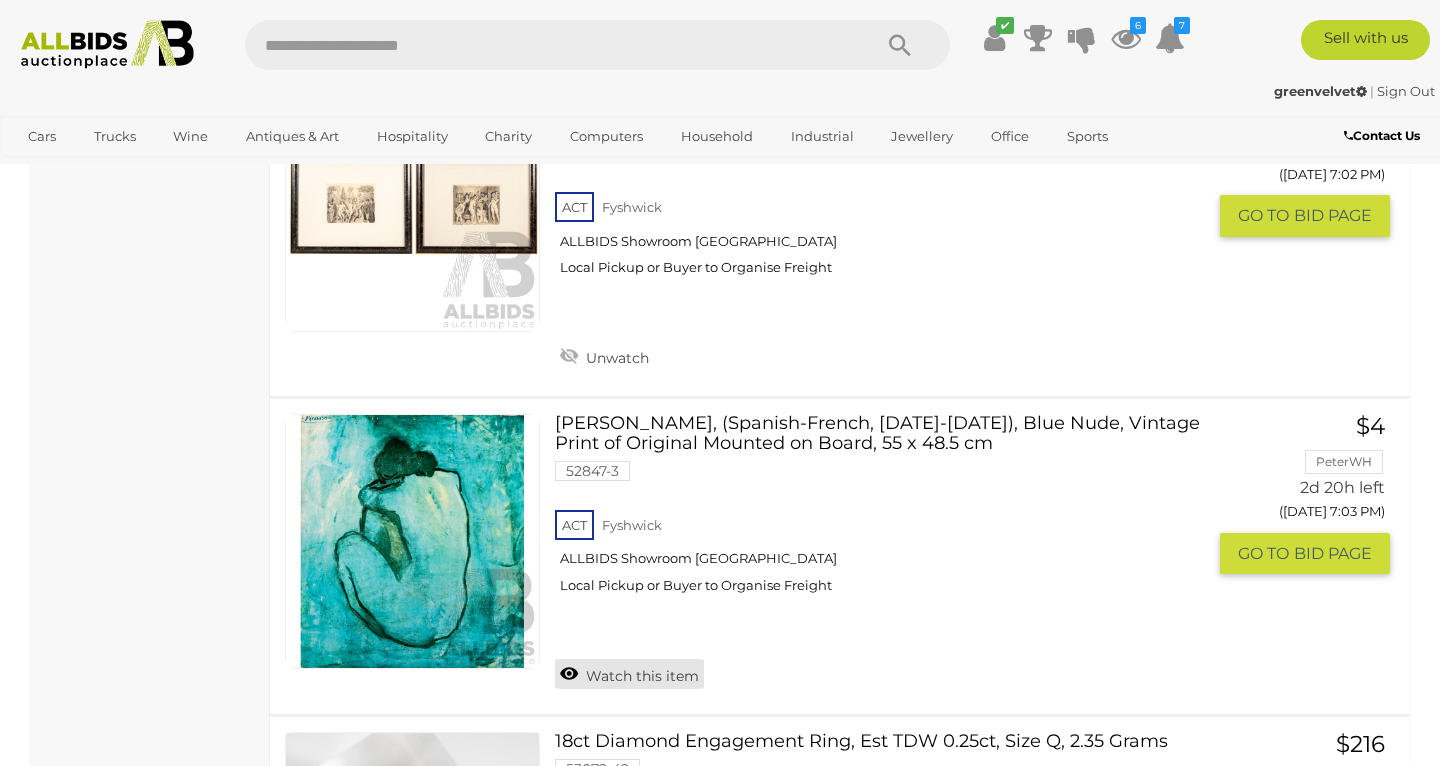 click on "Watch this item" at bounding box center [629, 674] 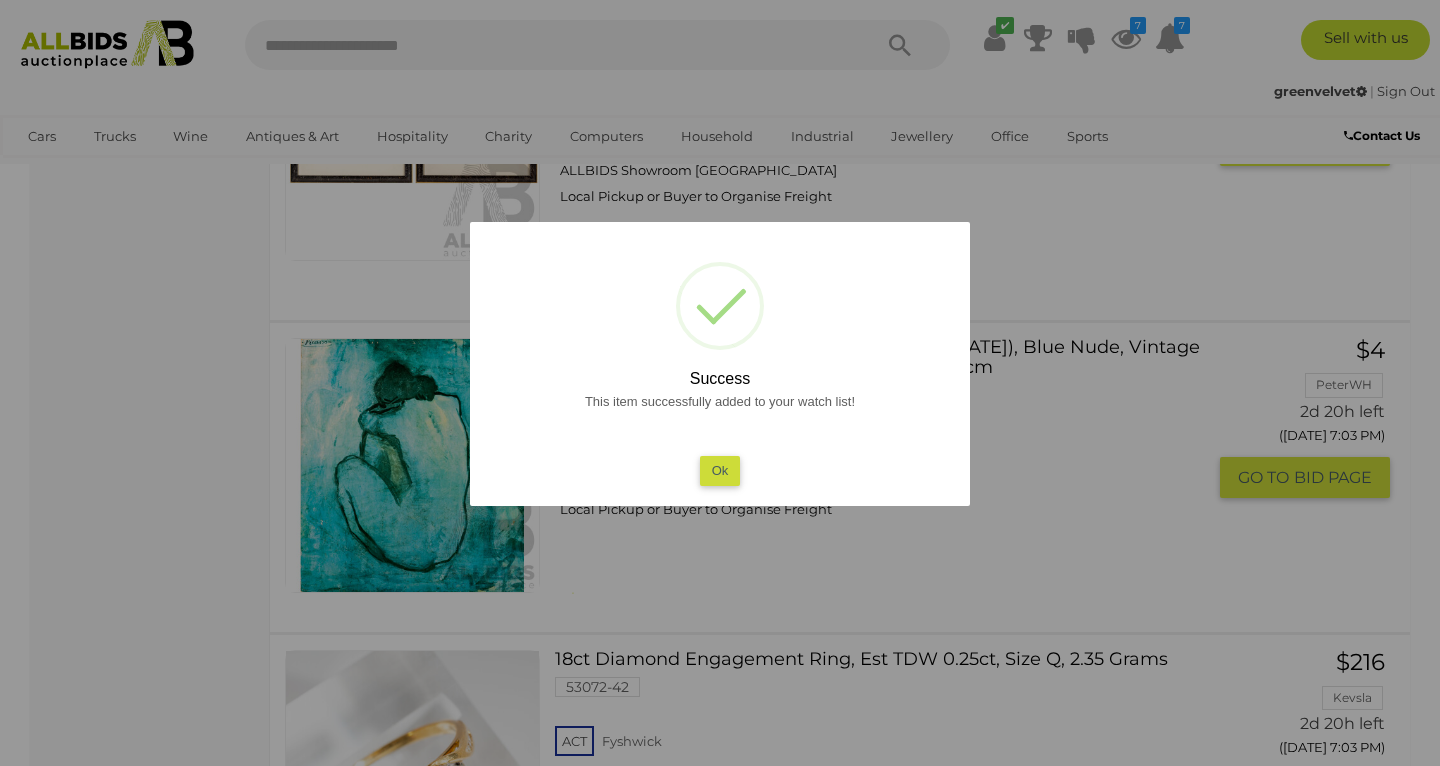 click on "? ! i     Success This item successfully added to your watch list!  Ok OK Cancel ×" at bounding box center (720, 364) 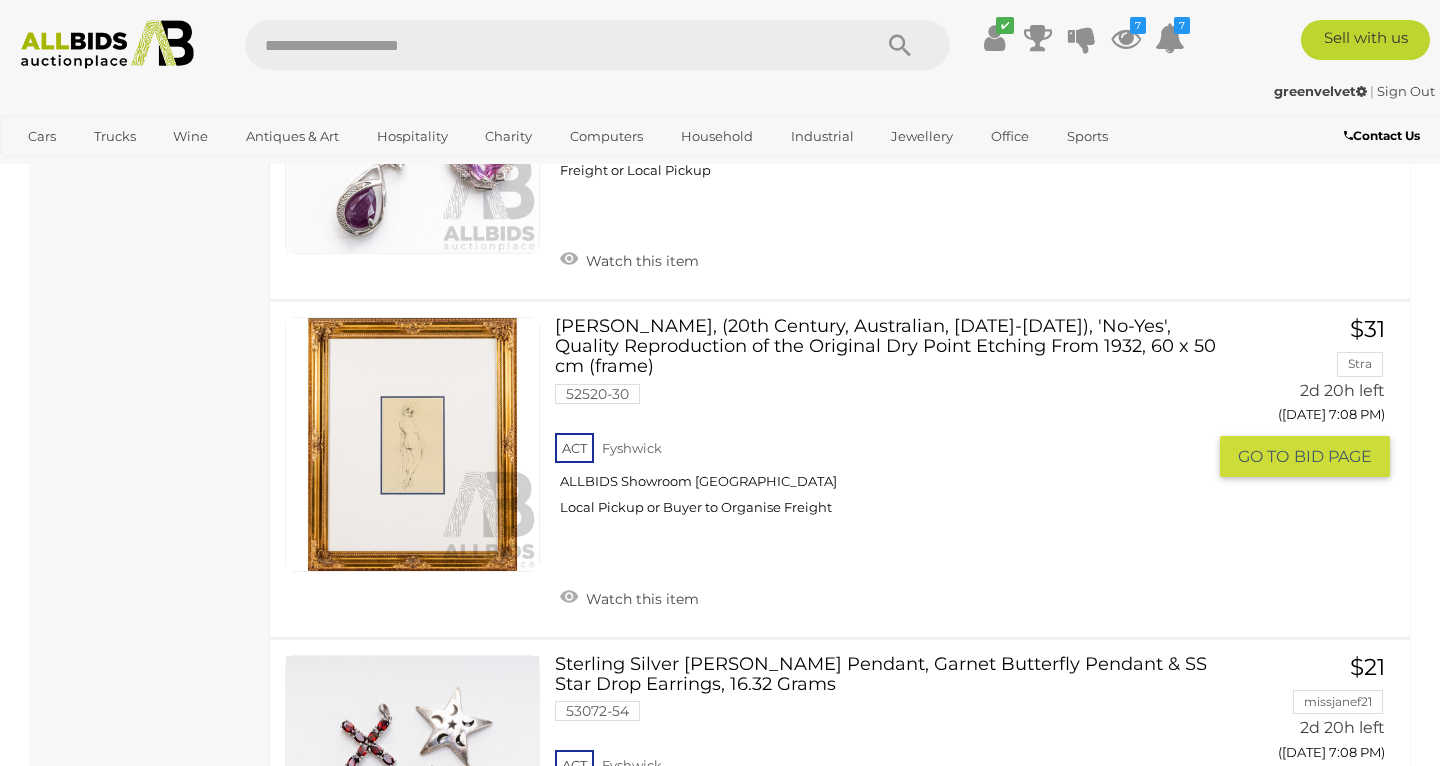 scroll, scrollTop: 7600, scrollLeft: 0, axis: vertical 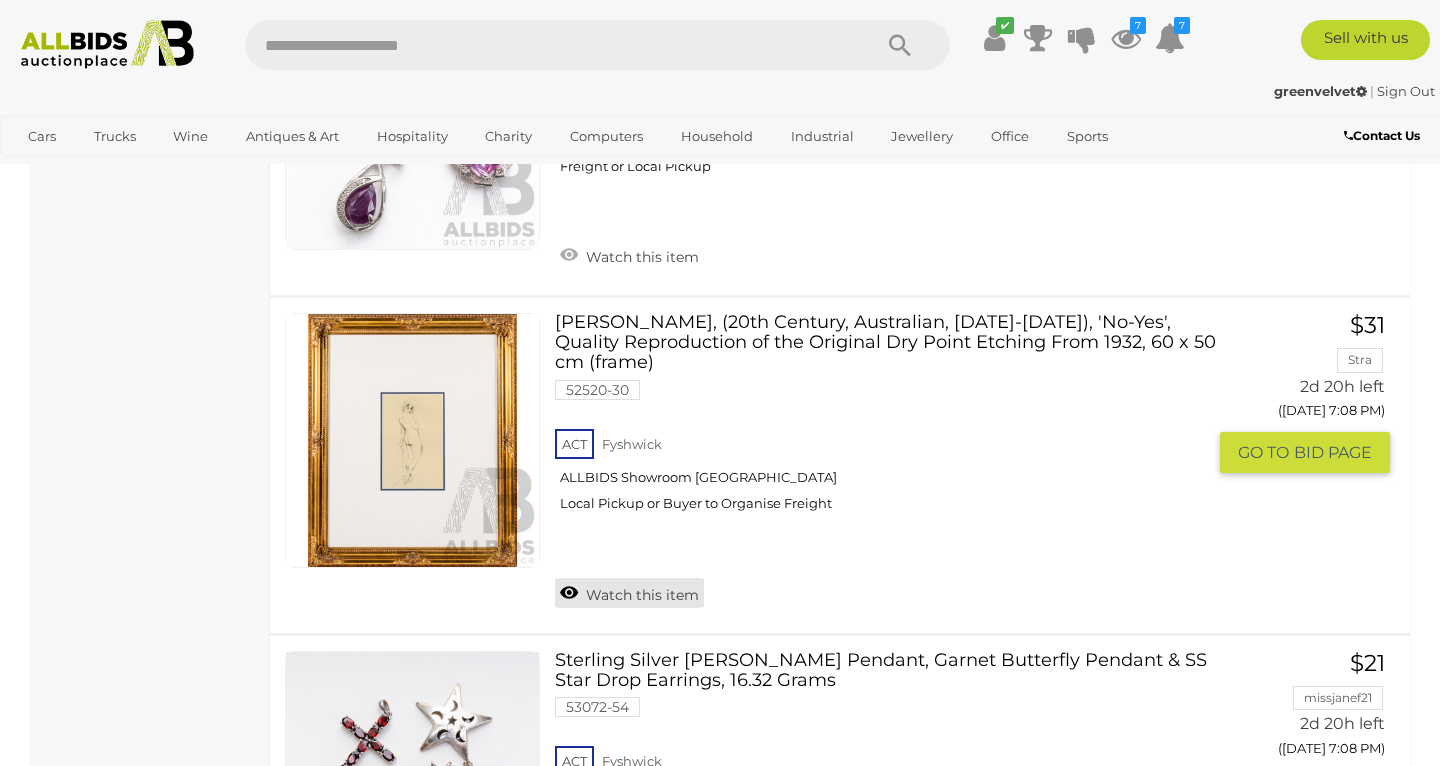 click on "Watch this item" at bounding box center (629, 593) 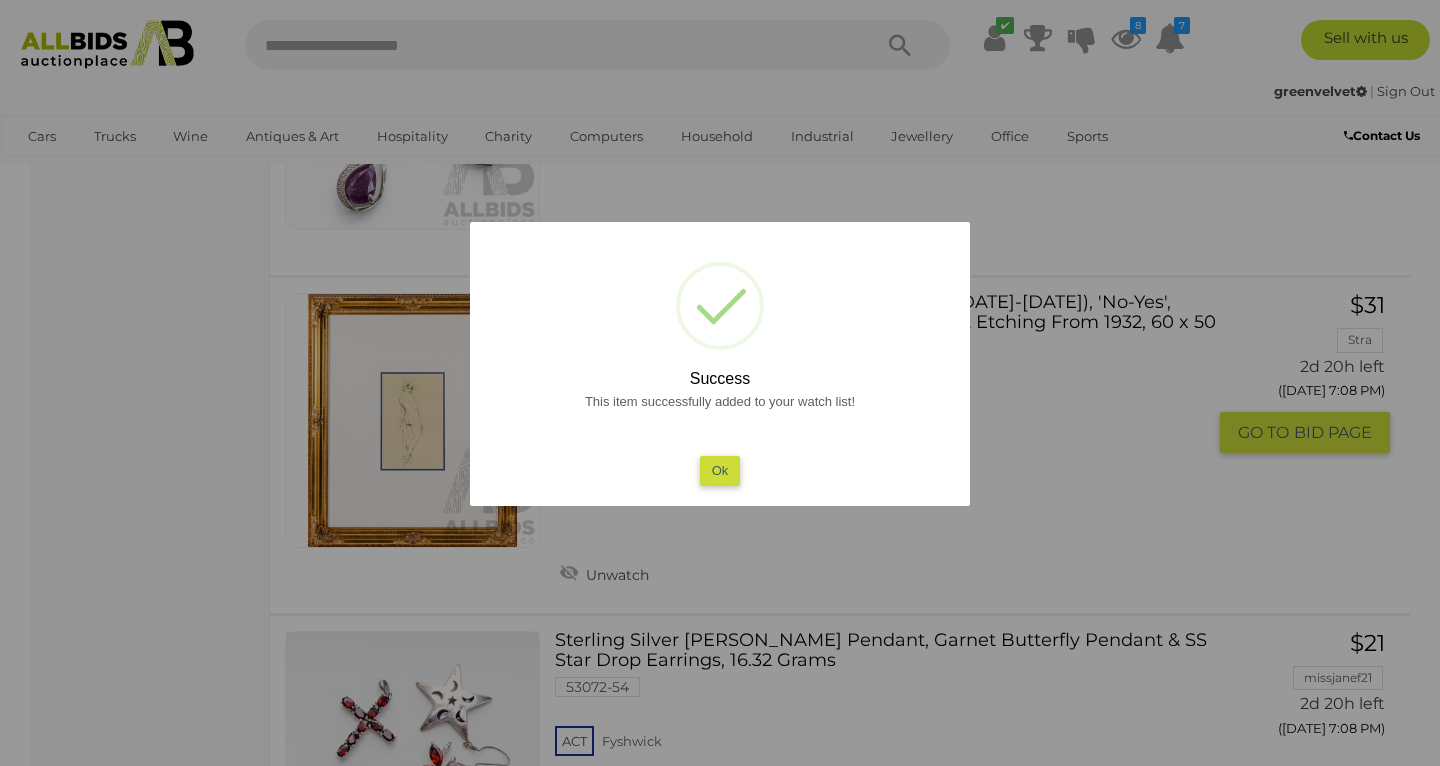 scroll, scrollTop: 7622, scrollLeft: 0, axis: vertical 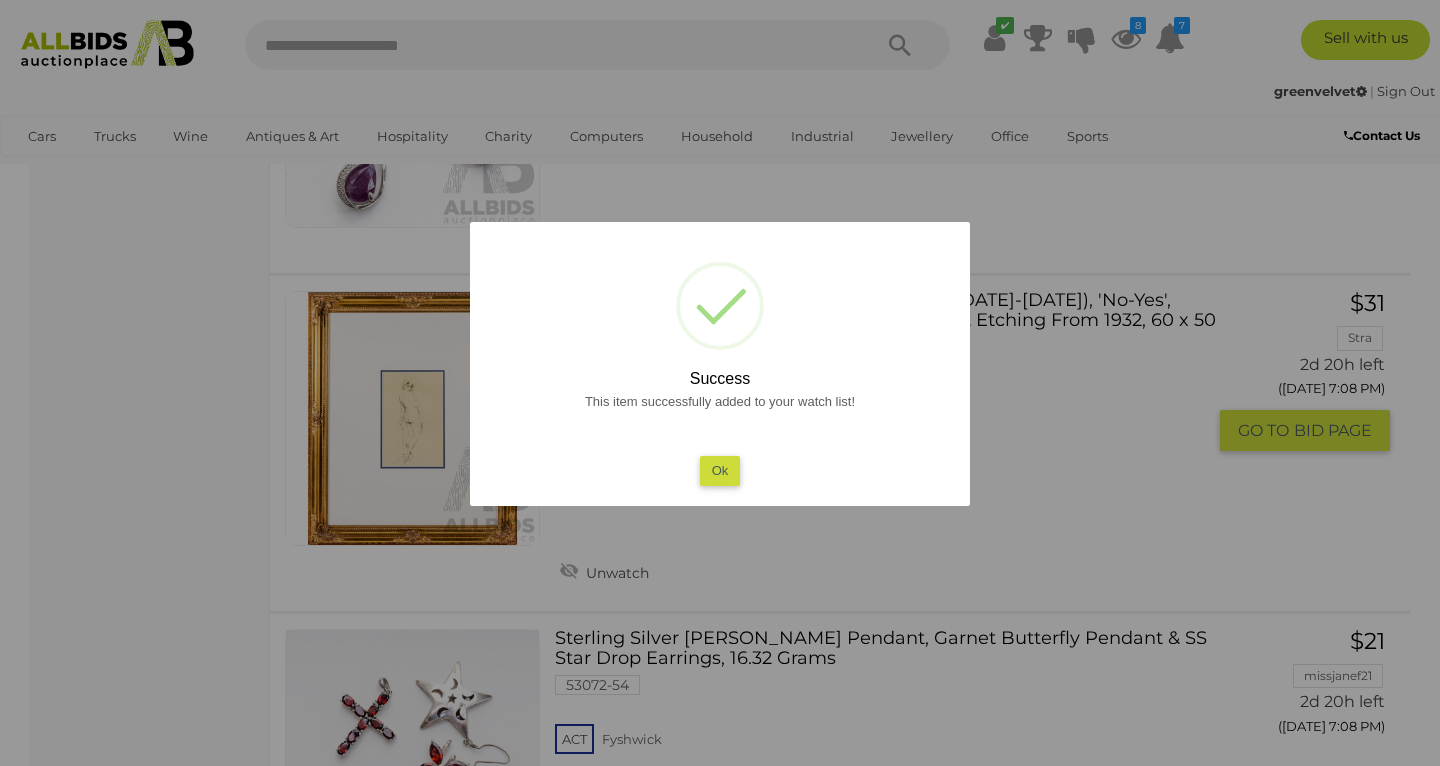 click on "Ok" at bounding box center [720, 470] 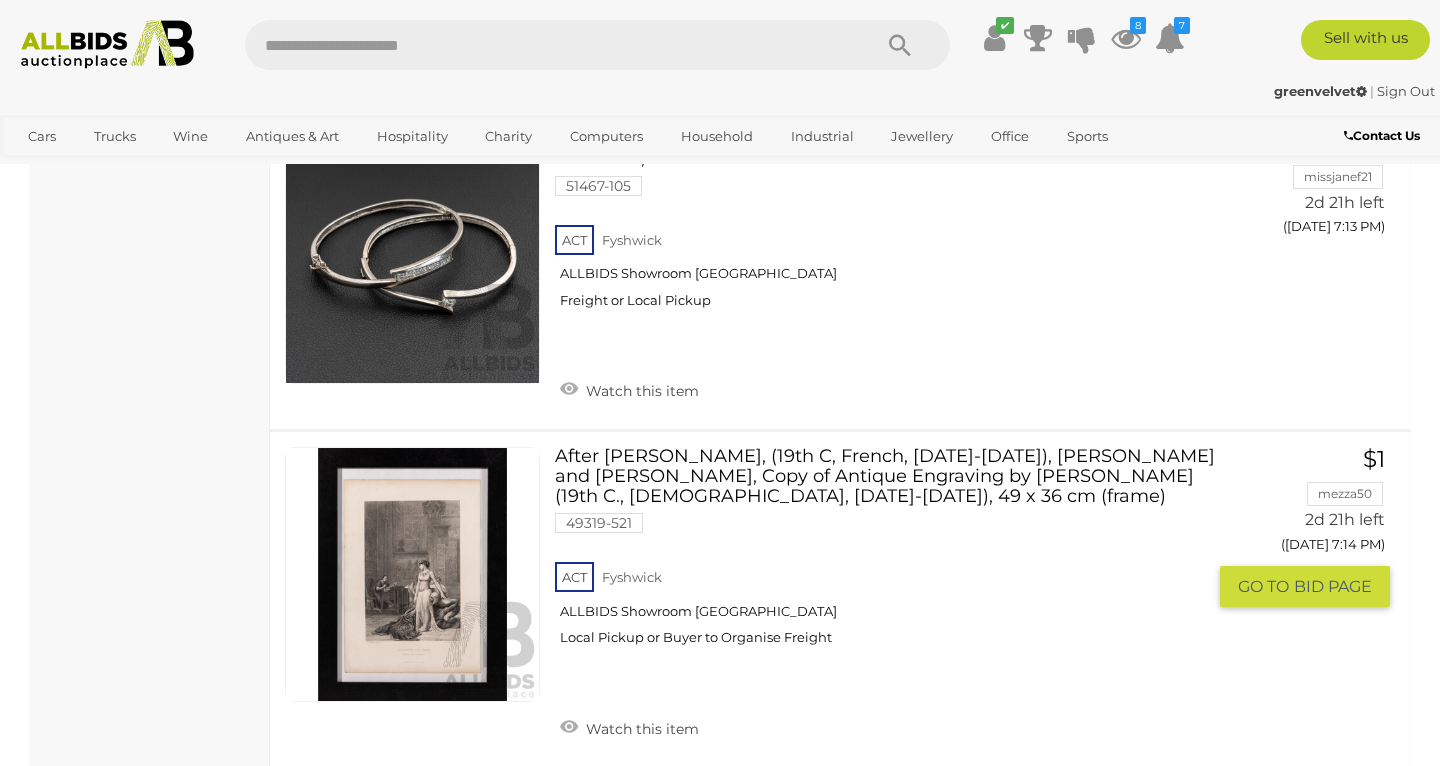 scroll, scrollTop: 11003, scrollLeft: 0, axis: vertical 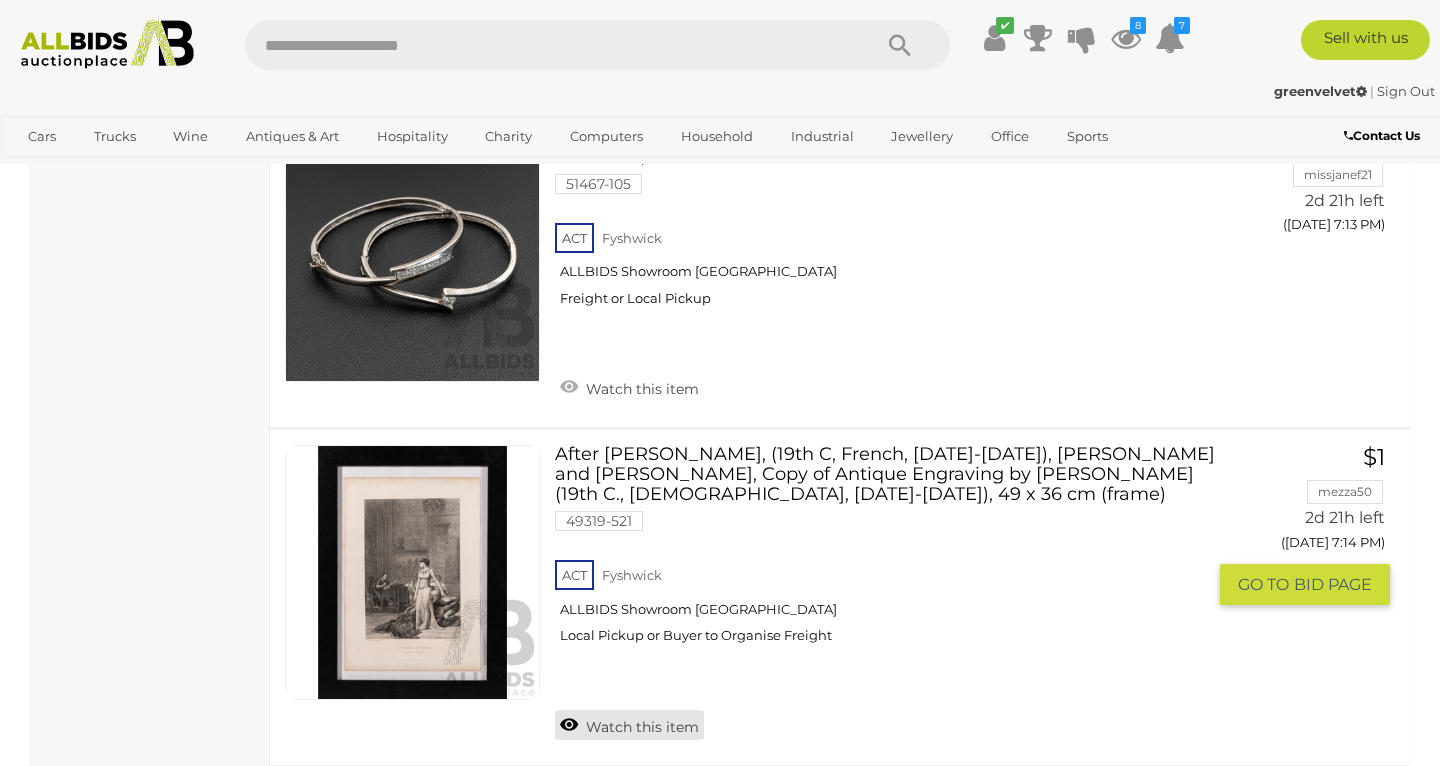 click on "Watch this item" at bounding box center [629, 725] 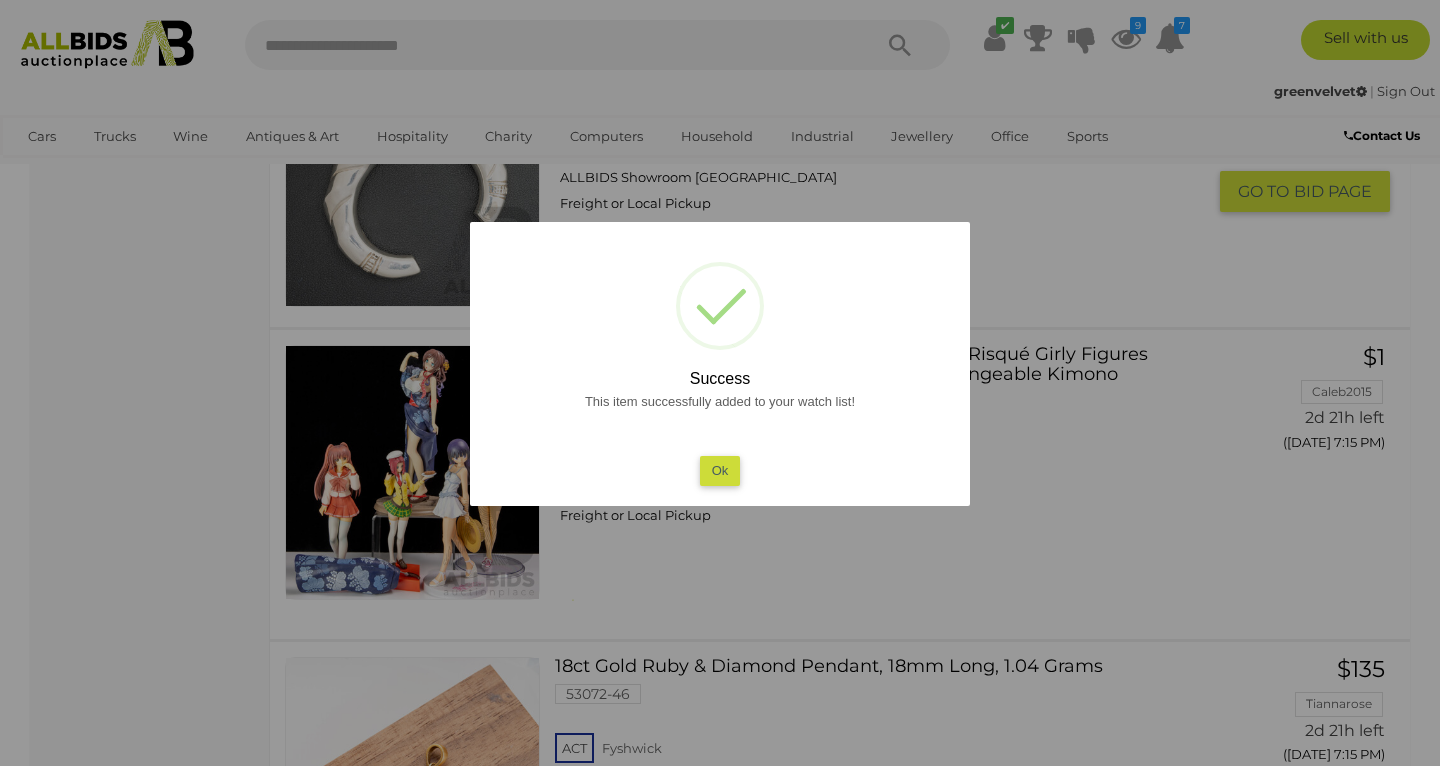scroll, scrollTop: 11568, scrollLeft: 0, axis: vertical 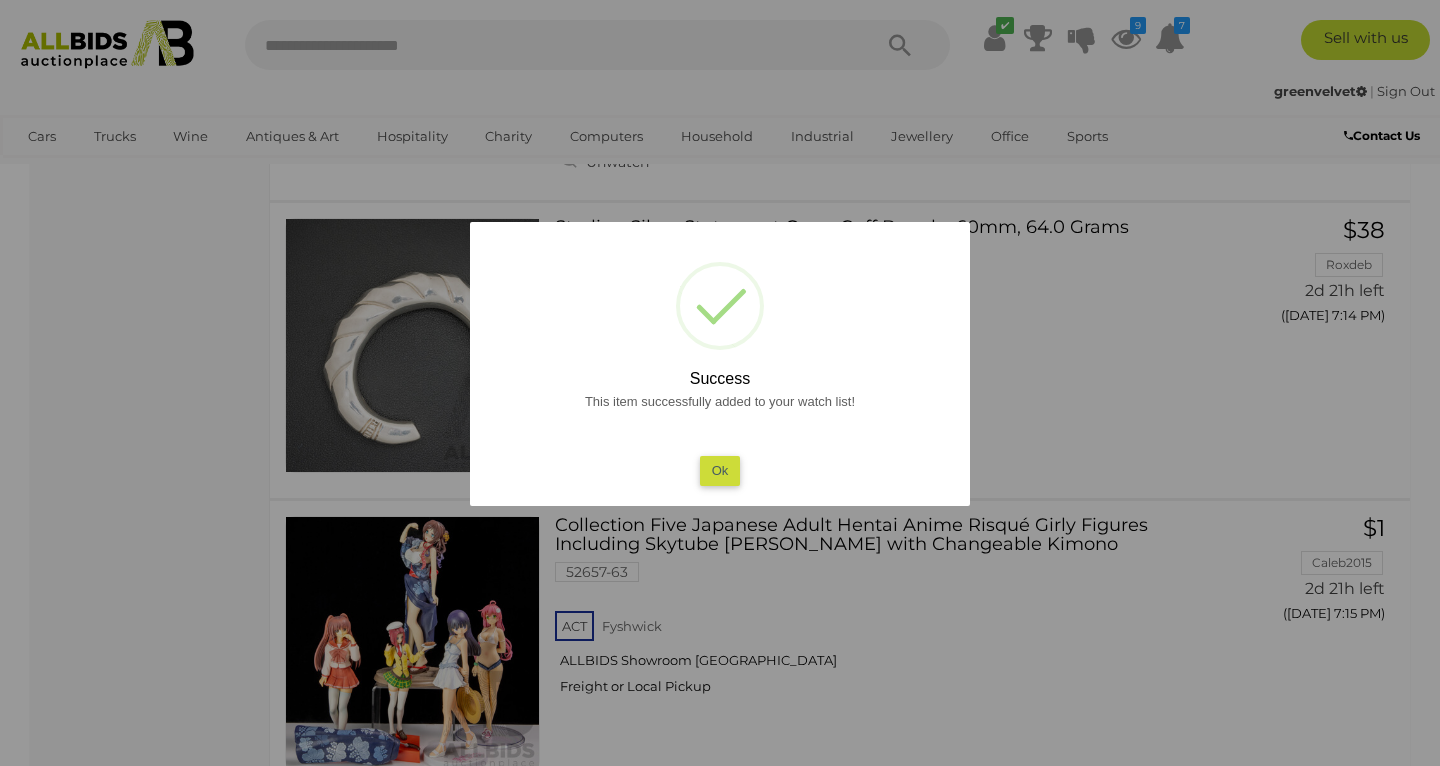 click on "Ok" at bounding box center (720, 470) 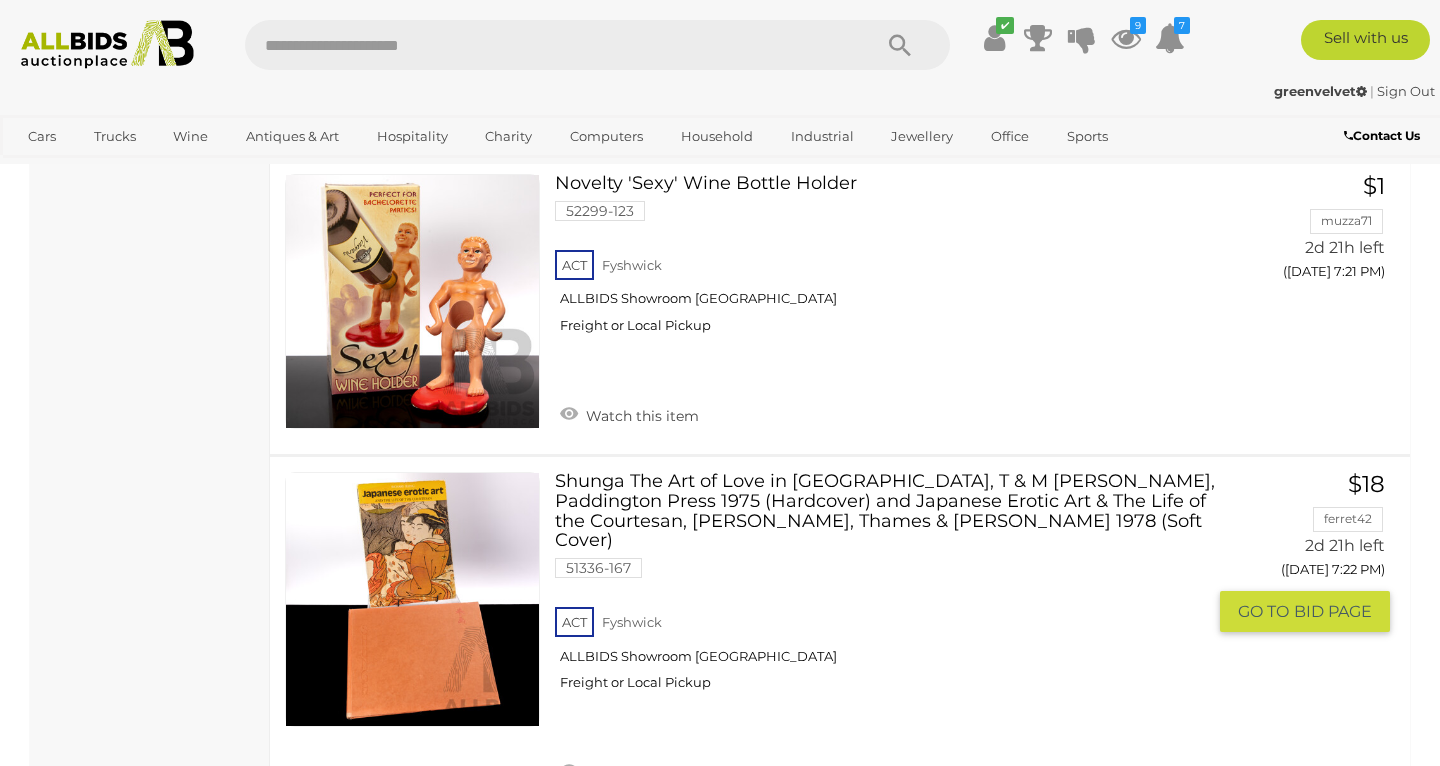 scroll, scrollTop: 15665, scrollLeft: 0, axis: vertical 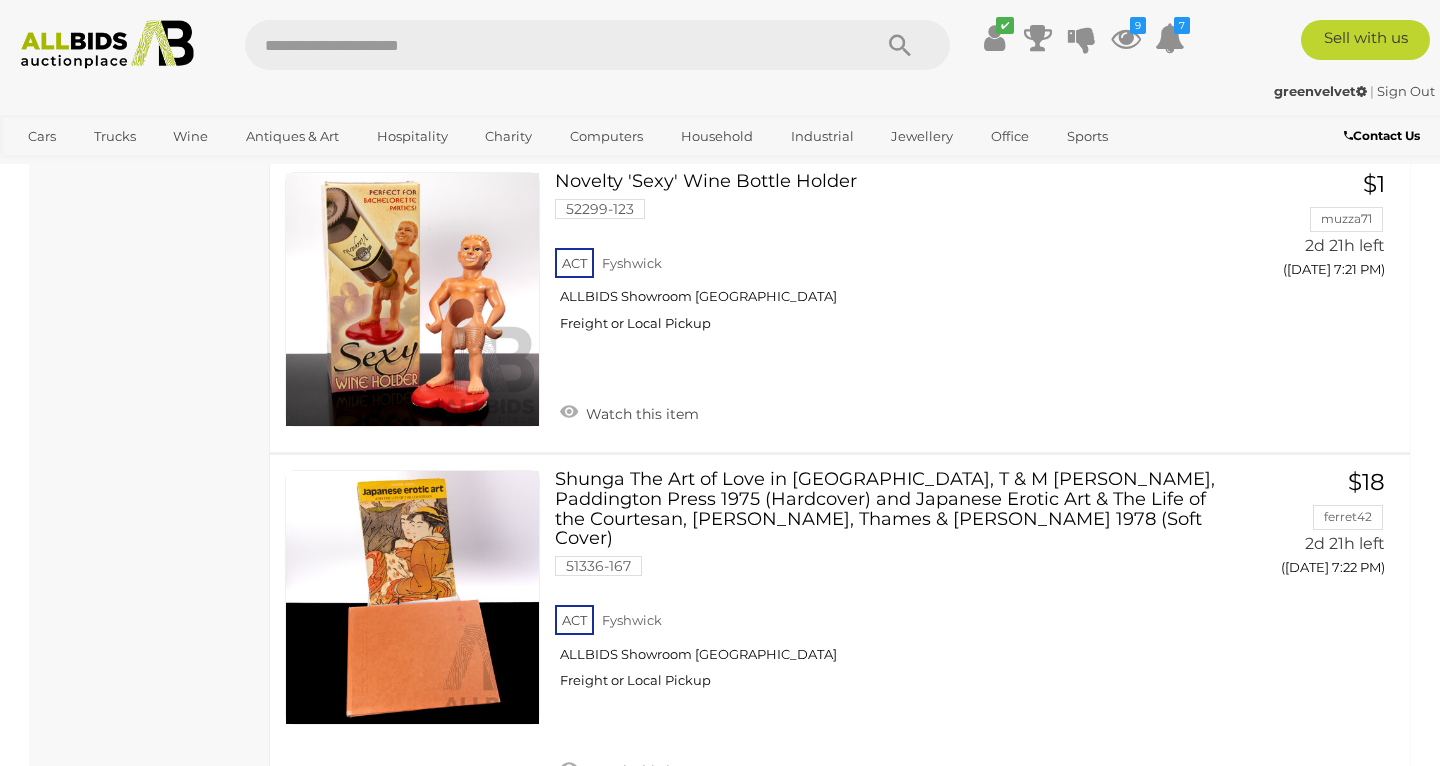 click on "7" at bounding box center (575, 859) 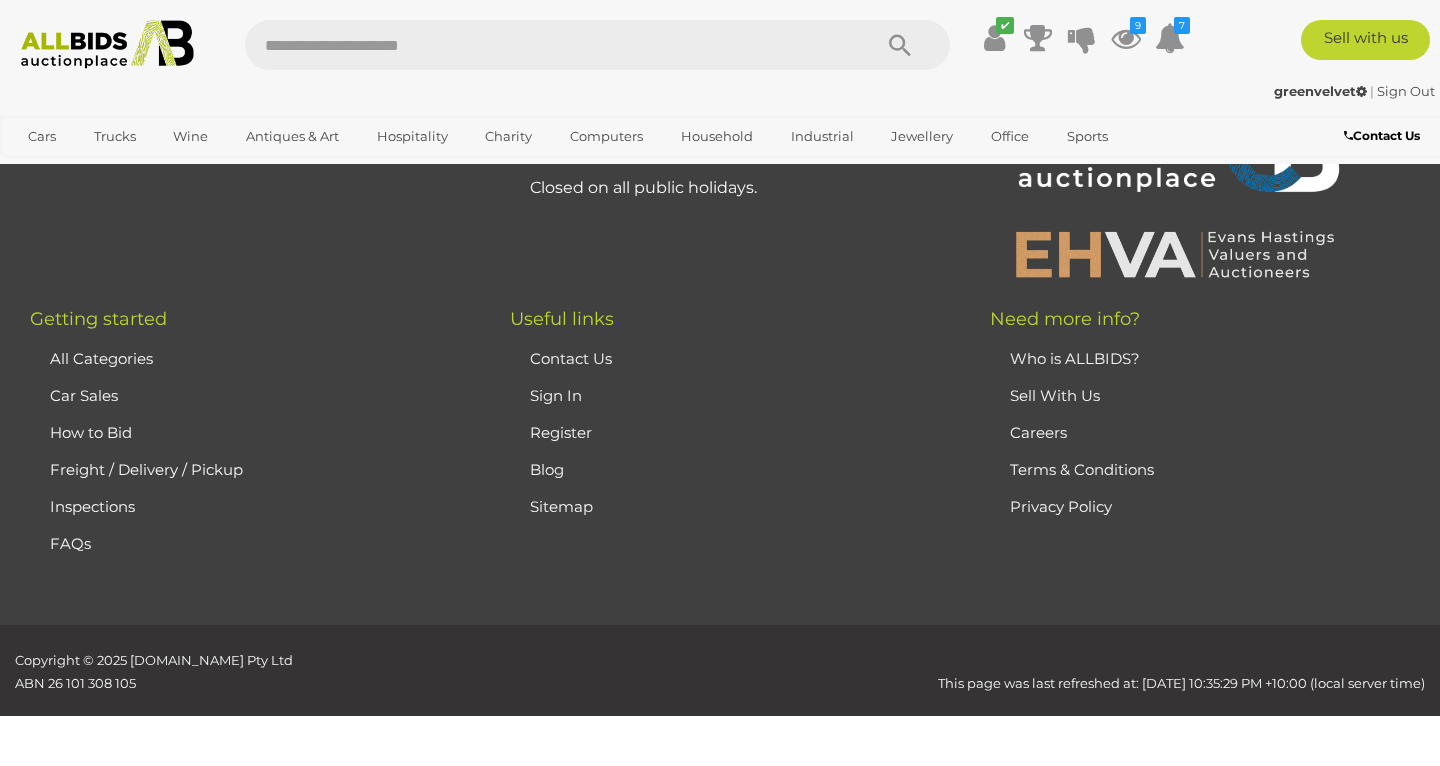 scroll, scrollTop: 442, scrollLeft: 0, axis: vertical 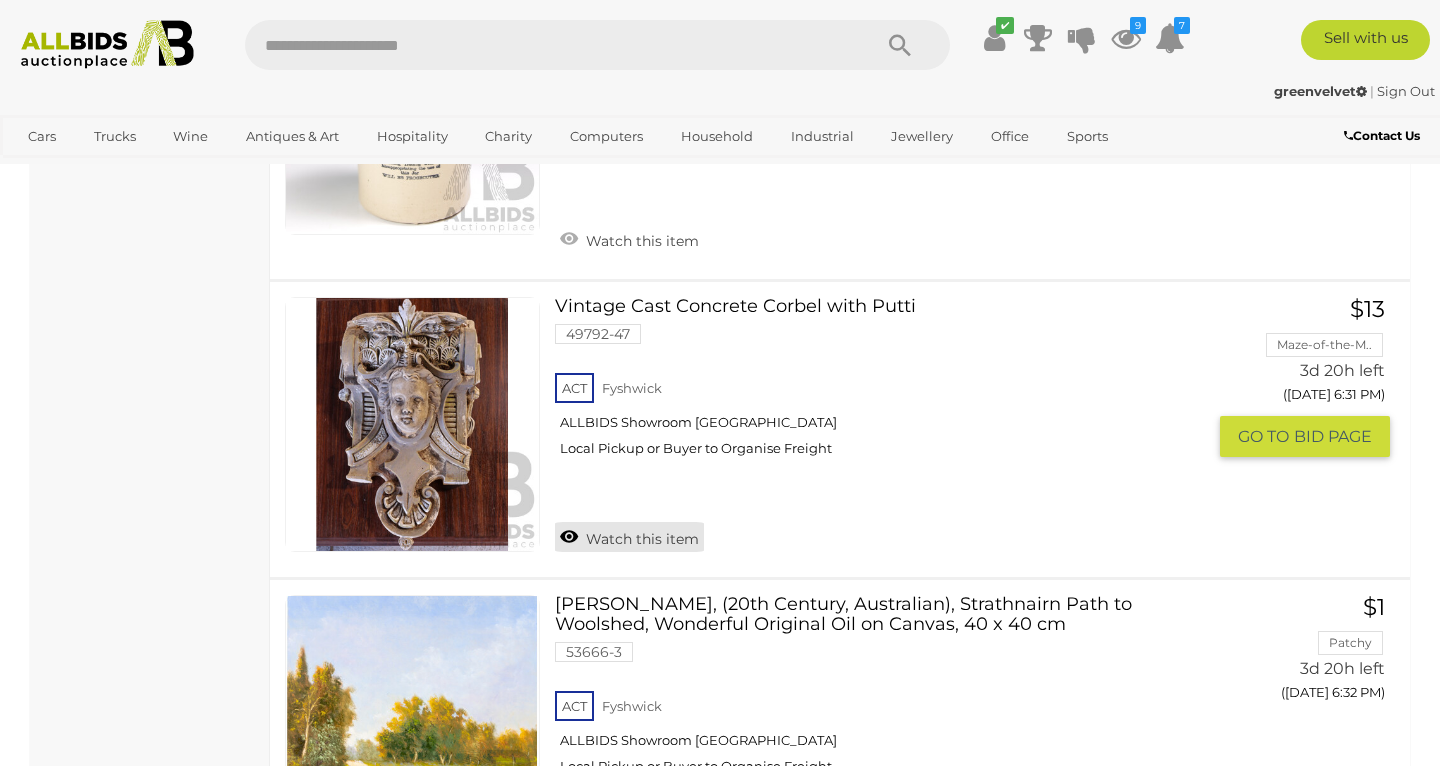 click on "Watch this item" at bounding box center [629, 537] 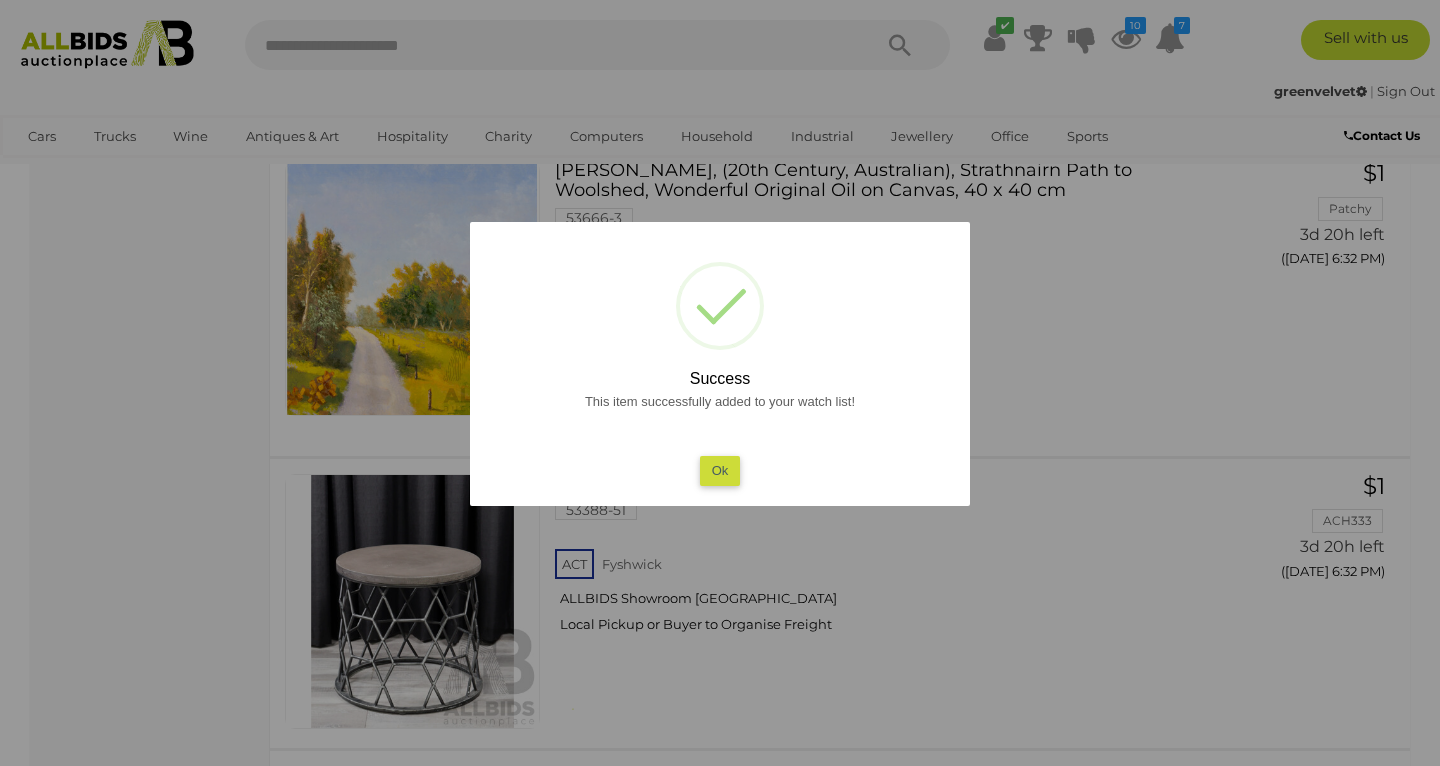 scroll, scrollTop: 9811, scrollLeft: 0, axis: vertical 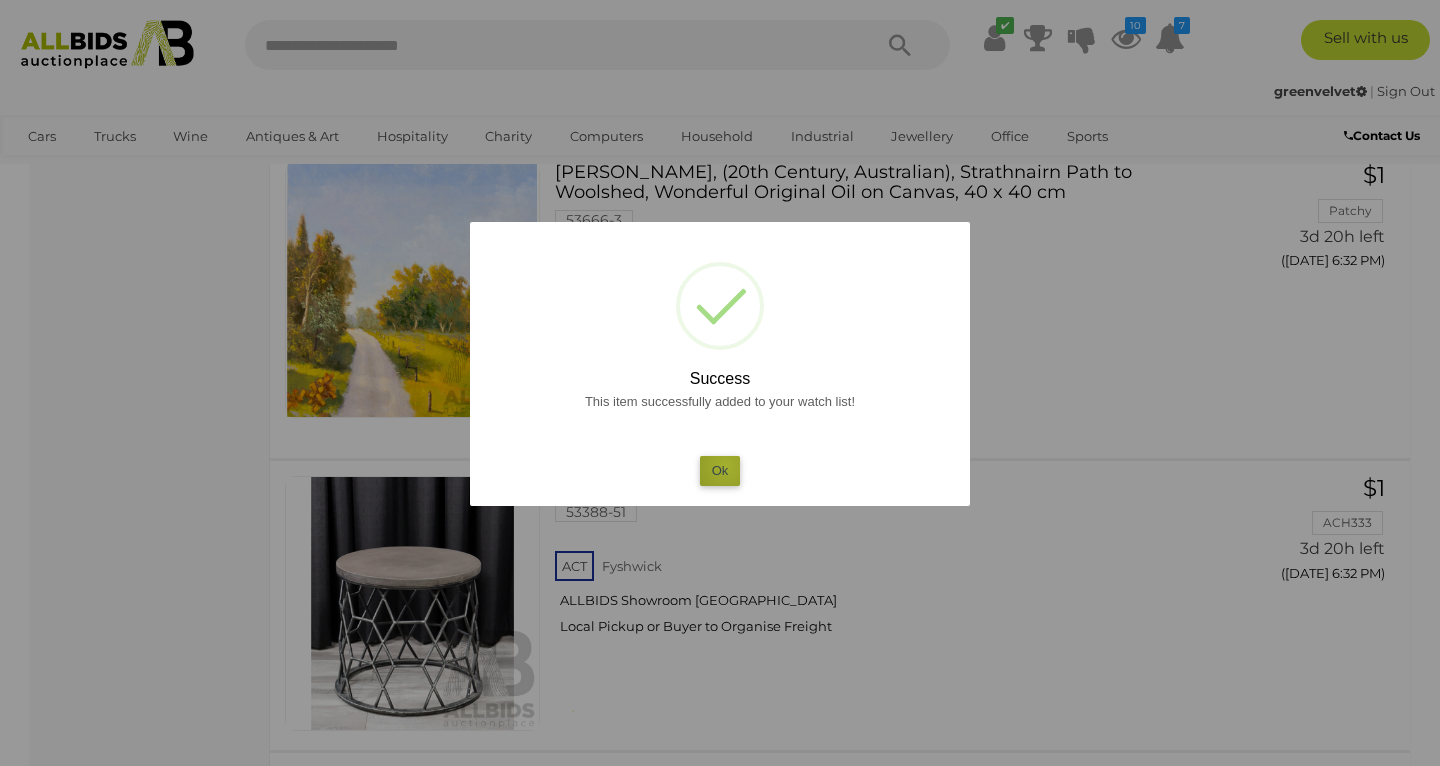 click on "Ok" at bounding box center [720, 470] 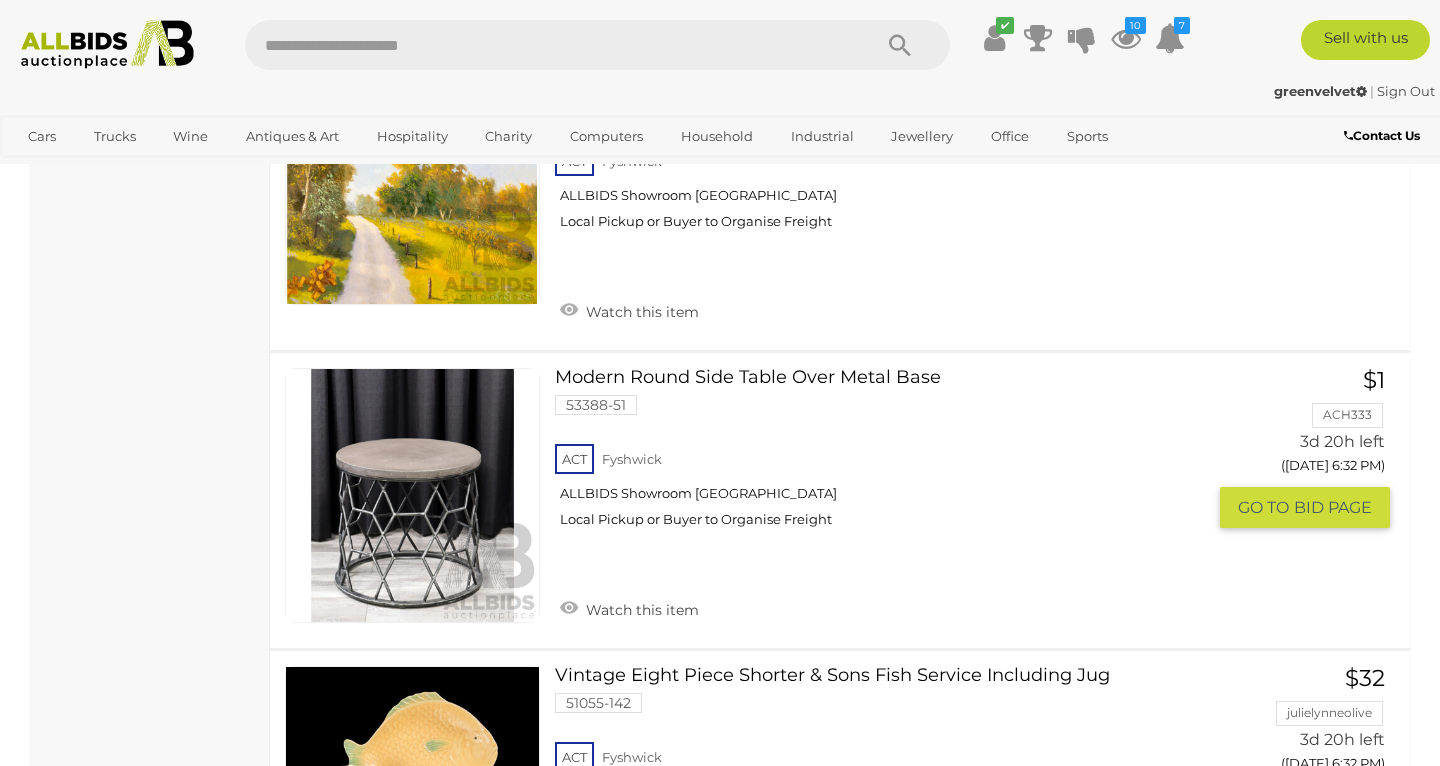 scroll, scrollTop: 10090, scrollLeft: 0, axis: vertical 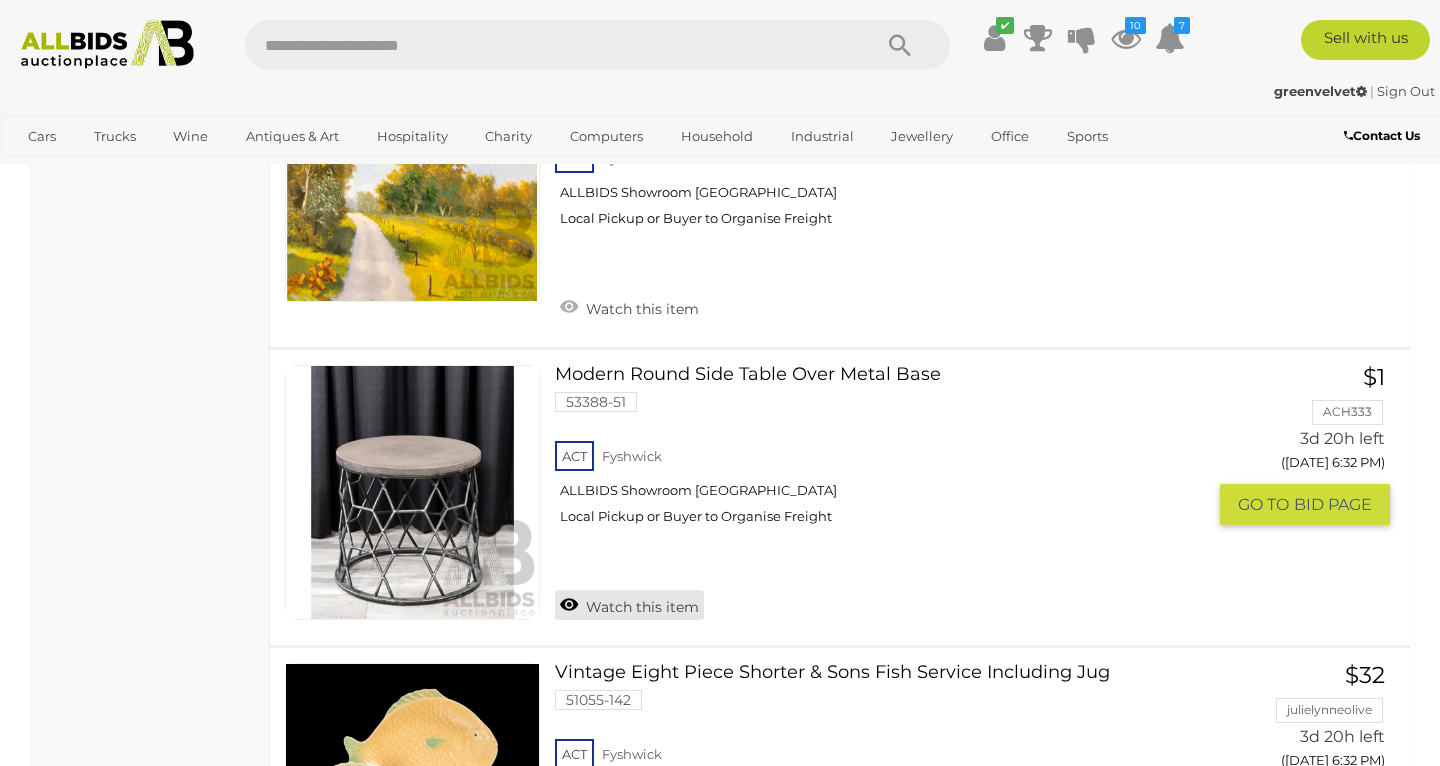 click on "Watch this item" at bounding box center [629, 605] 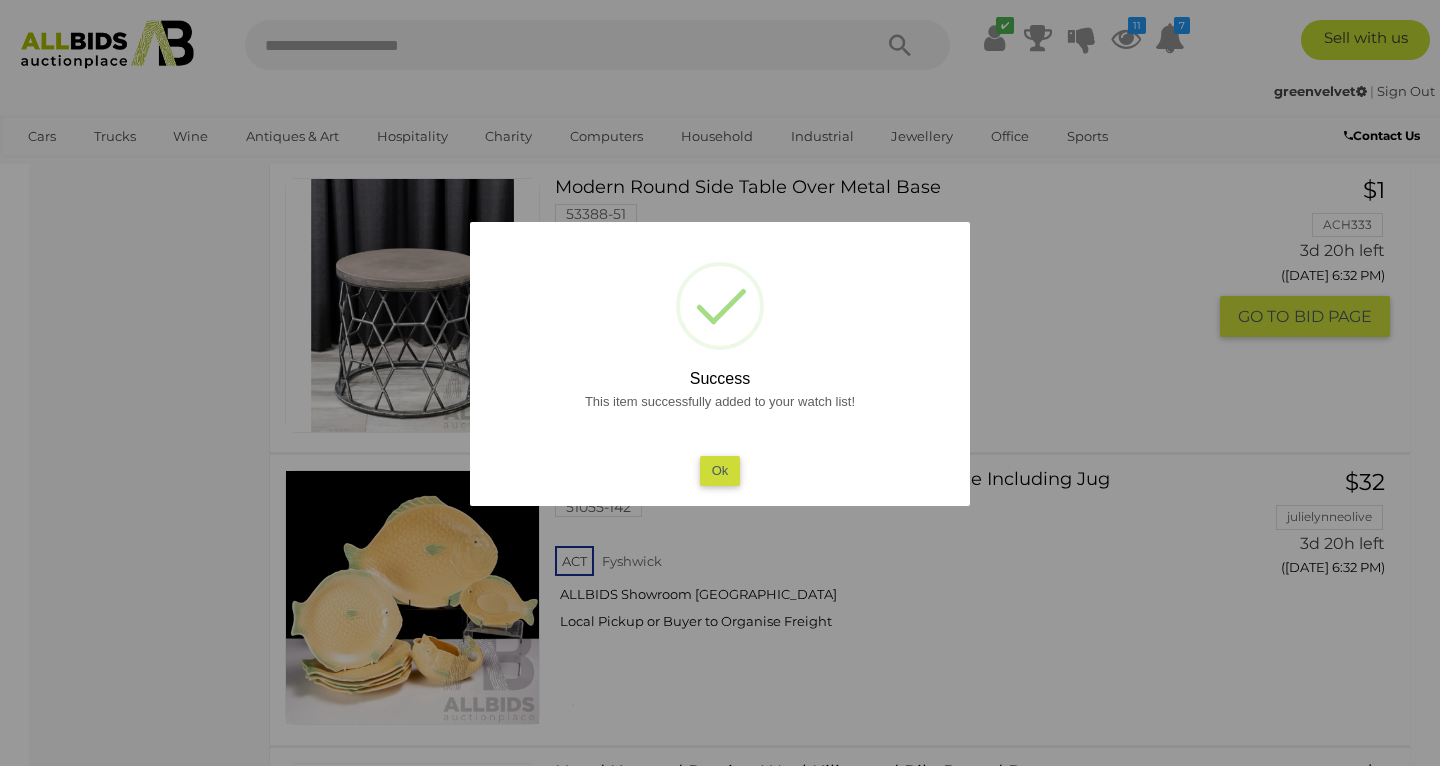 scroll, scrollTop: 10111, scrollLeft: 1, axis: both 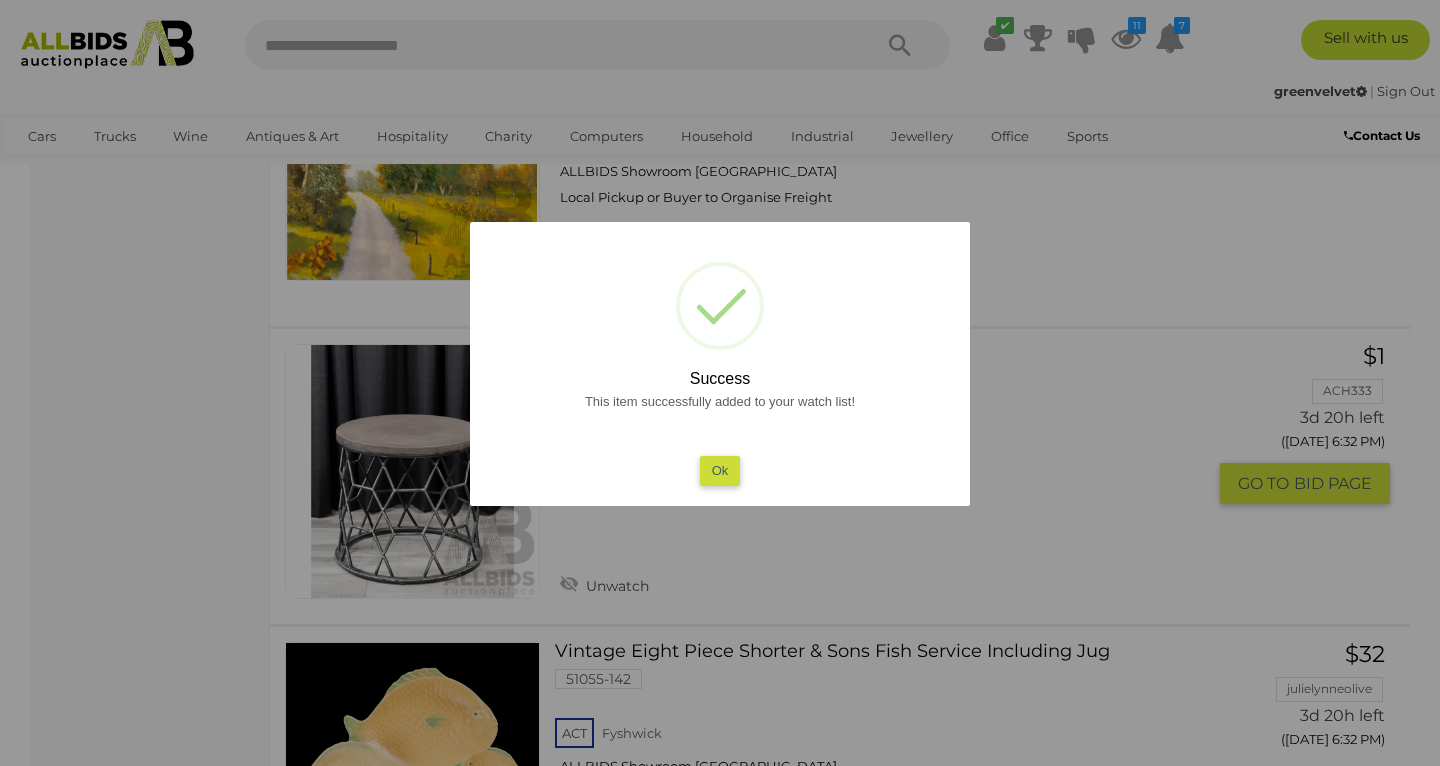 click on "Ok" at bounding box center [720, 470] 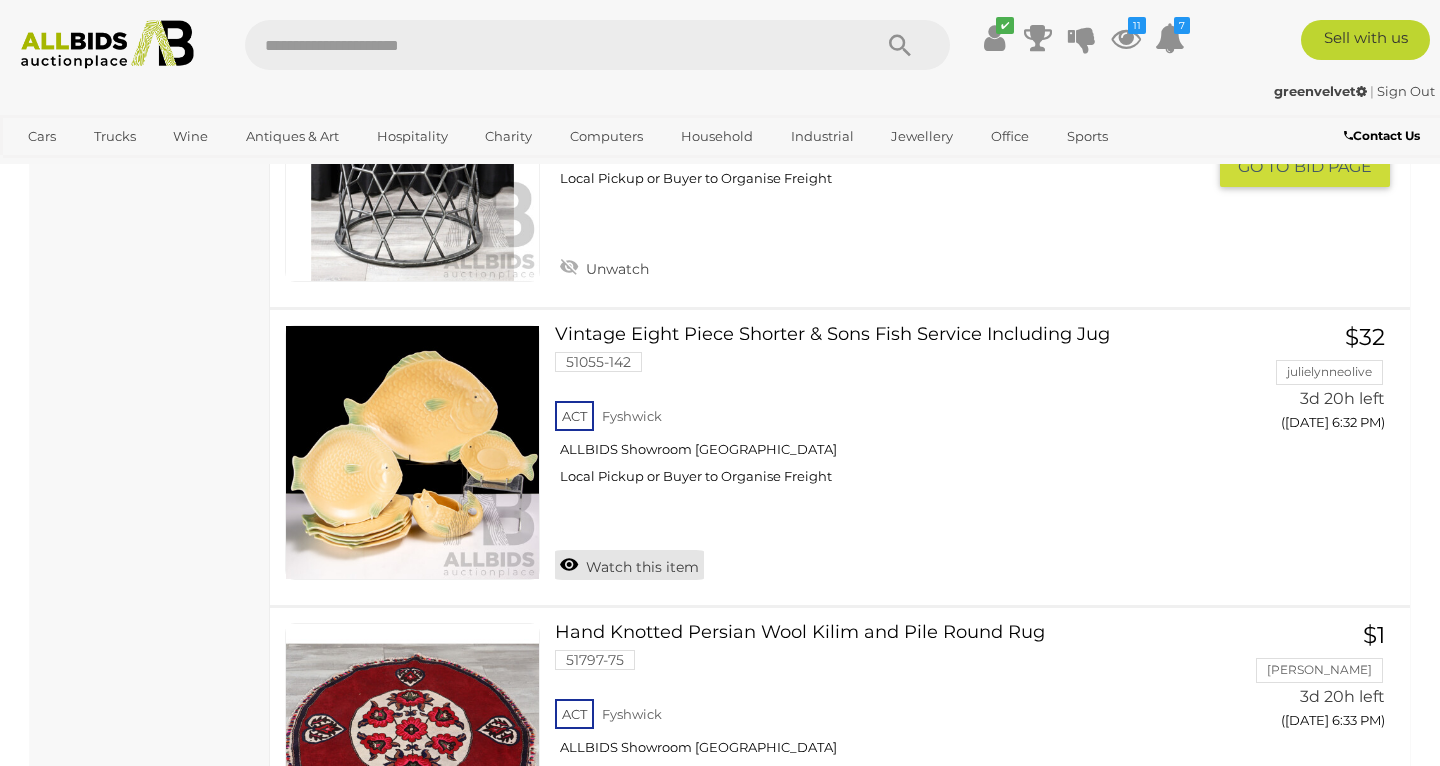 scroll, scrollTop: 10429, scrollLeft: 0, axis: vertical 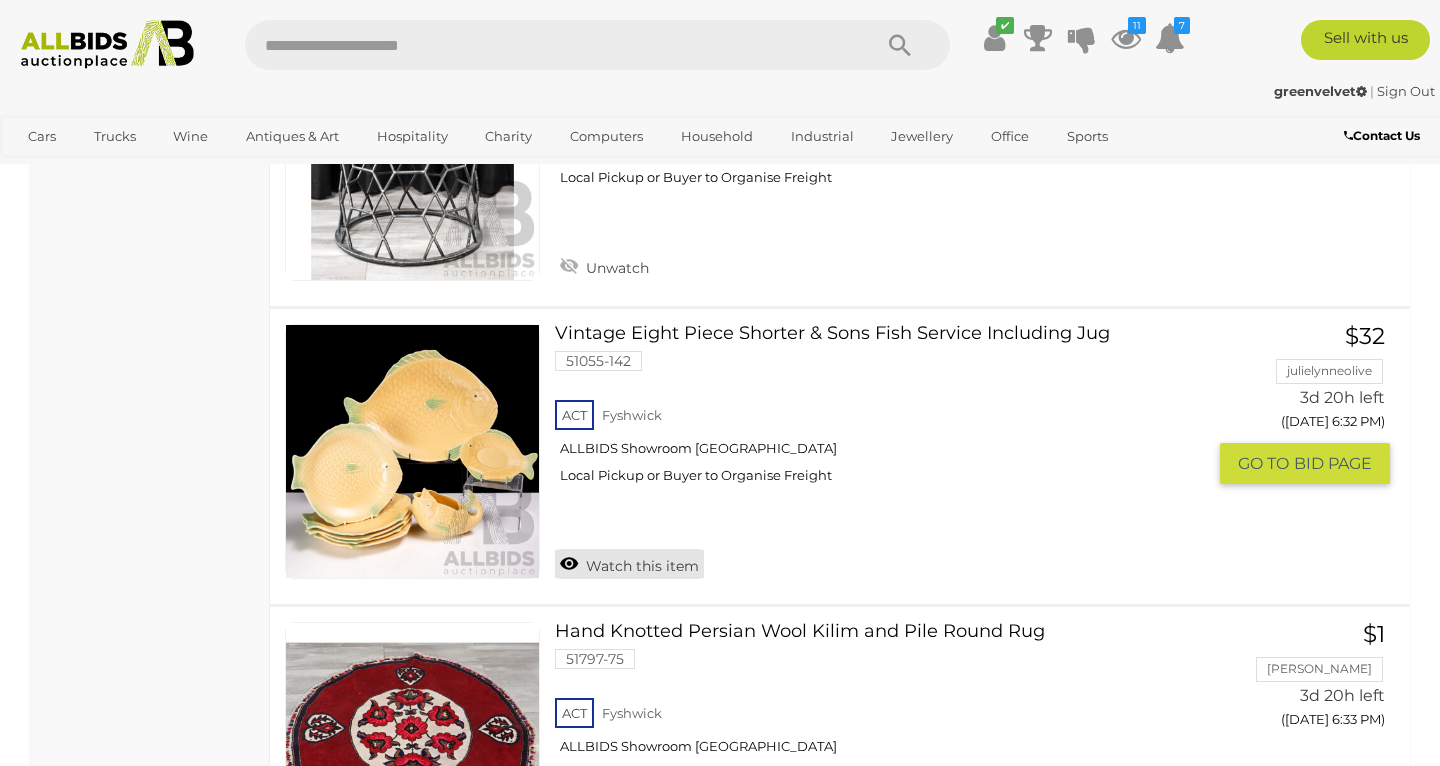 click on "Watch this item" at bounding box center [629, 564] 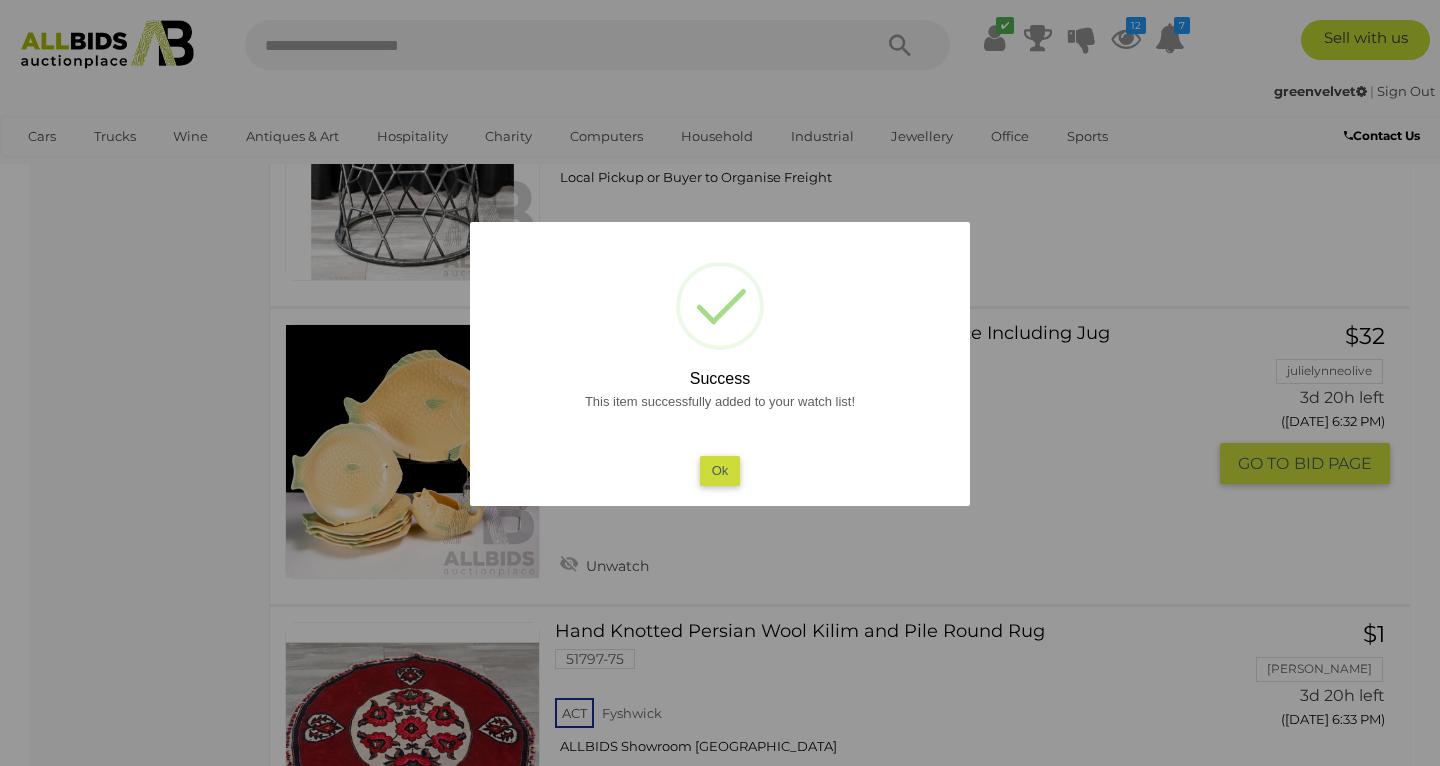 click on "This item successfully added to your watch list!  Ok" at bounding box center (720, 438) 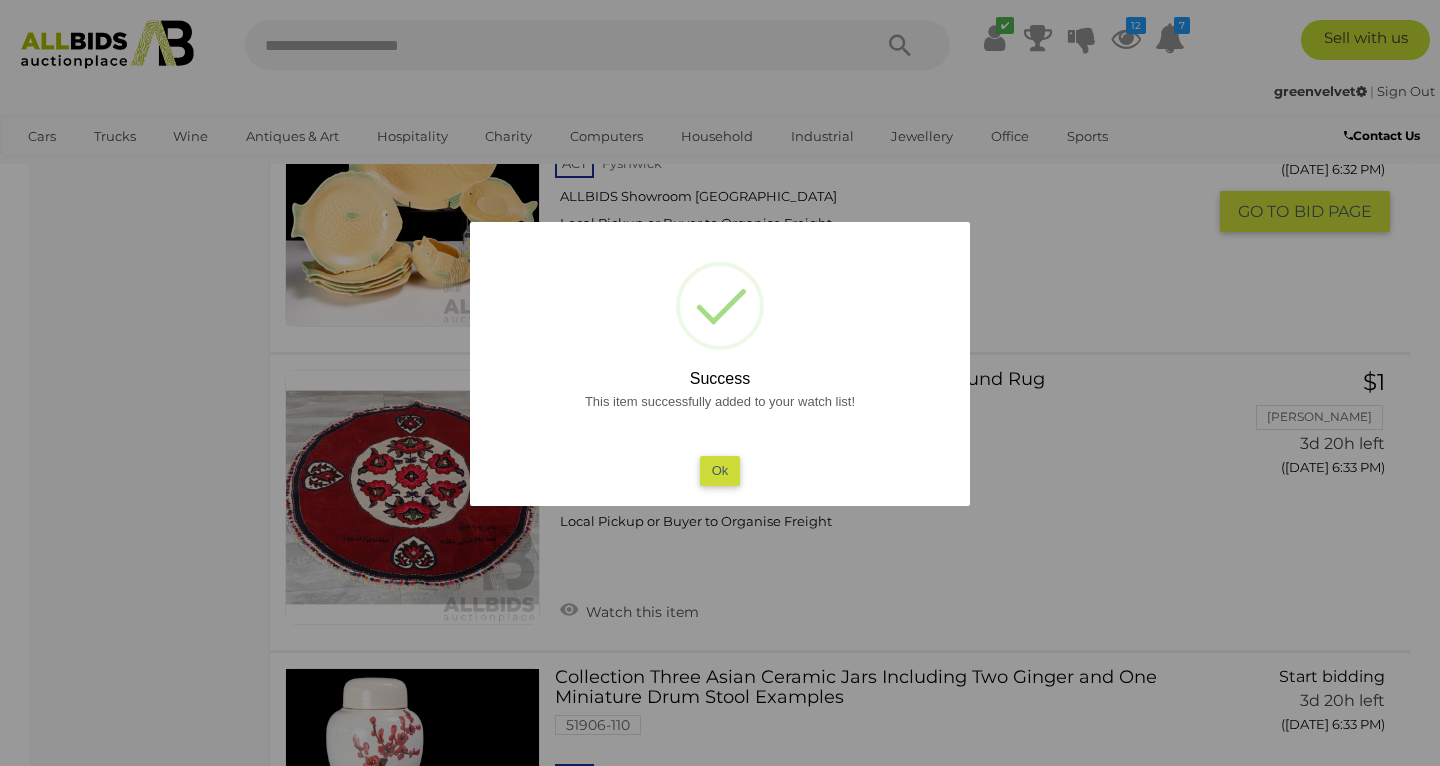 scroll, scrollTop: 10726, scrollLeft: 0, axis: vertical 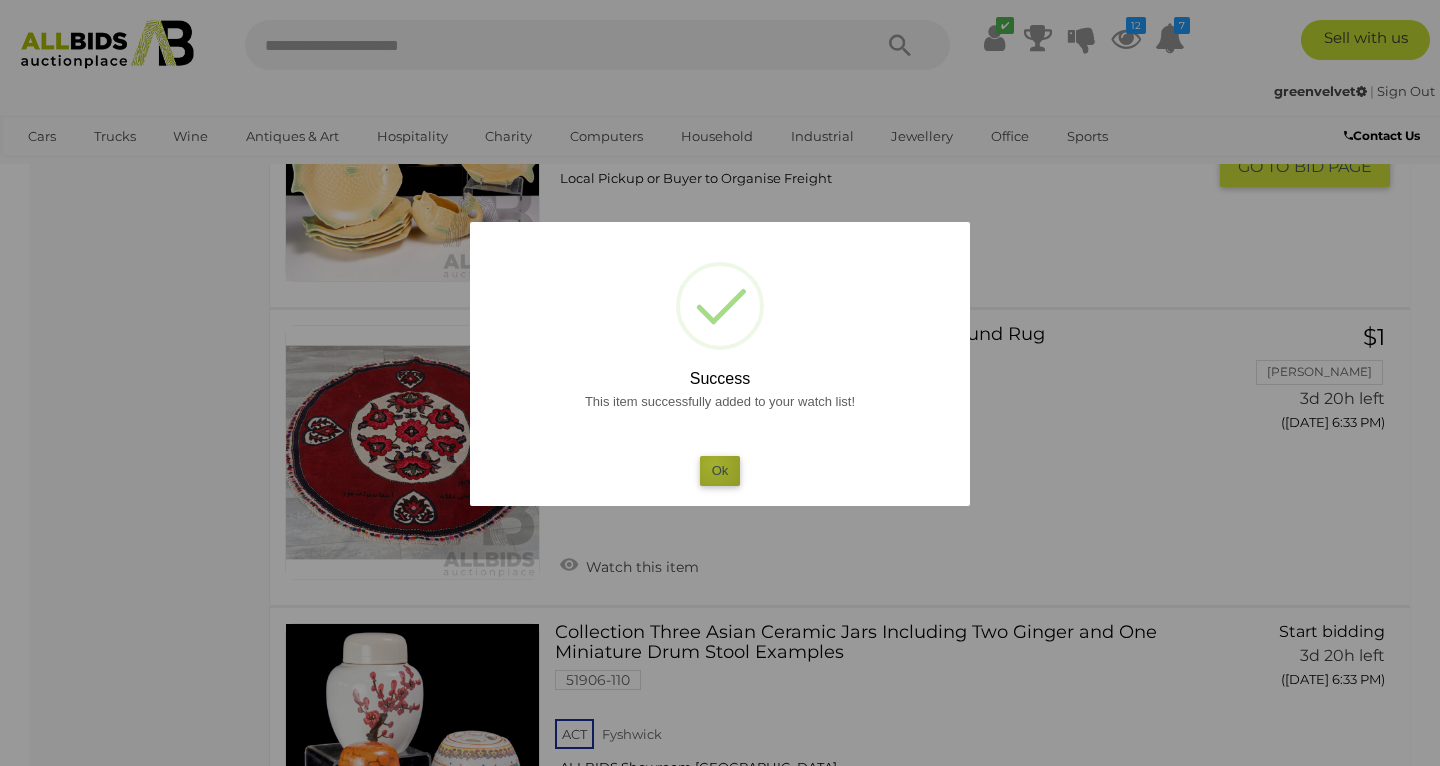 click on "Ok" at bounding box center [720, 470] 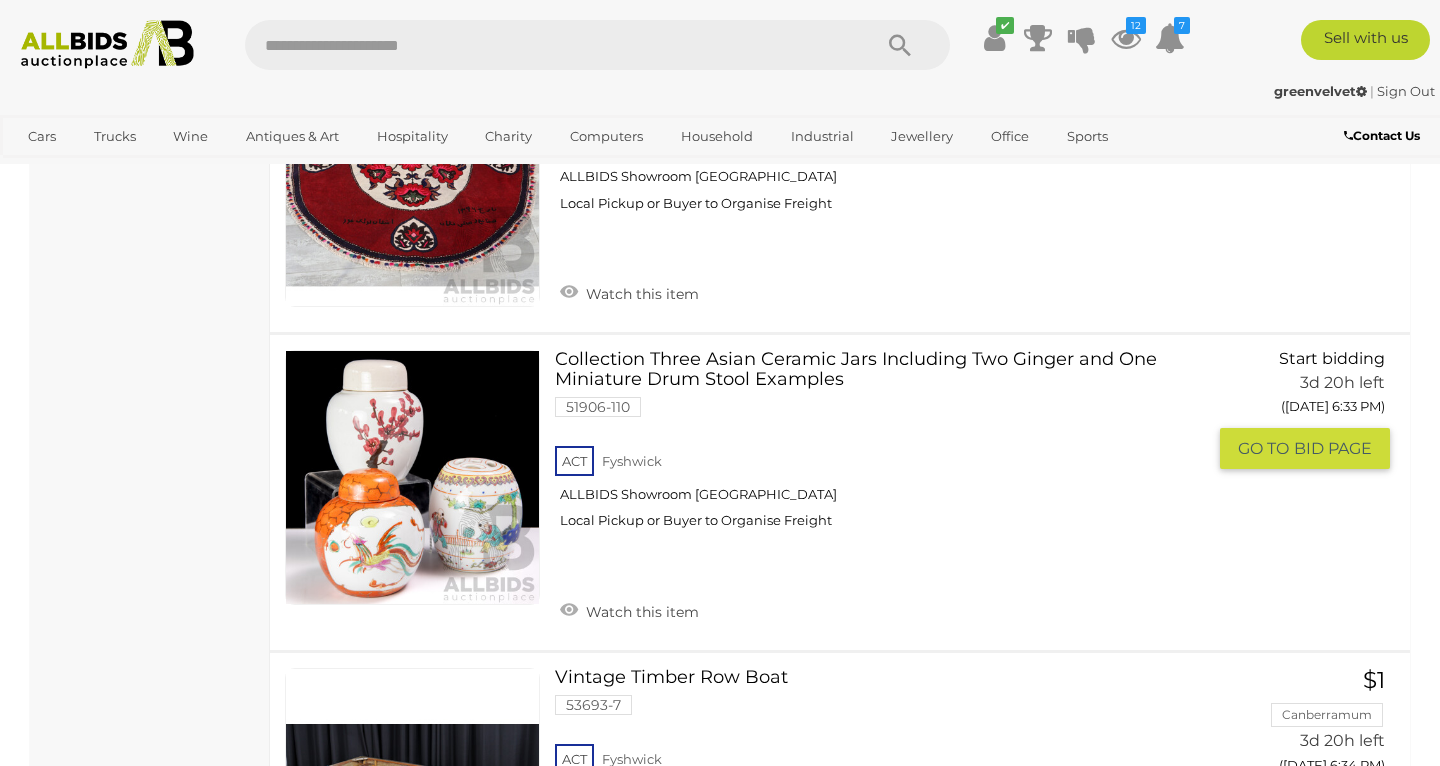 scroll, scrollTop: 11004, scrollLeft: 0, axis: vertical 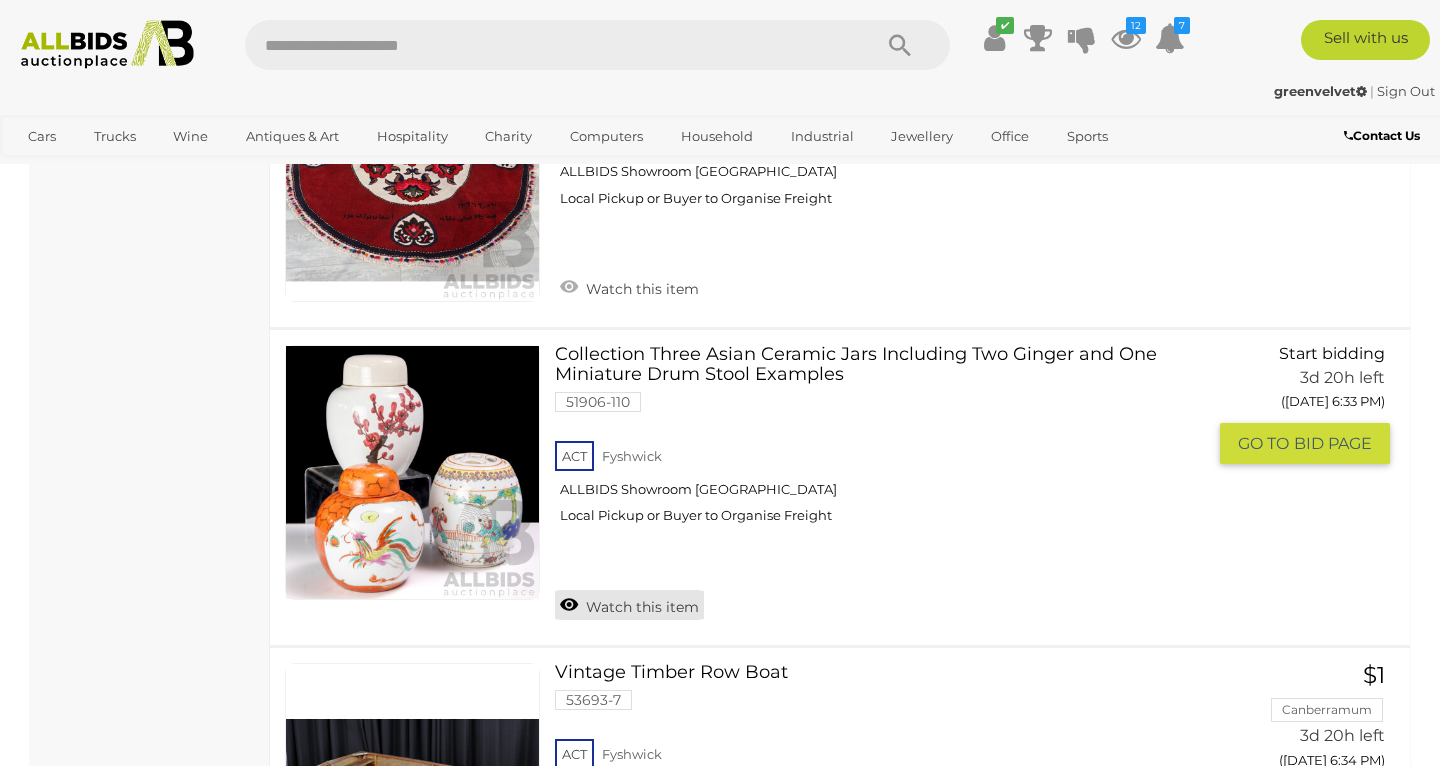 click on "Watch this item" at bounding box center [629, 605] 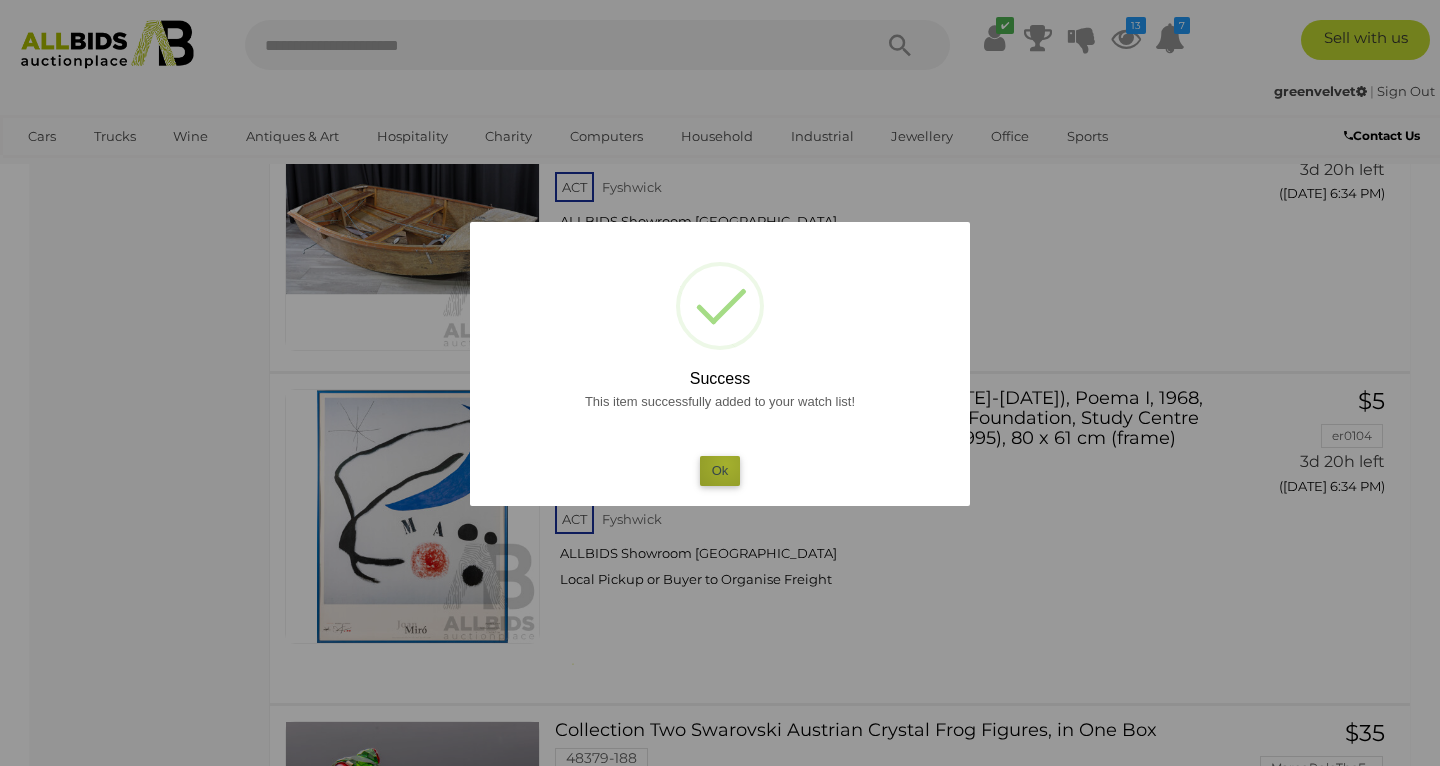 click on "Ok" at bounding box center [720, 470] 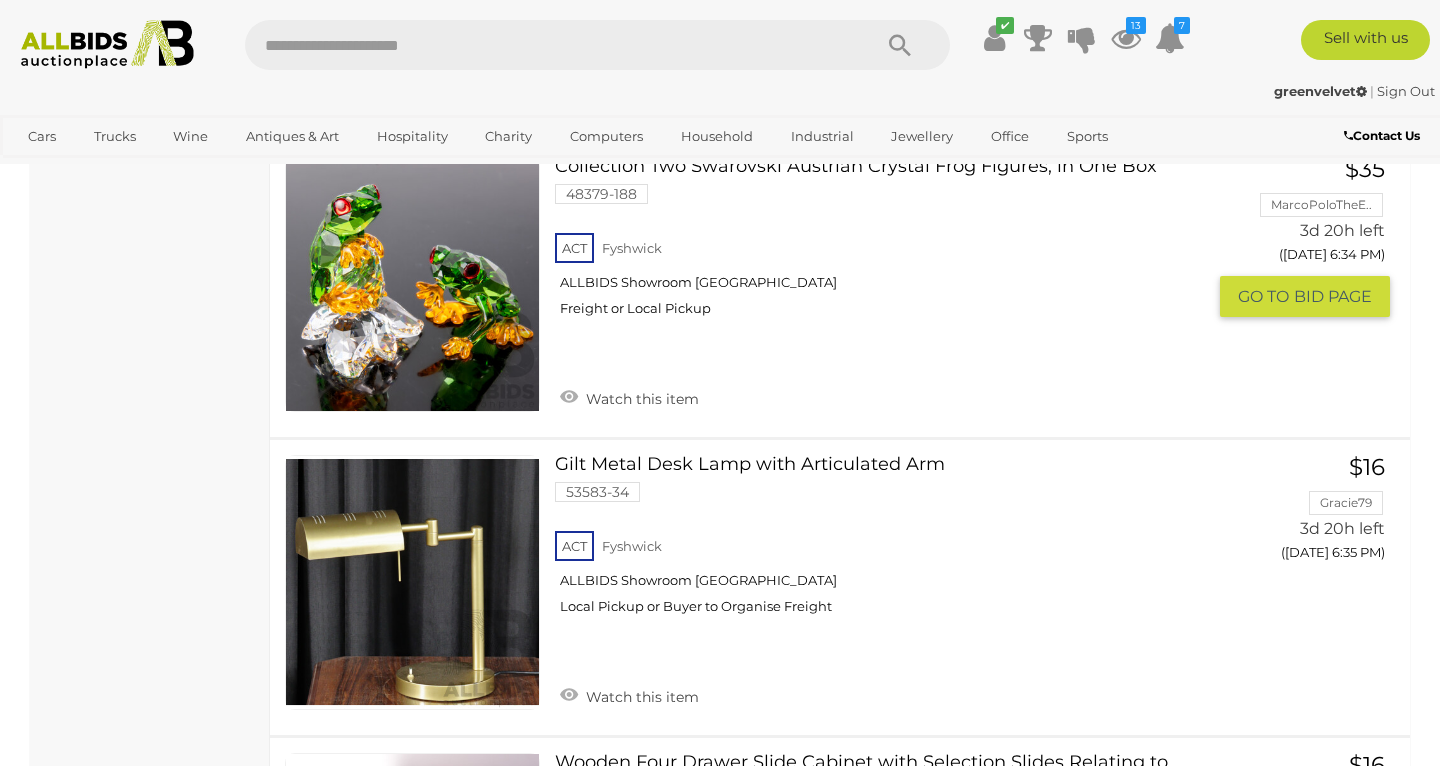 scroll, scrollTop: 12152, scrollLeft: 0, axis: vertical 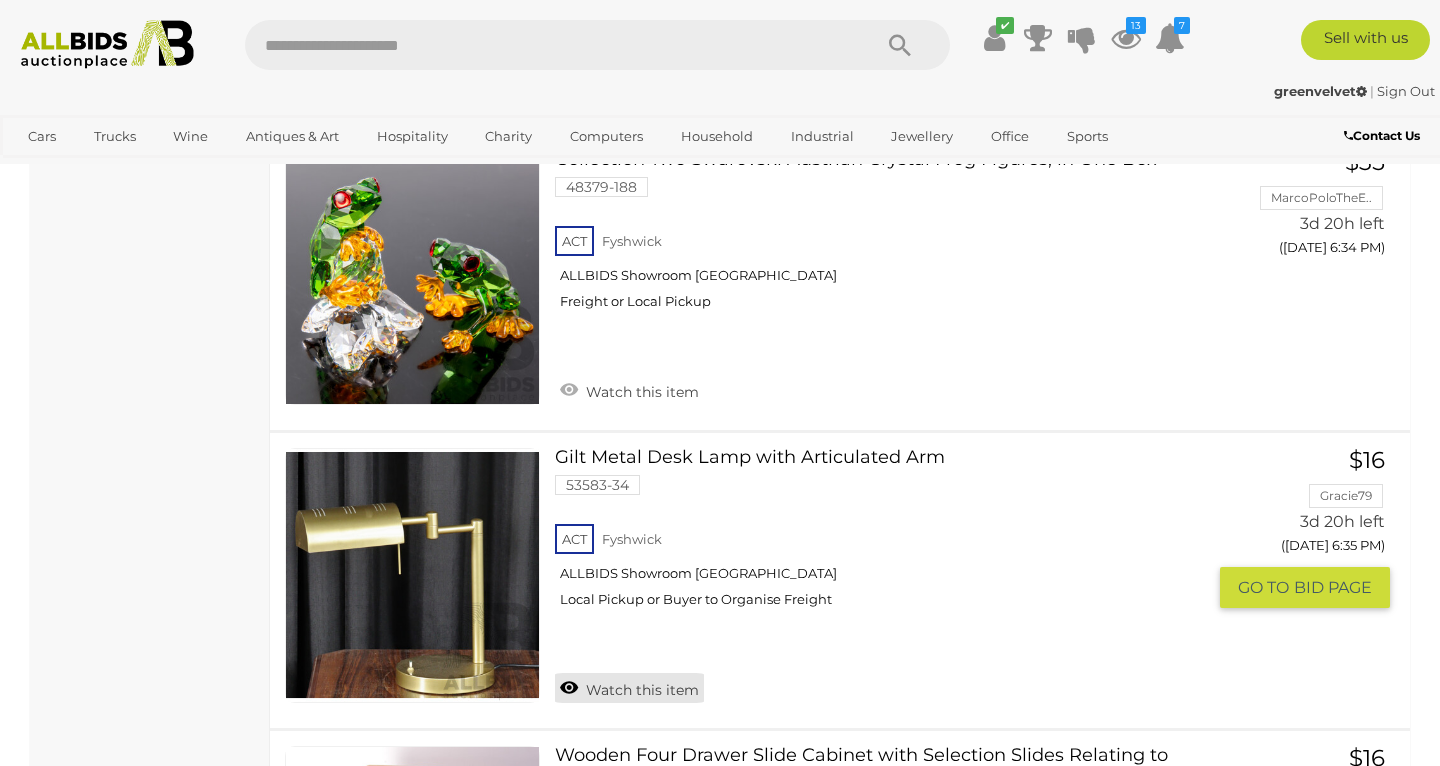 click on "Watch this item" at bounding box center [629, 688] 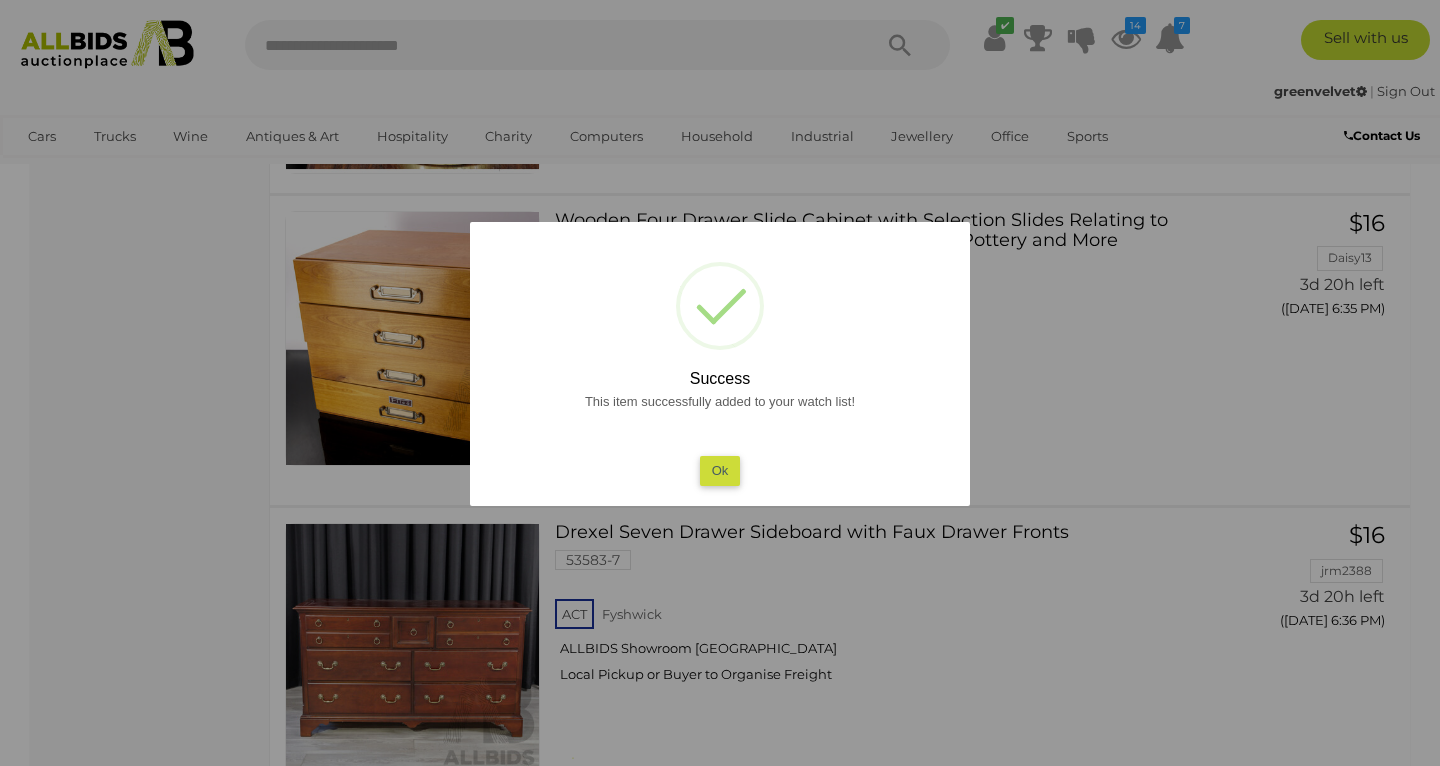 scroll, scrollTop: 12477, scrollLeft: 0, axis: vertical 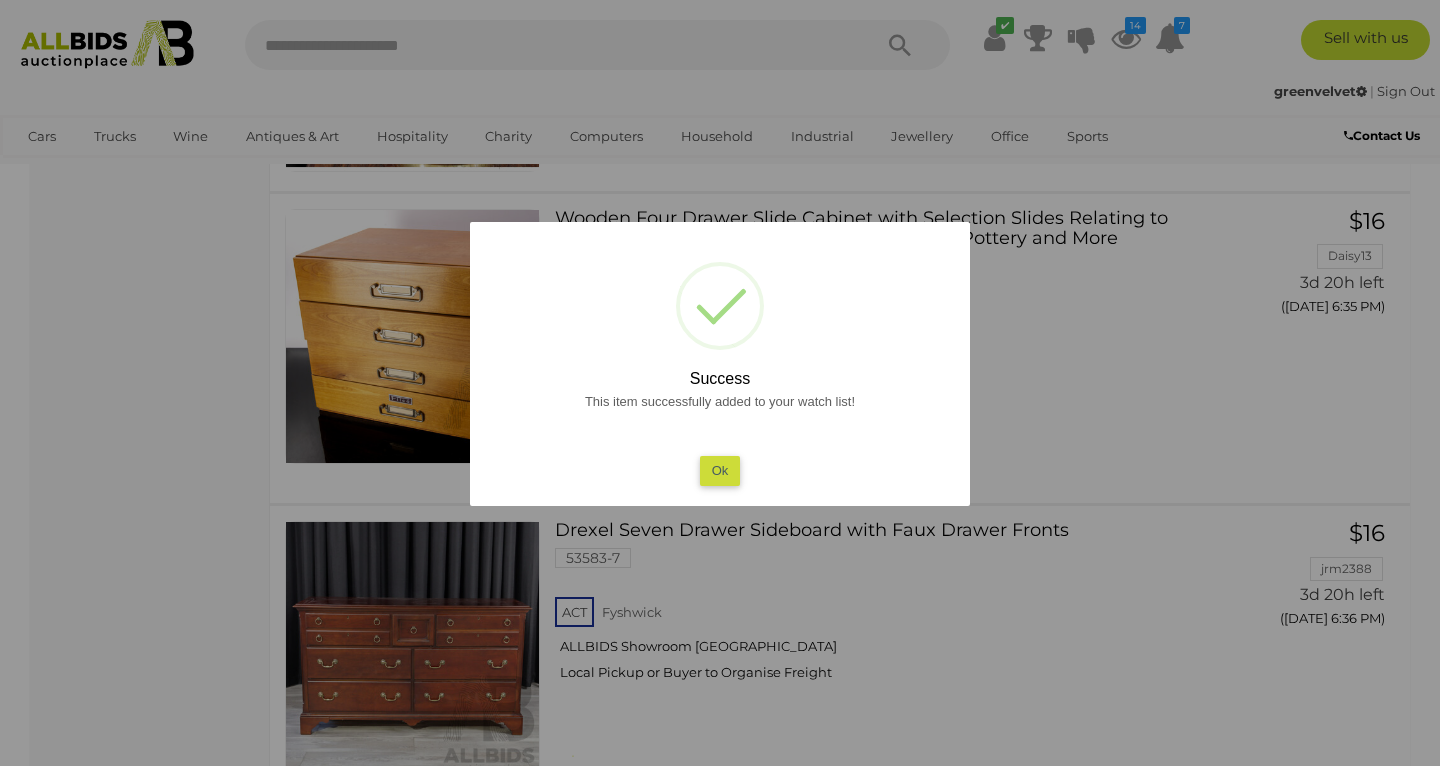 click on "Ok" at bounding box center (720, 470) 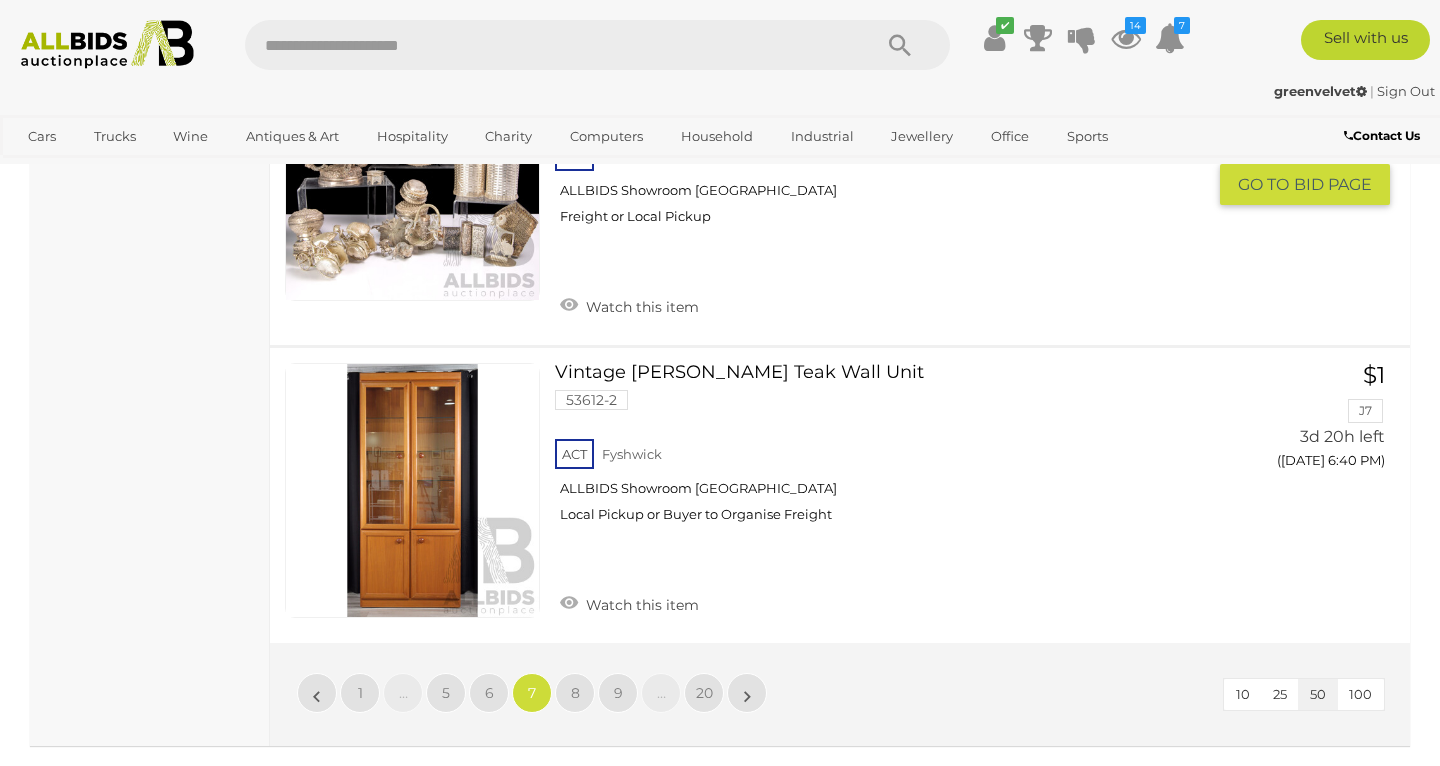 scroll, scrollTop: 15650, scrollLeft: 0, axis: vertical 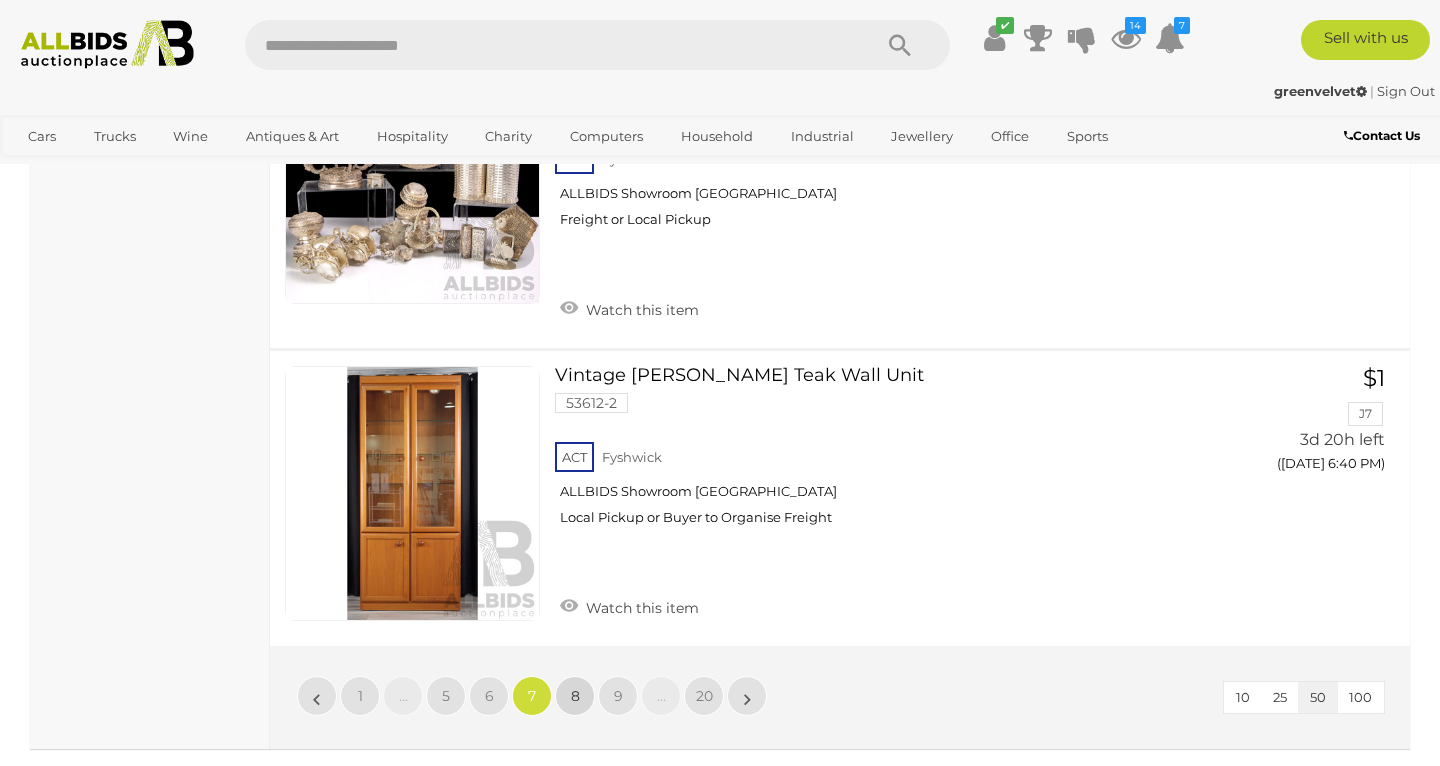 click on "8" at bounding box center [575, 696] 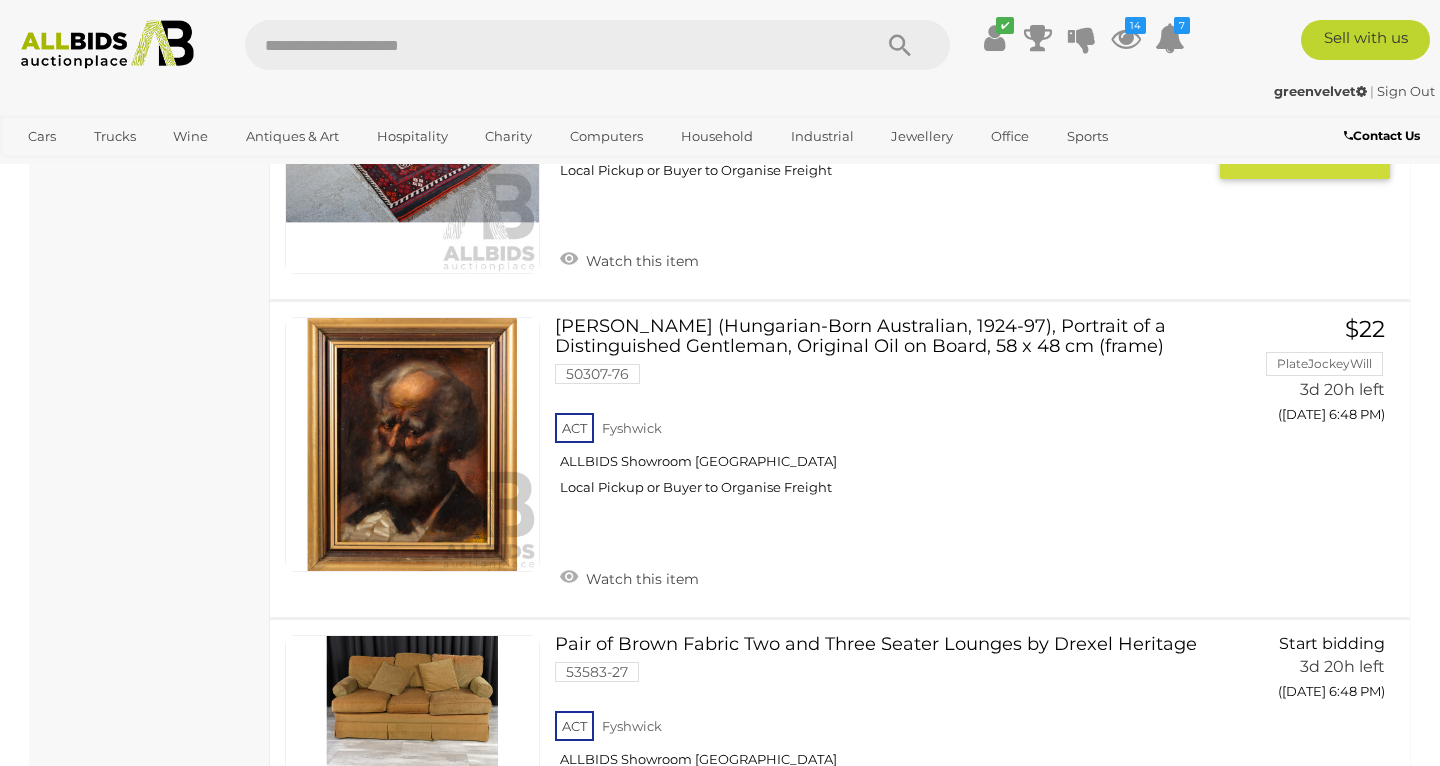 scroll, scrollTop: 5882, scrollLeft: 0, axis: vertical 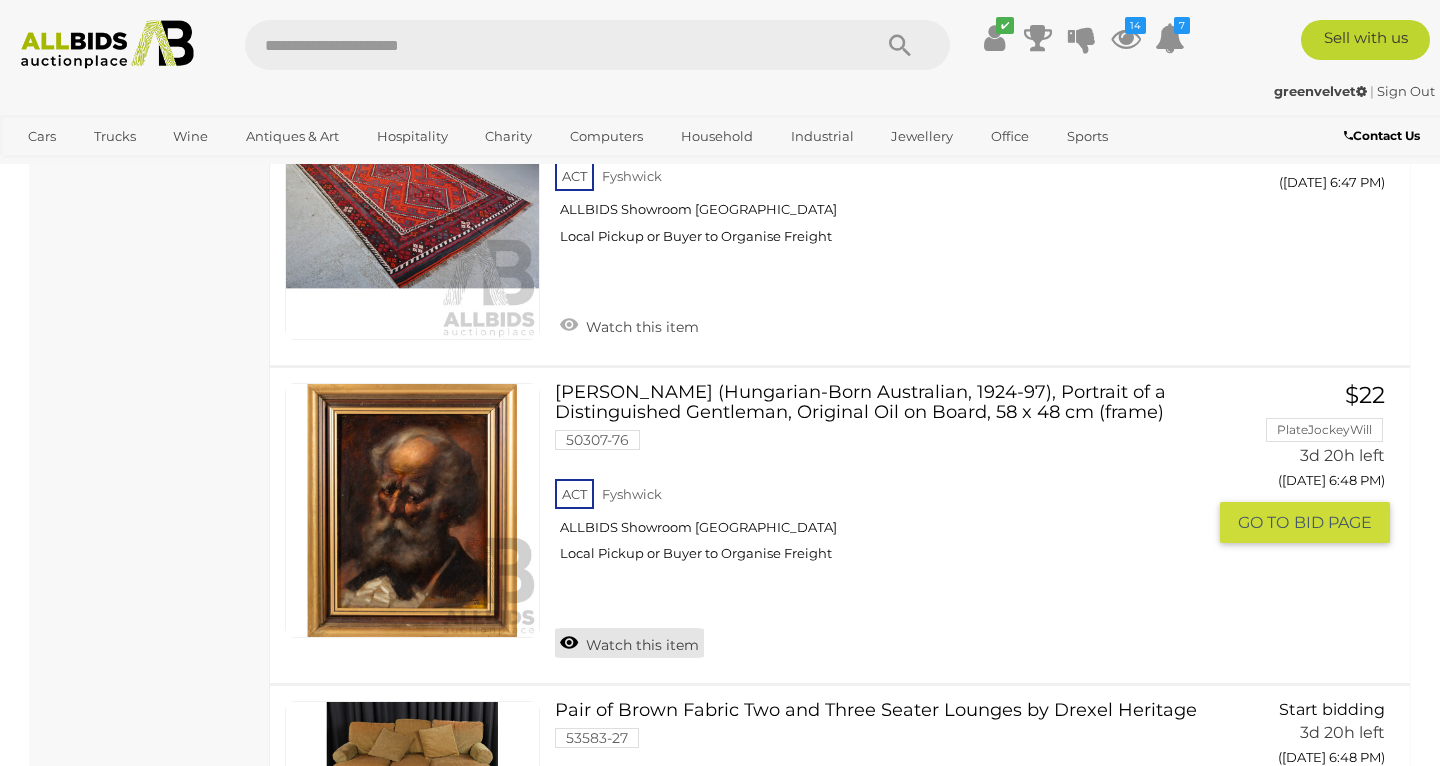 click on "Watch this item" at bounding box center (629, 643) 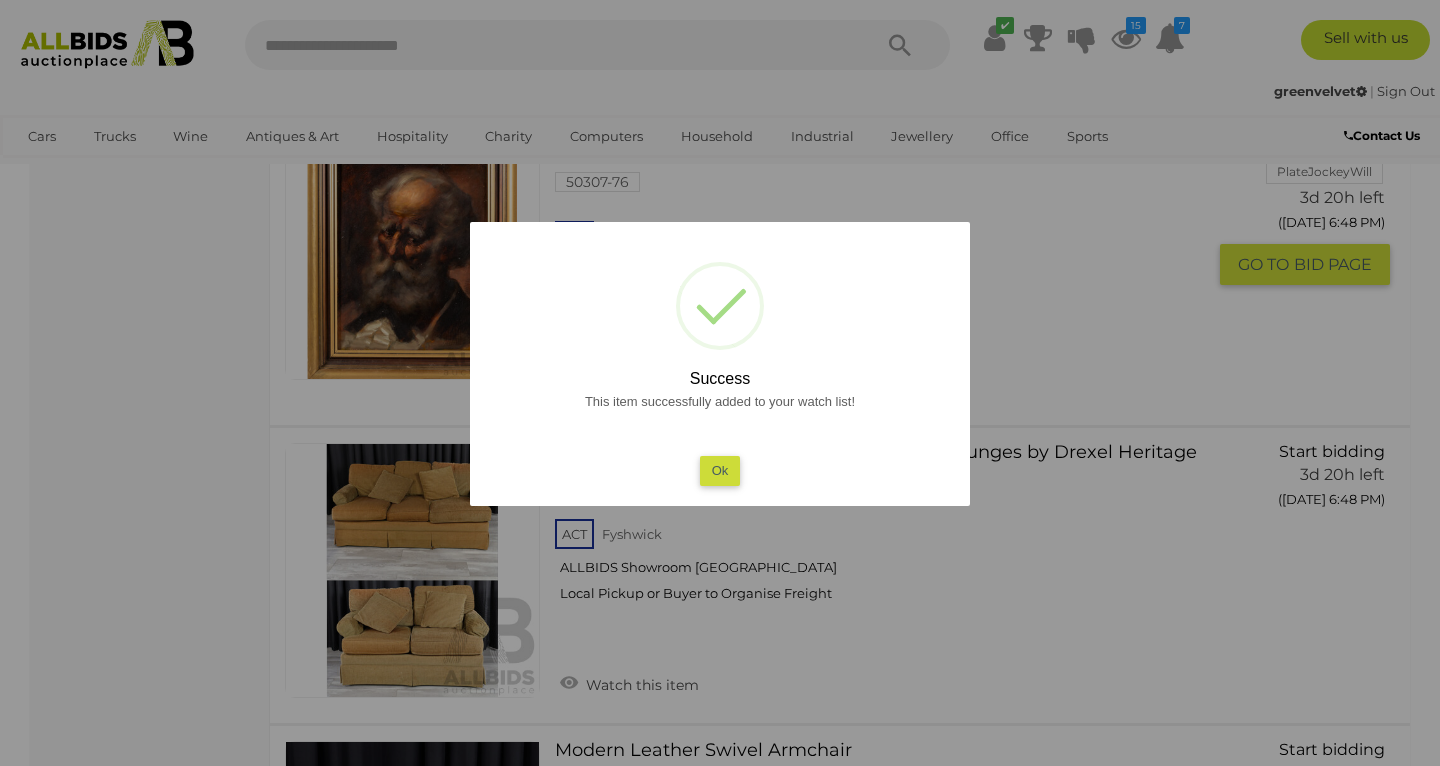 scroll, scrollTop: 6127, scrollLeft: 0, axis: vertical 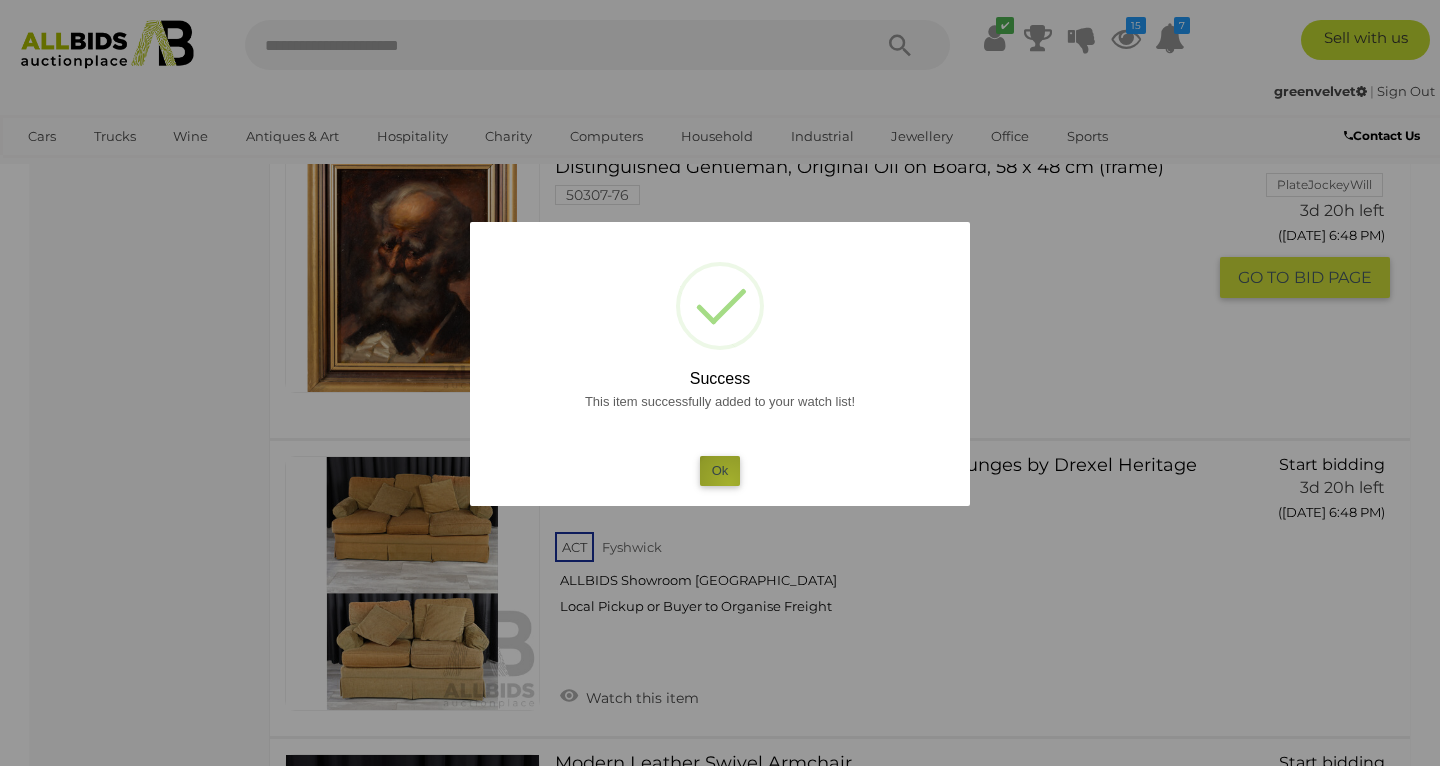 click on "Ok" at bounding box center [720, 470] 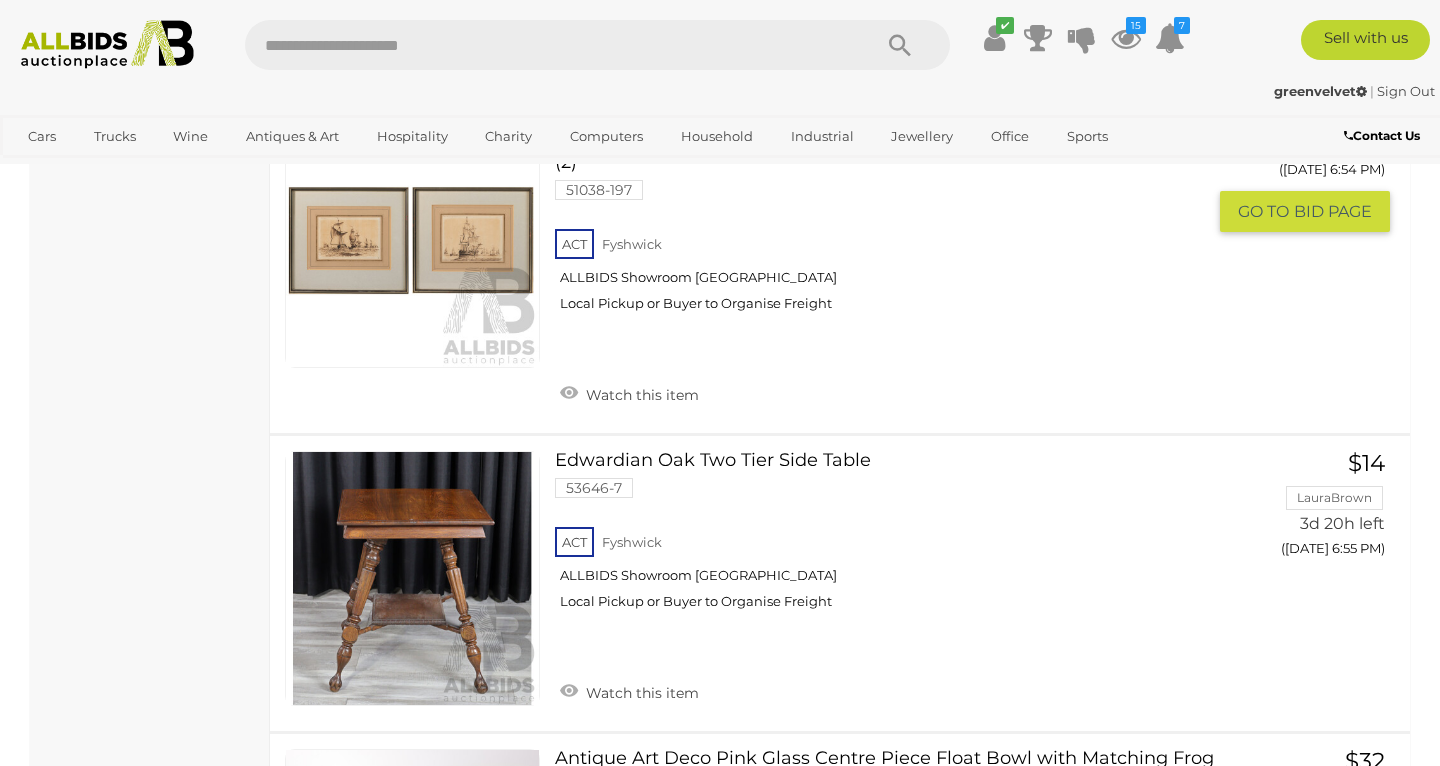 scroll, scrollTop: 11122, scrollLeft: 0, axis: vertical 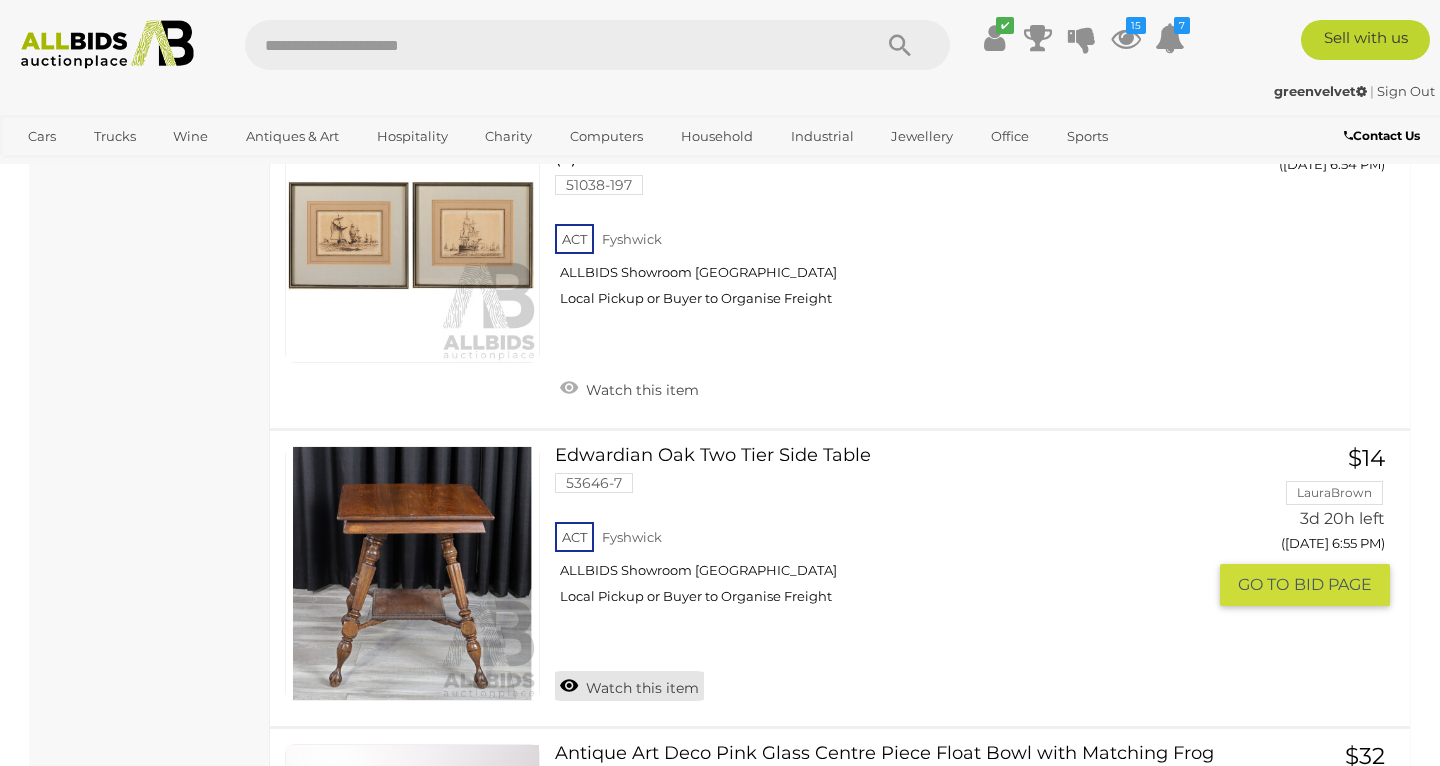 click on "Watch this item" at bounding box center [629, 686] 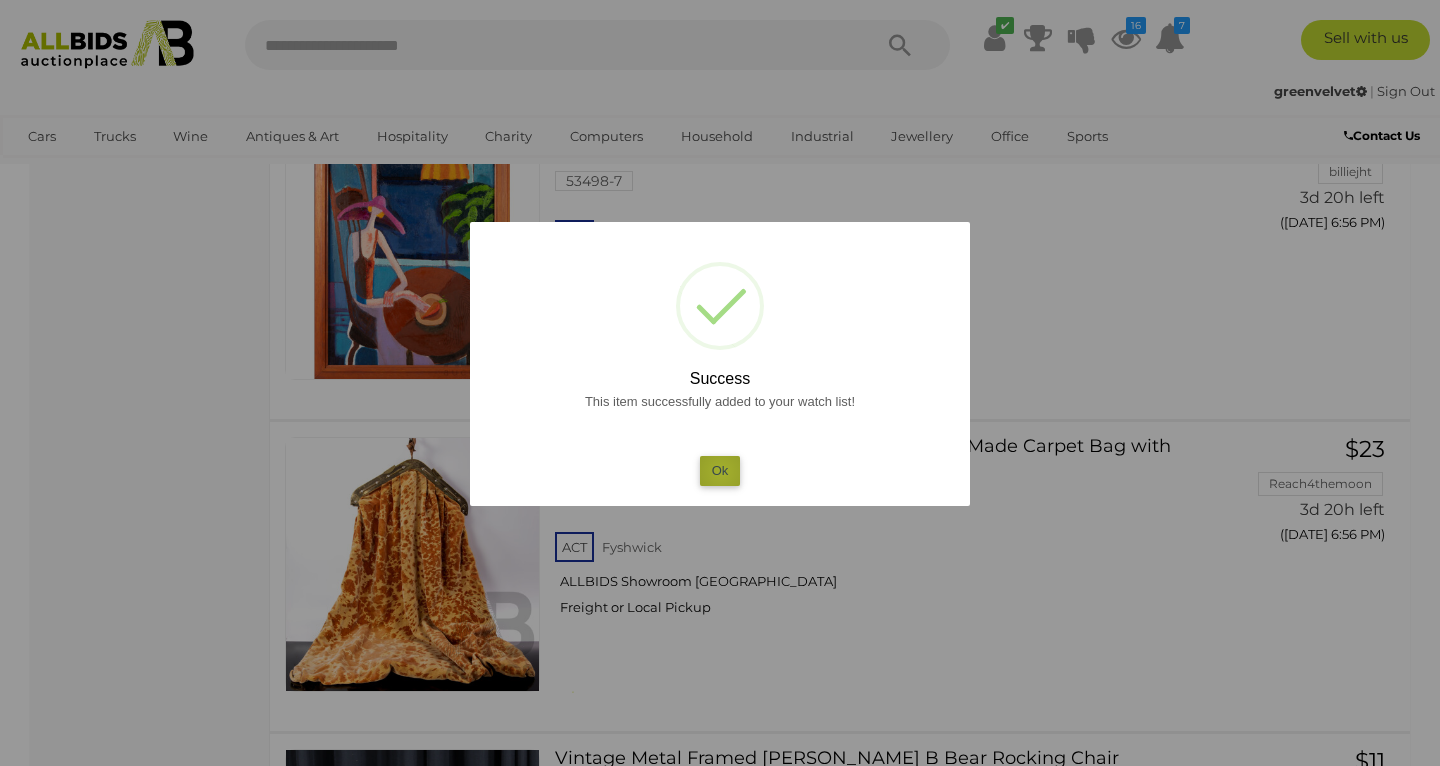 click on "Ok" at bounding box center (720, 470) 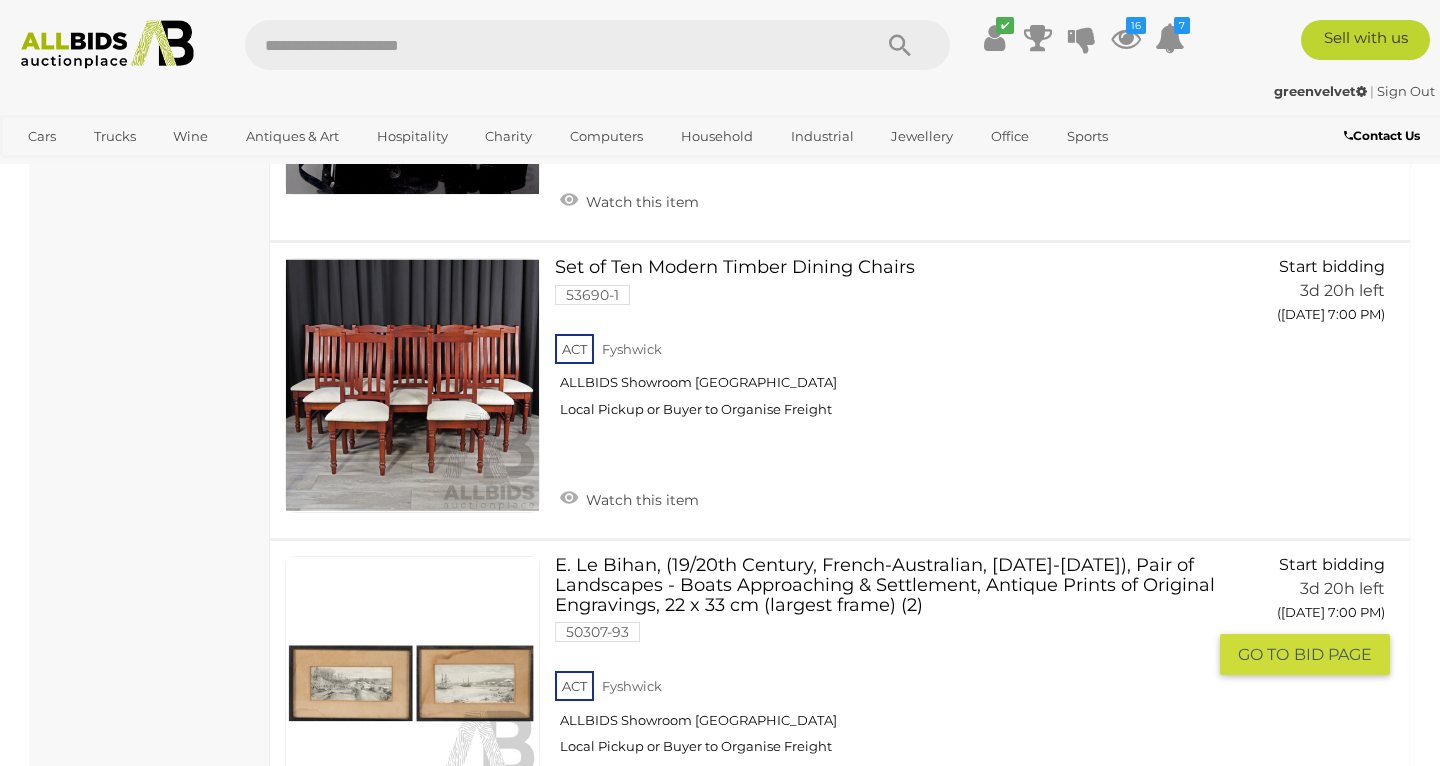 scroll, scrollTop: 15011, scrollLeft: 0, axis: vertical 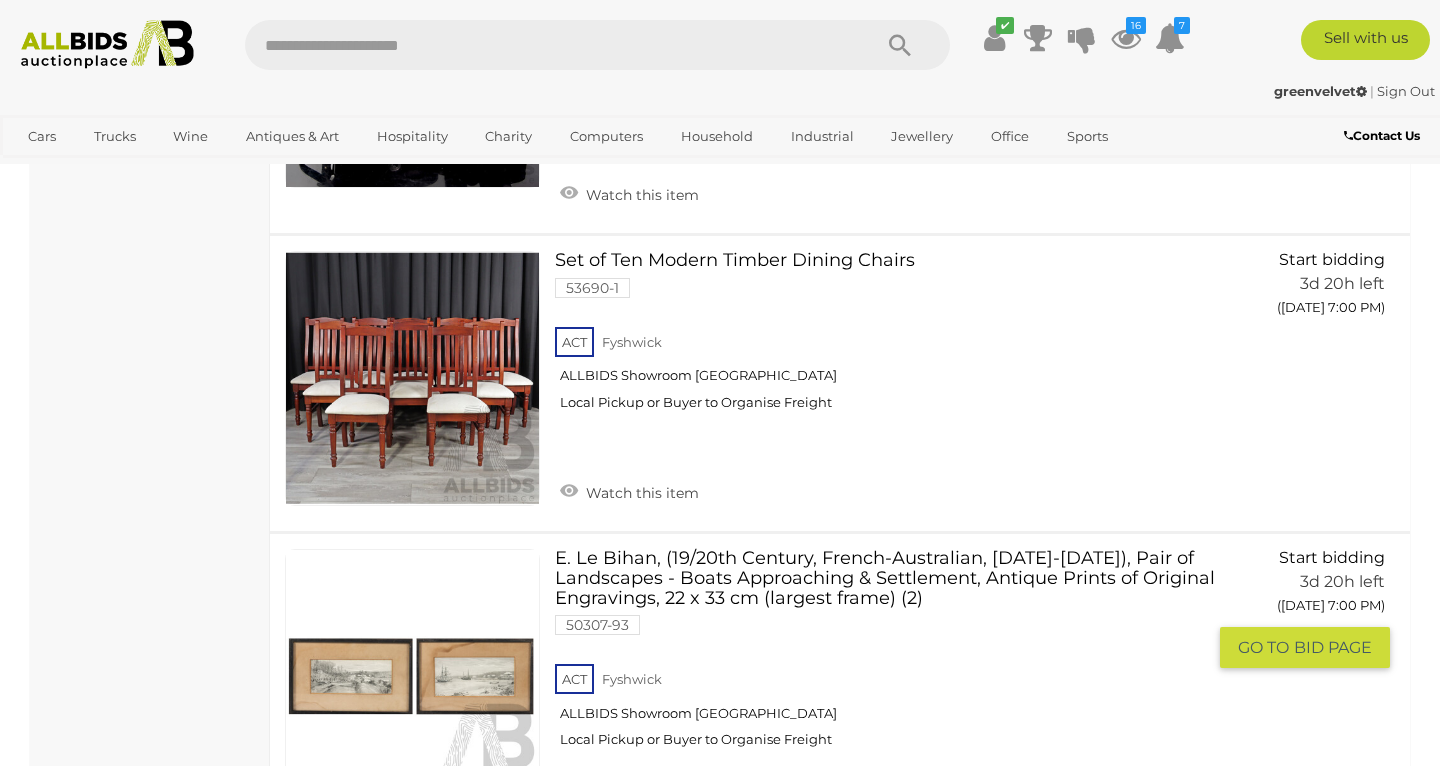 click on "Watch this item" at bounding box center [629, 829] 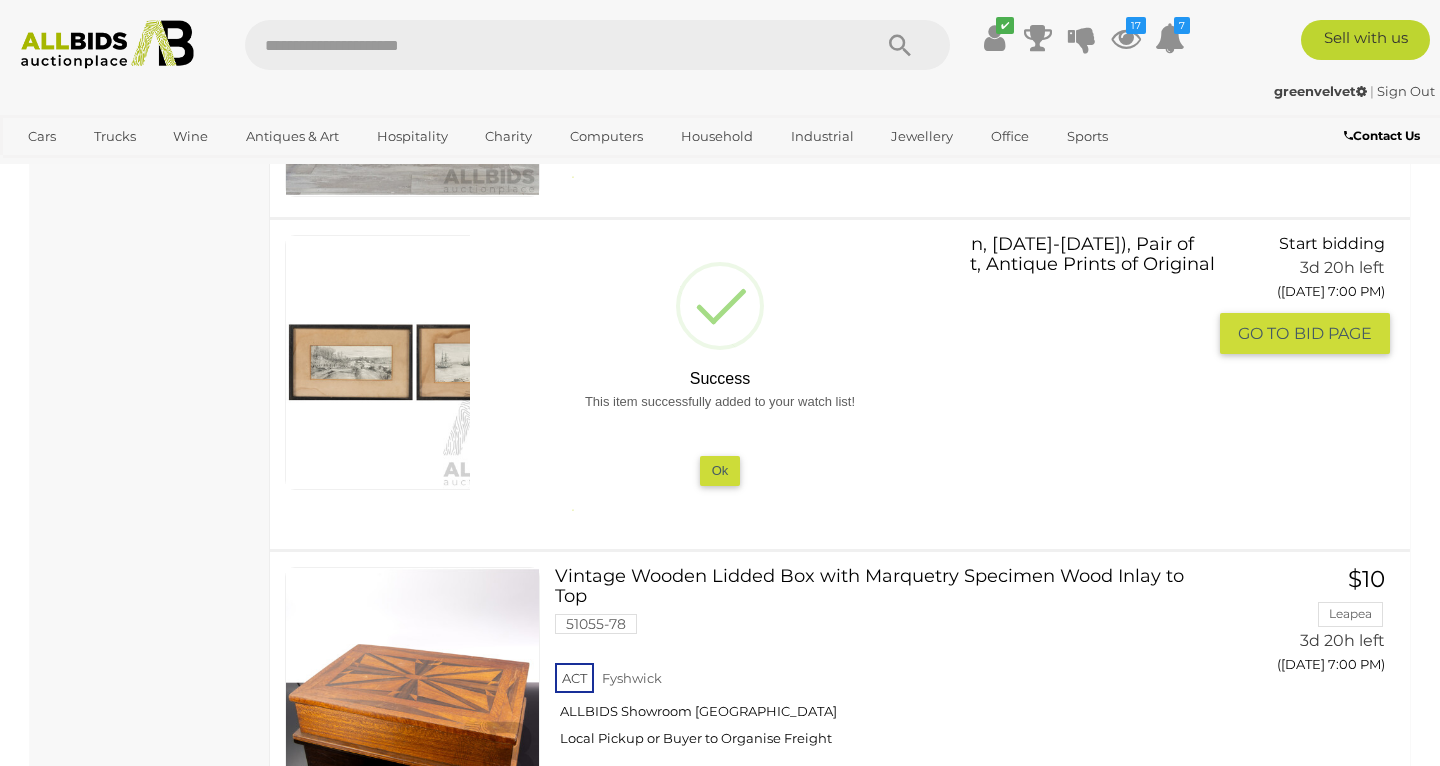 scroll, scrollTop: 15068, scrollLeft: 0, axis: vertical 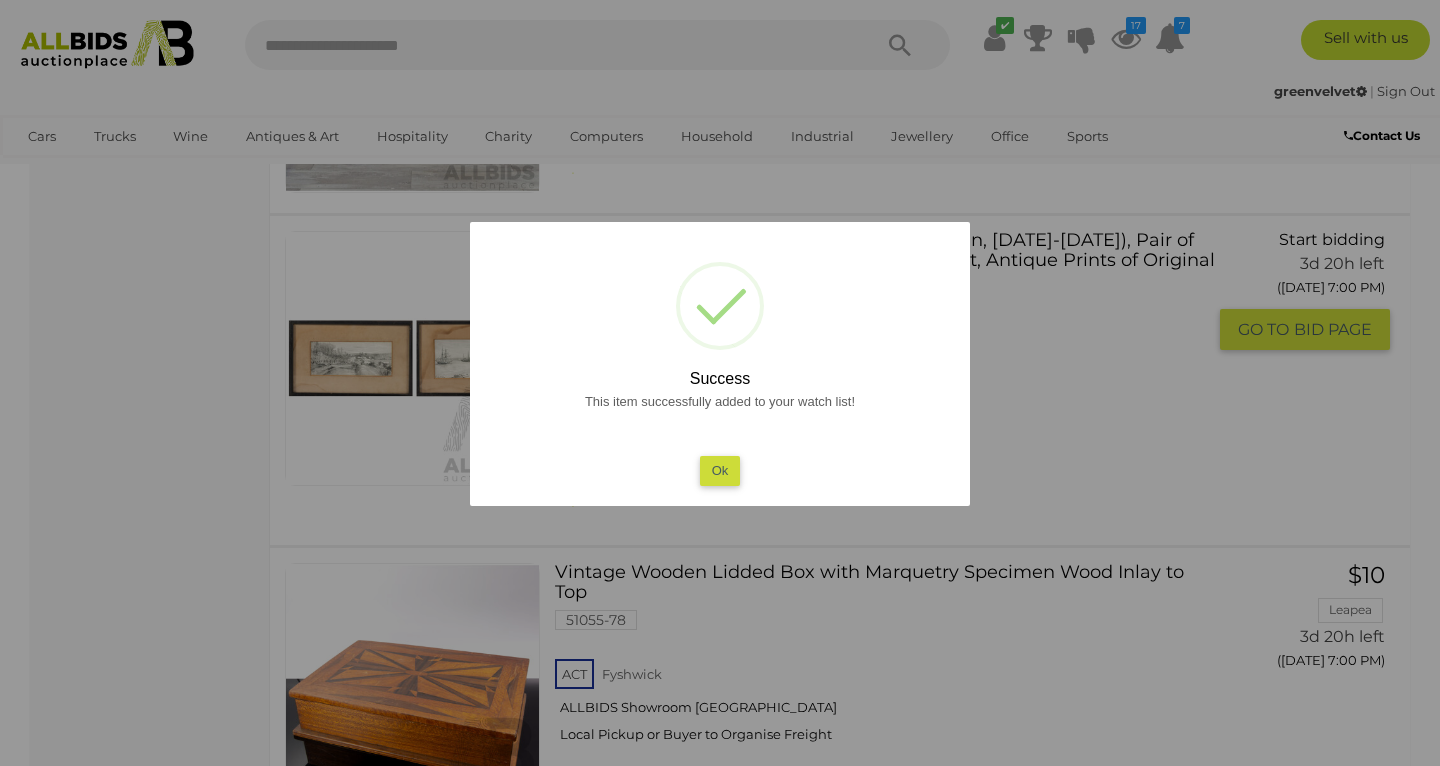 click on "Ok" at bounding box center (720, 470) 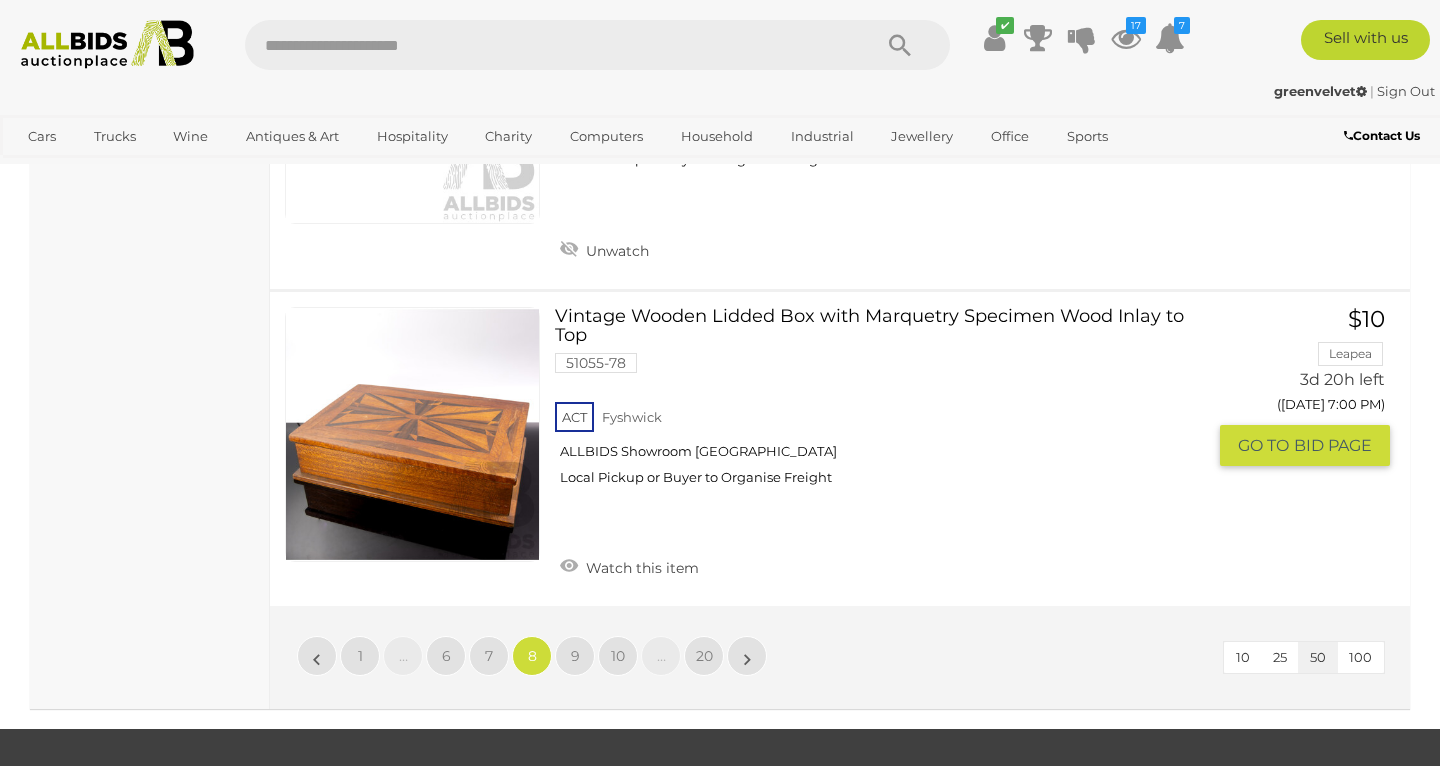 scroll, scrollTop: 15595, scrollLeft: 0, axis: vertical 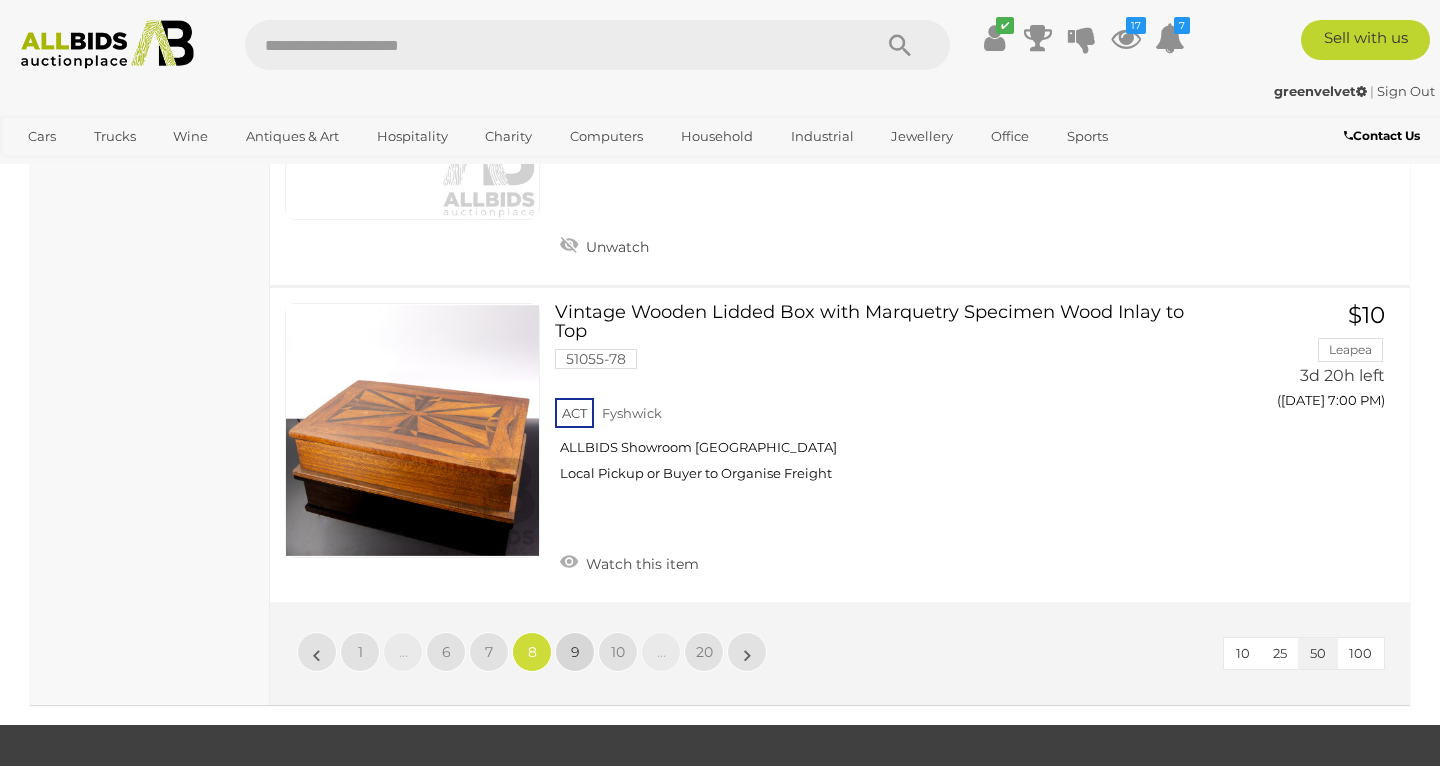 click on "9" at bounding box center (575, 652) 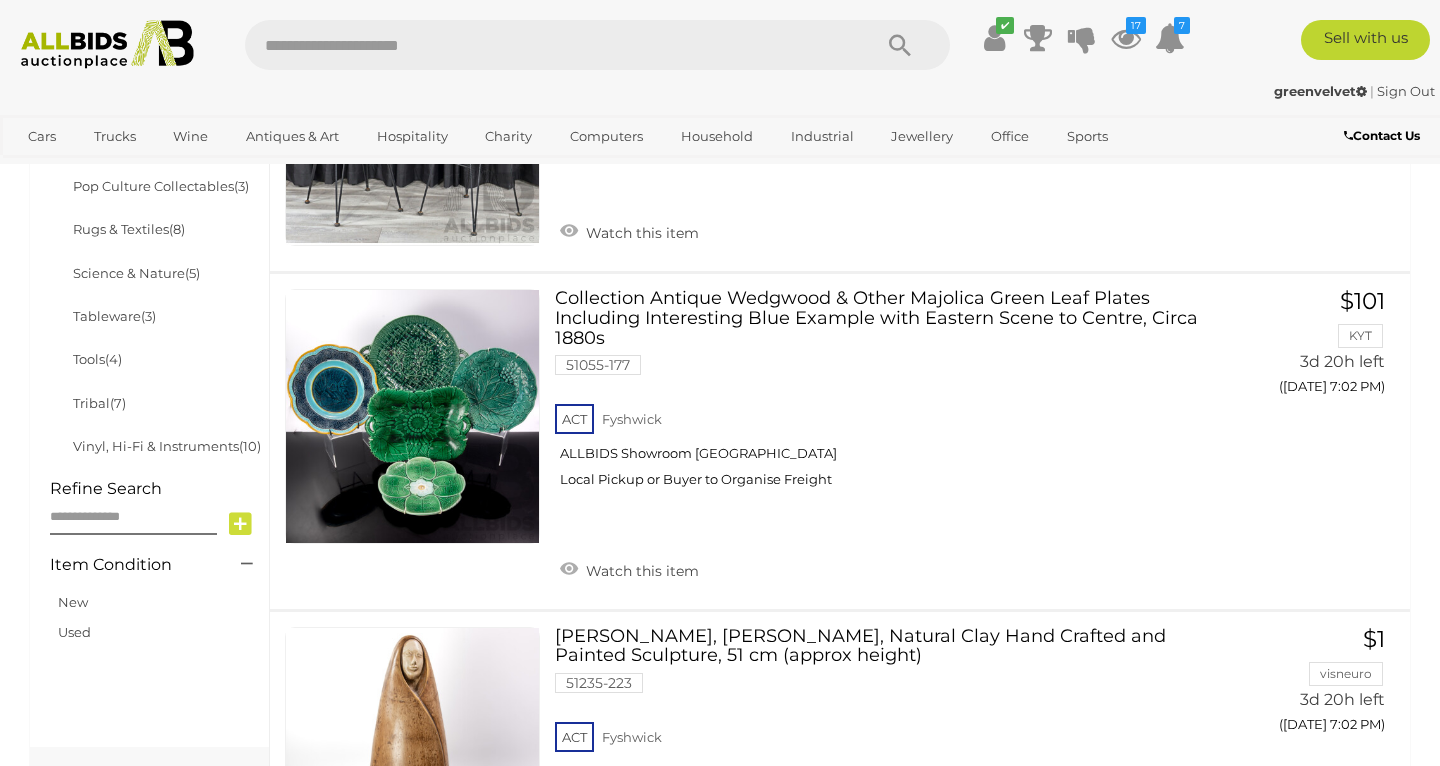 scroll, scrollTop: 1298, scrollLeft: 0, axis: vertical 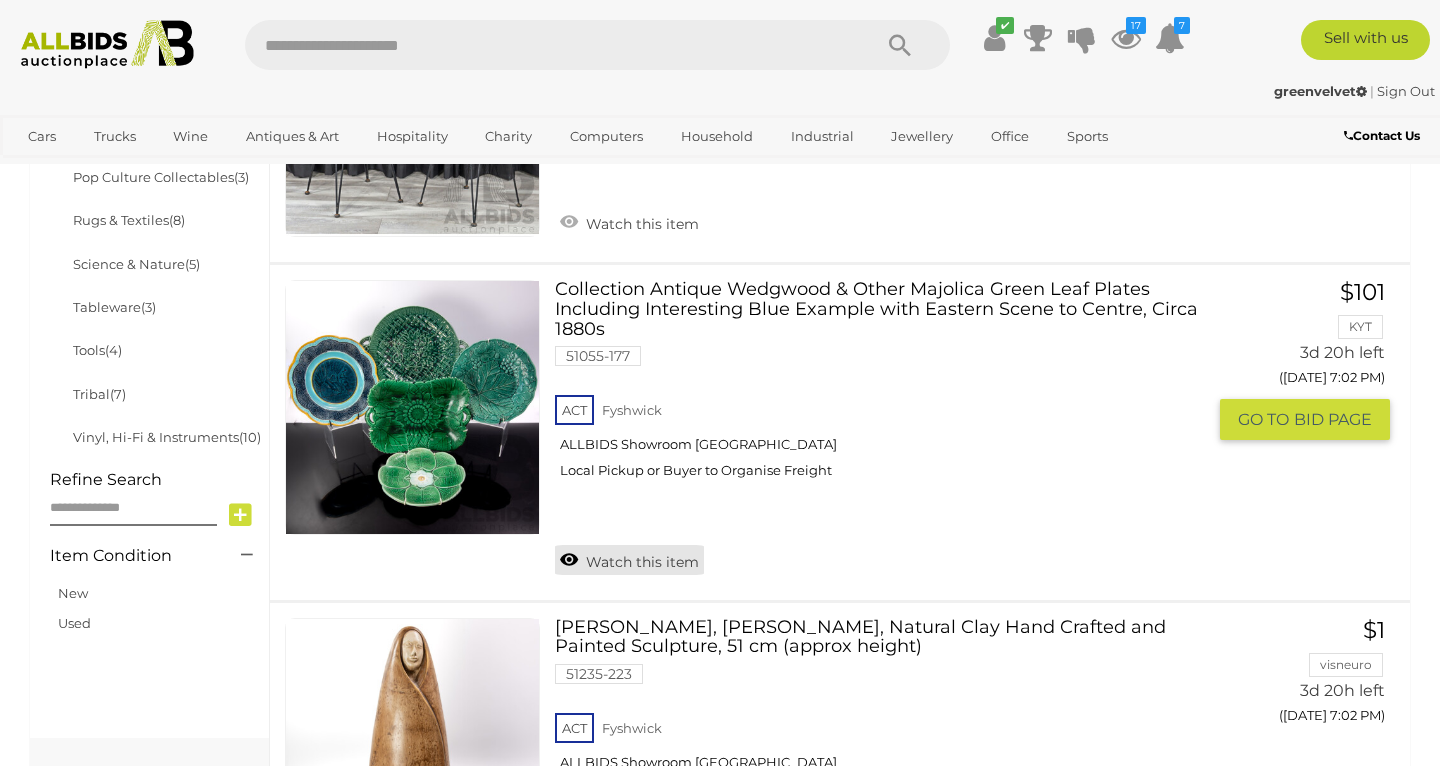 click on "Watch this item" at bounding box center (629, 560) 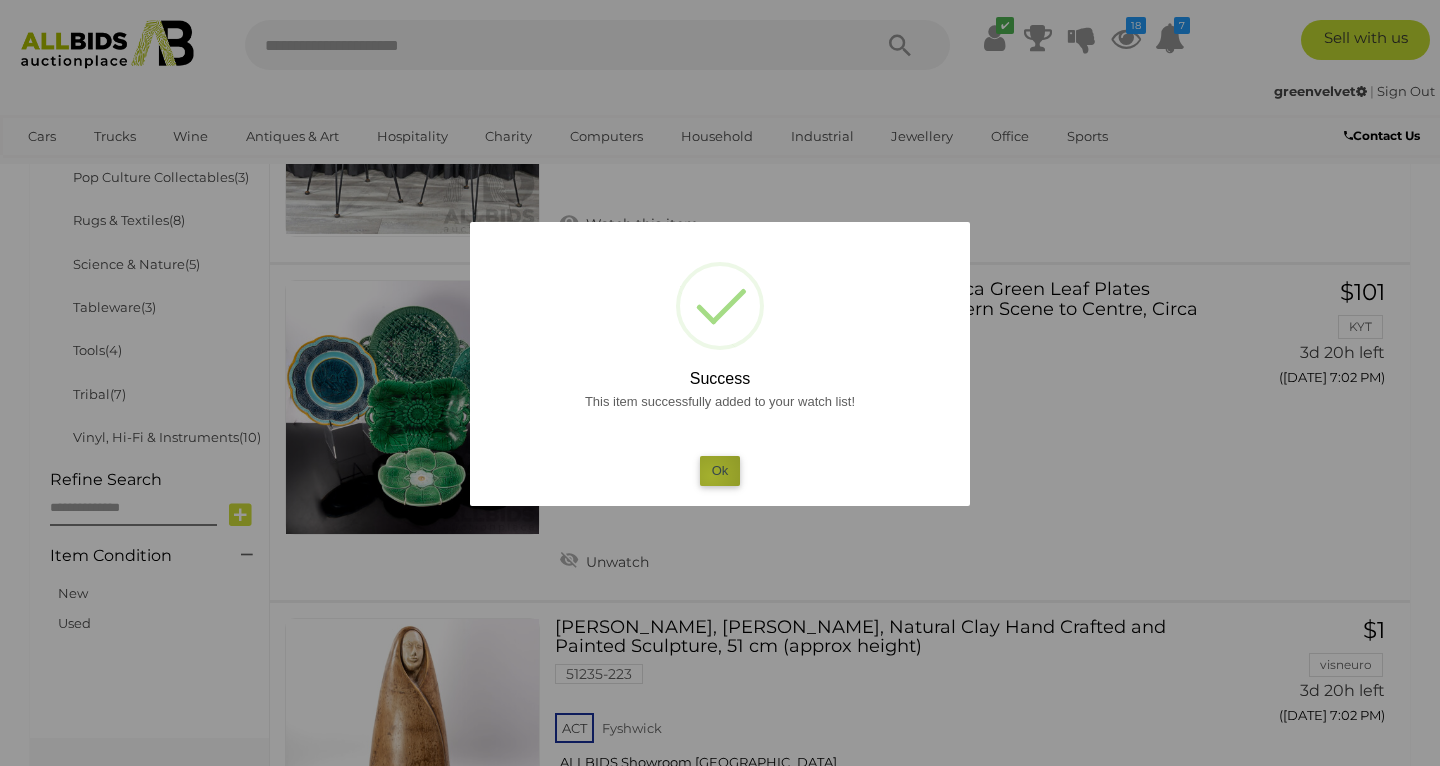click on "Ok" at bounding box center [720, 470] 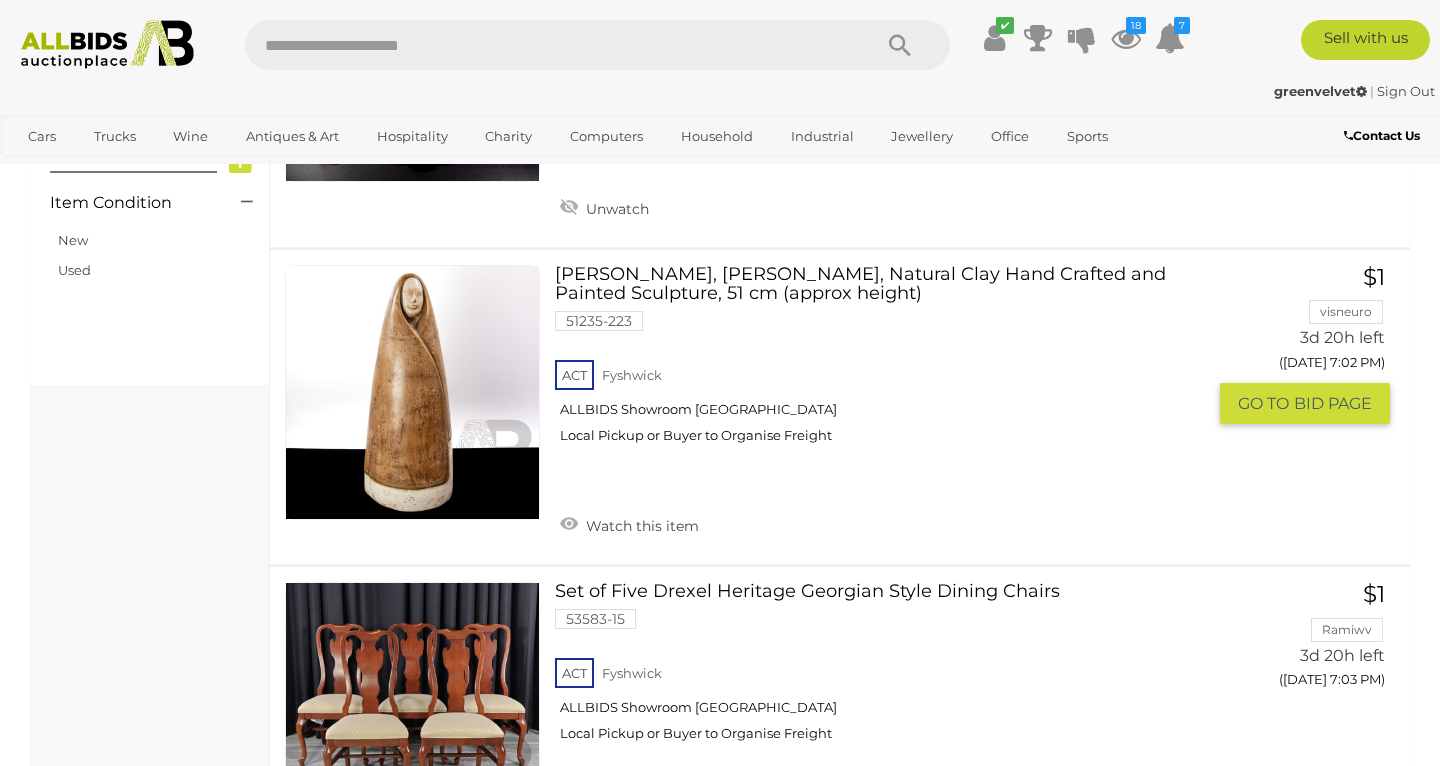 scroll, scrollTop: 1655, scrollLeft: 0, axis: vertical 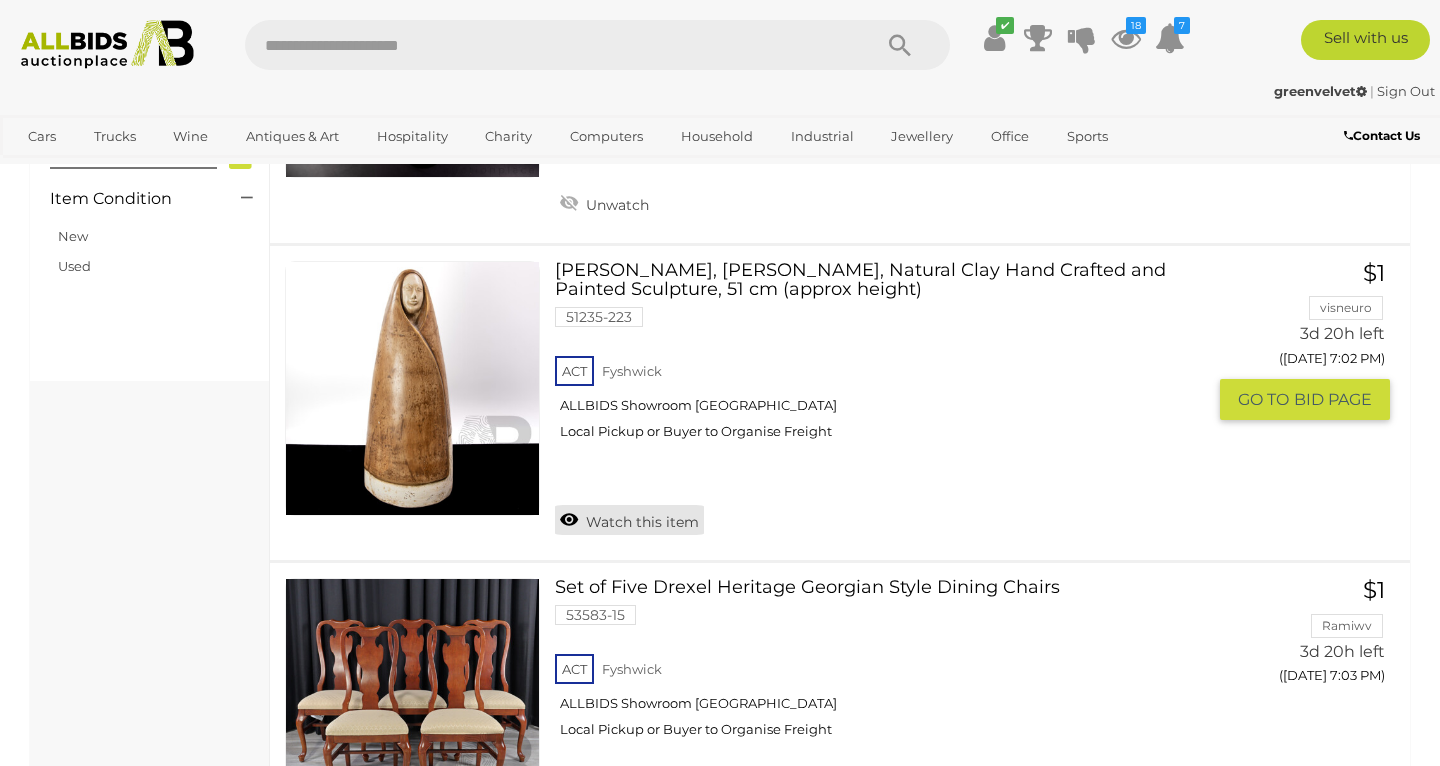 click on "Watch this item" at bounding box center (629, 520) 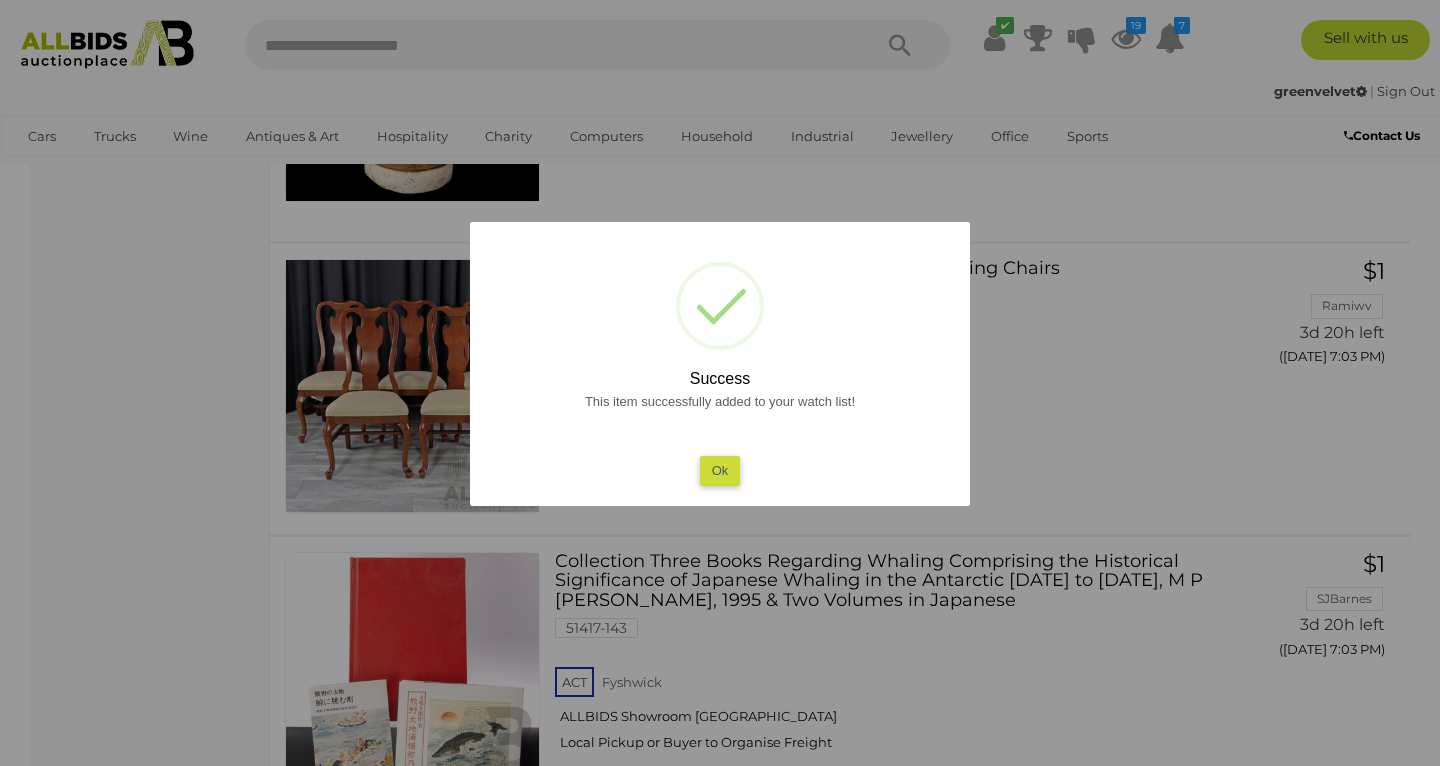scroll, scrollTop: 1964, scrollLeft: 0, axis: vertical 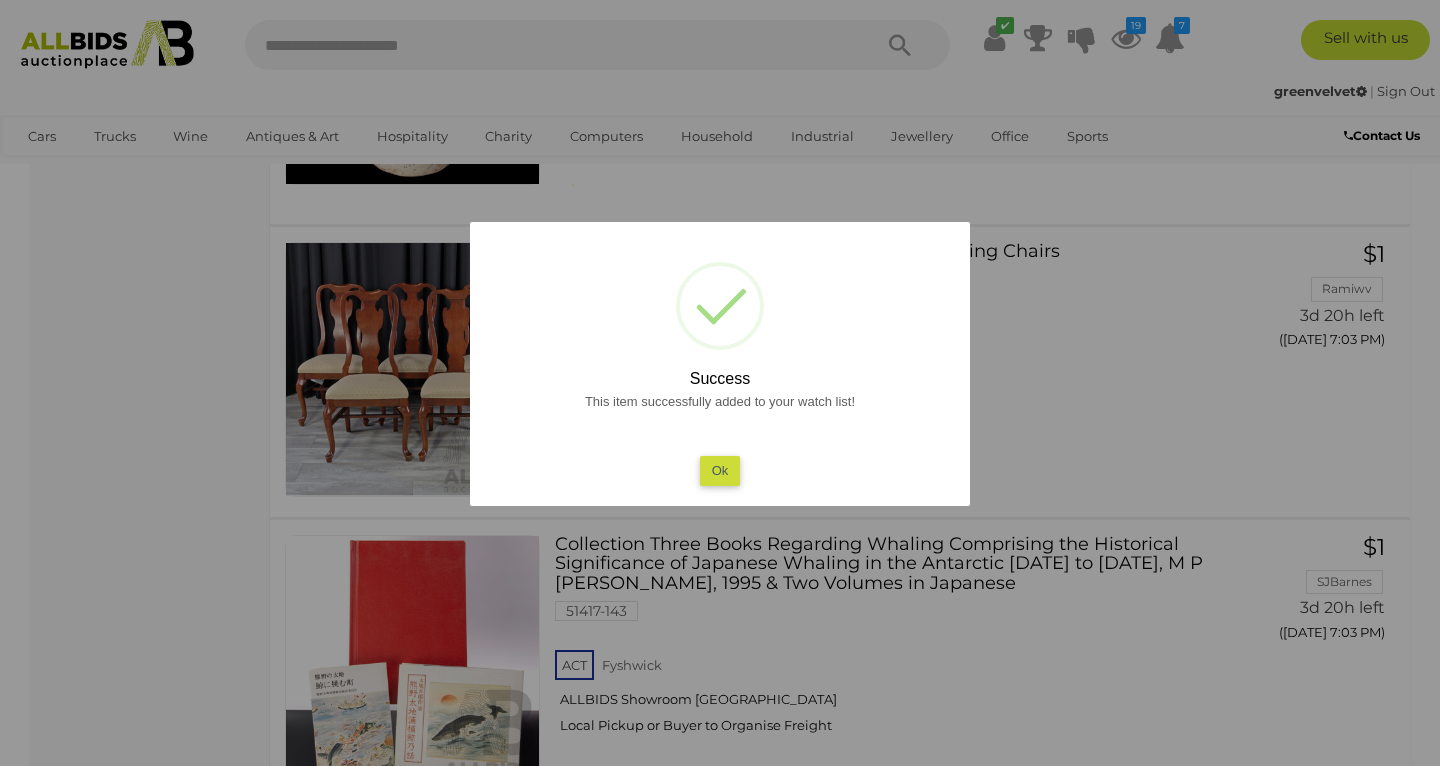 click on "Ok" at bounding box center (720, 470) 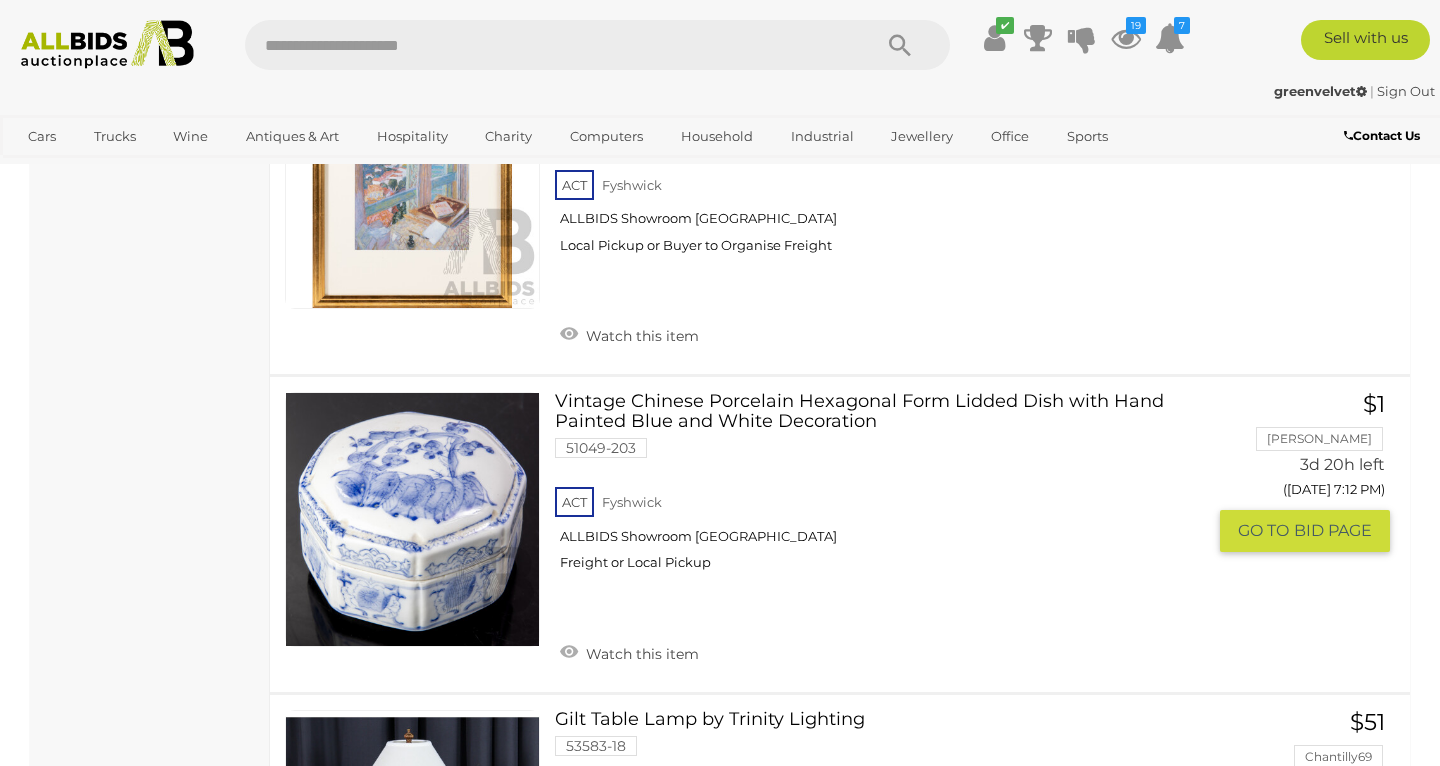 scroll, scrollTop: 9224, scrollLeft: 0, axis: vertical 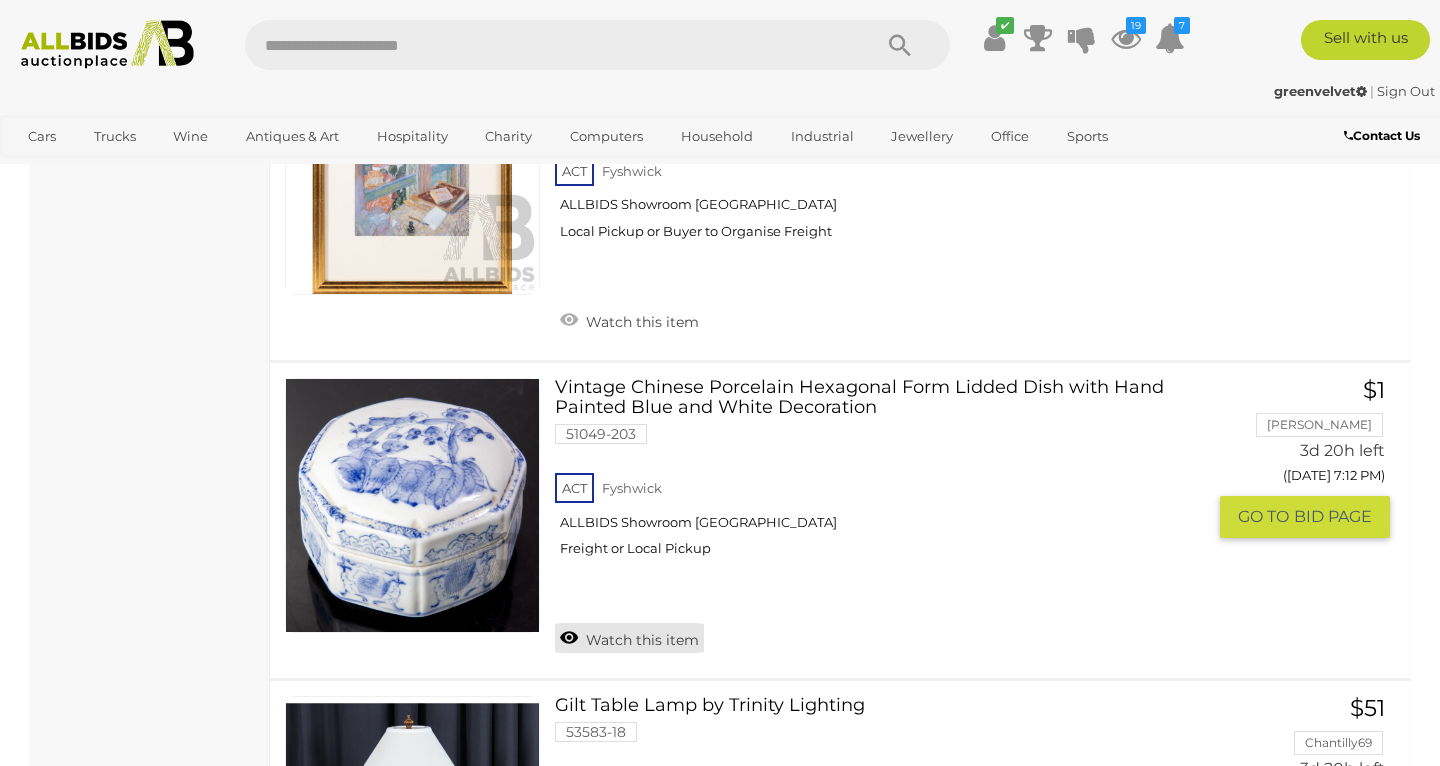 click on "Watch this item" at bounding box center [629, 638] 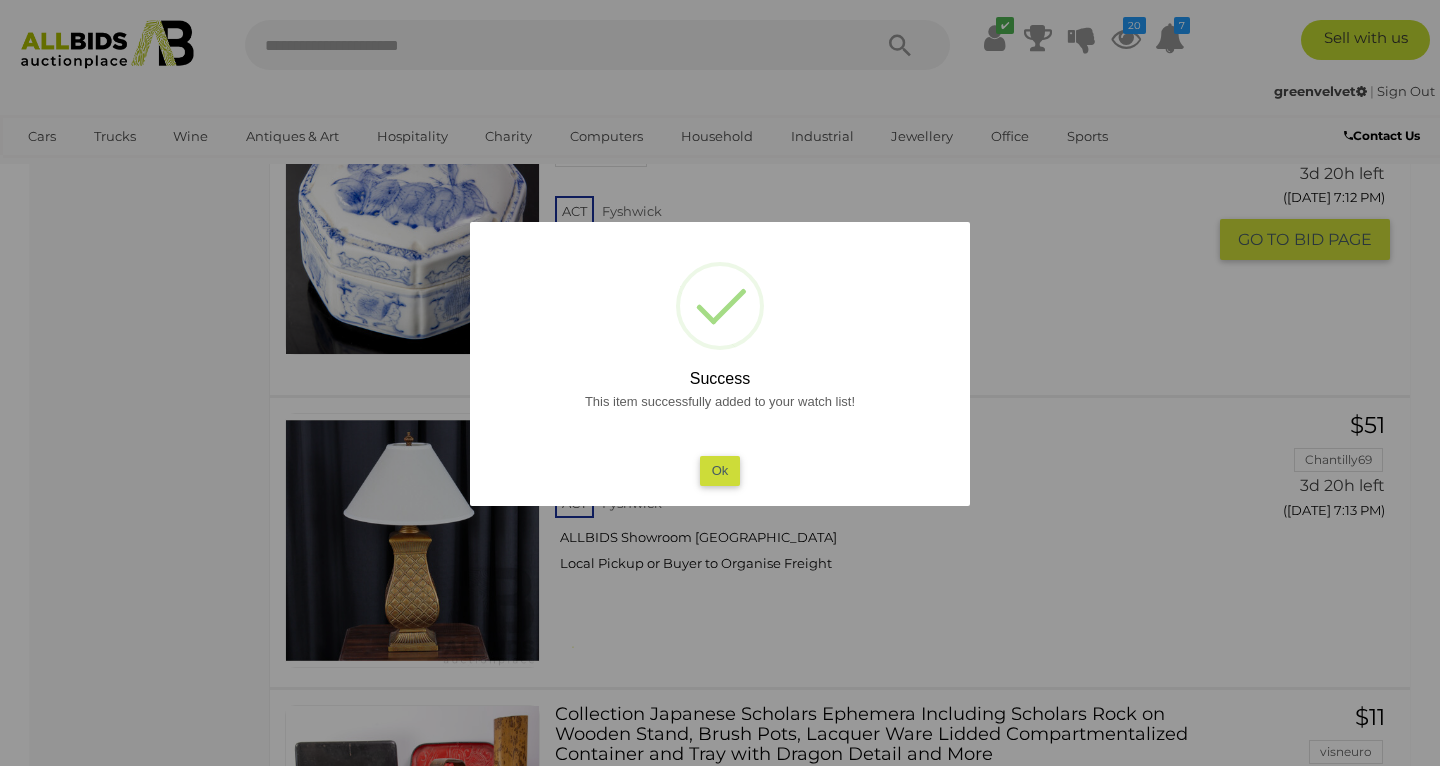 scroll, scrollTop: 9341, scrollLeft: 0, axis: vertical 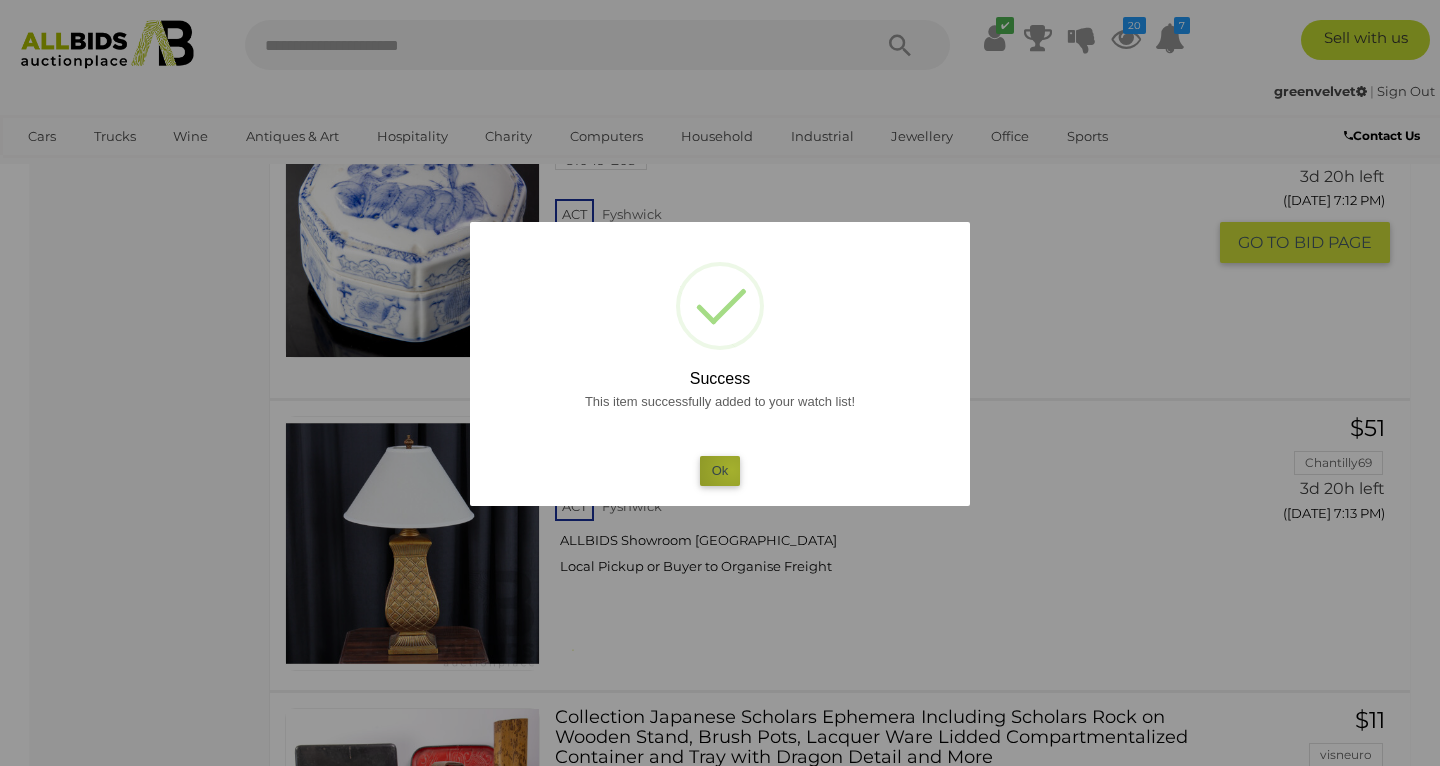 click on "Ok" at bounding box center (720, 470) 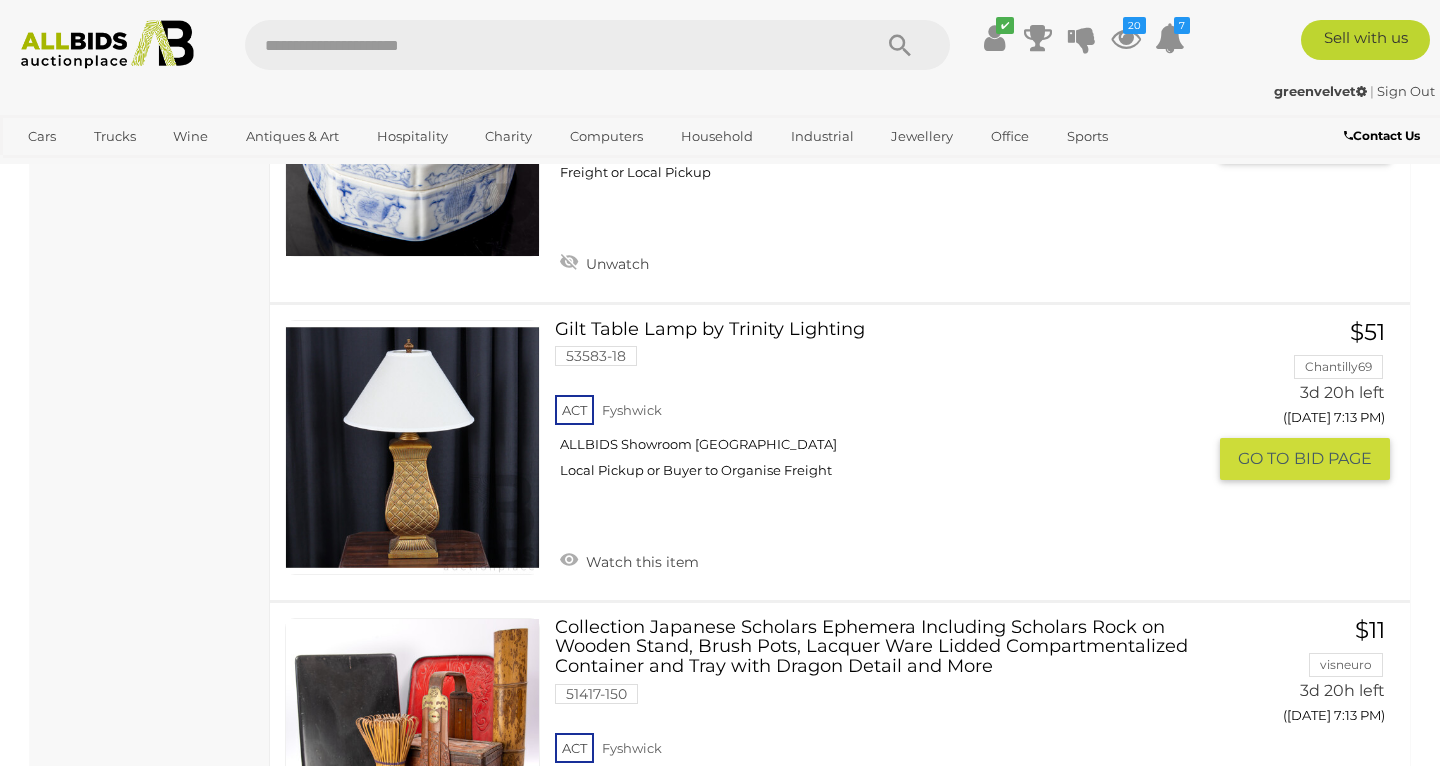 scroll, scrollTop: 9612, scrollLeft: 0, axis: vertical 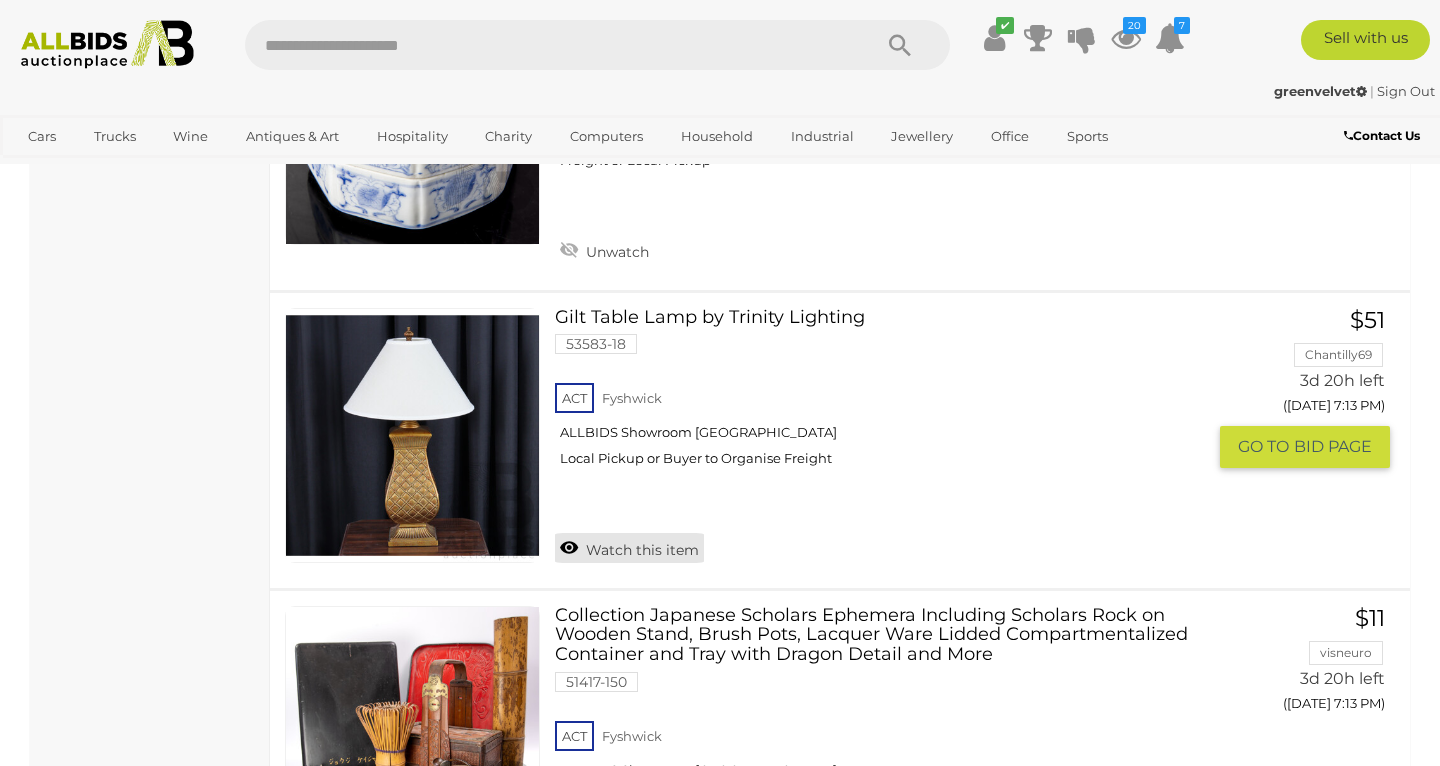 click on "Watch this item" at bounding box center (629, 548) 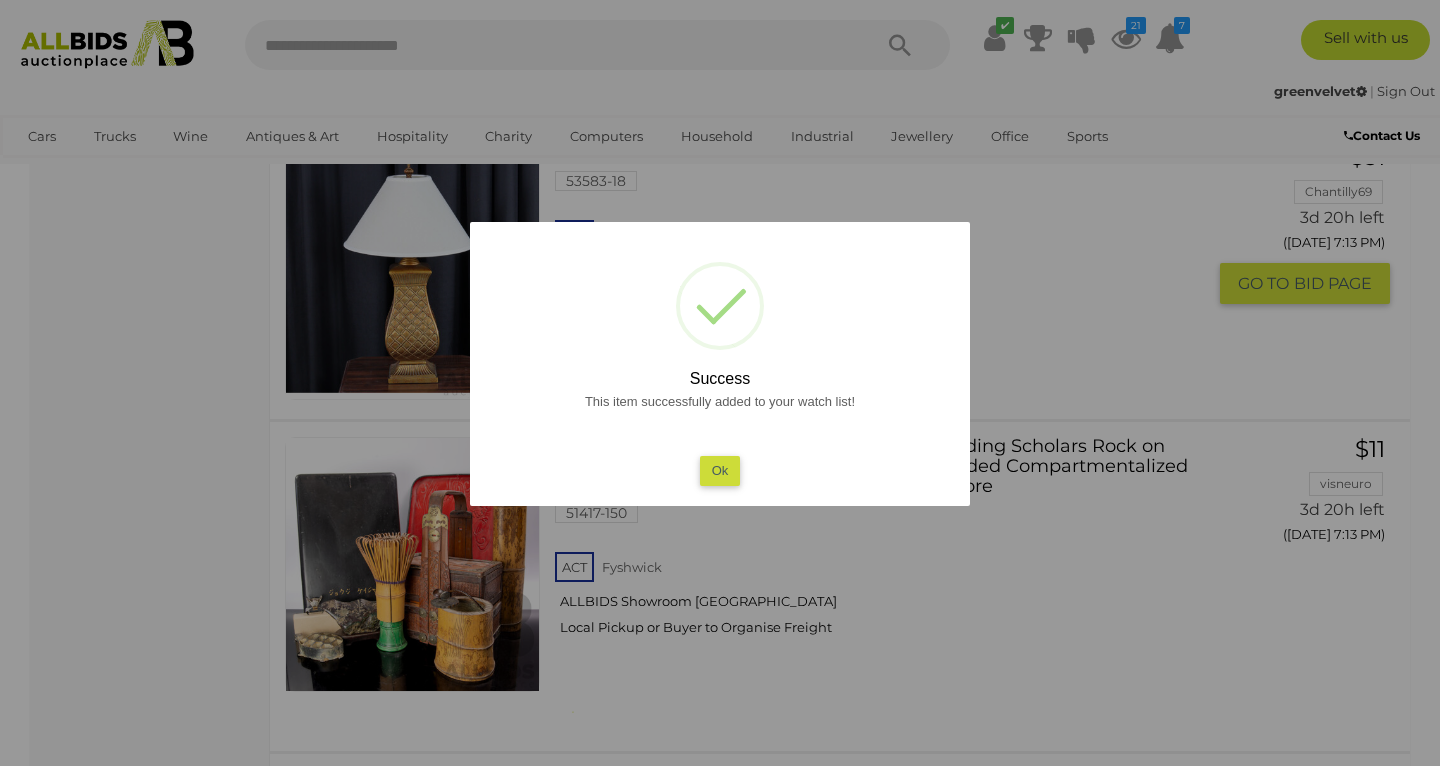 click on "Ok" at bounding box center (720, 470) 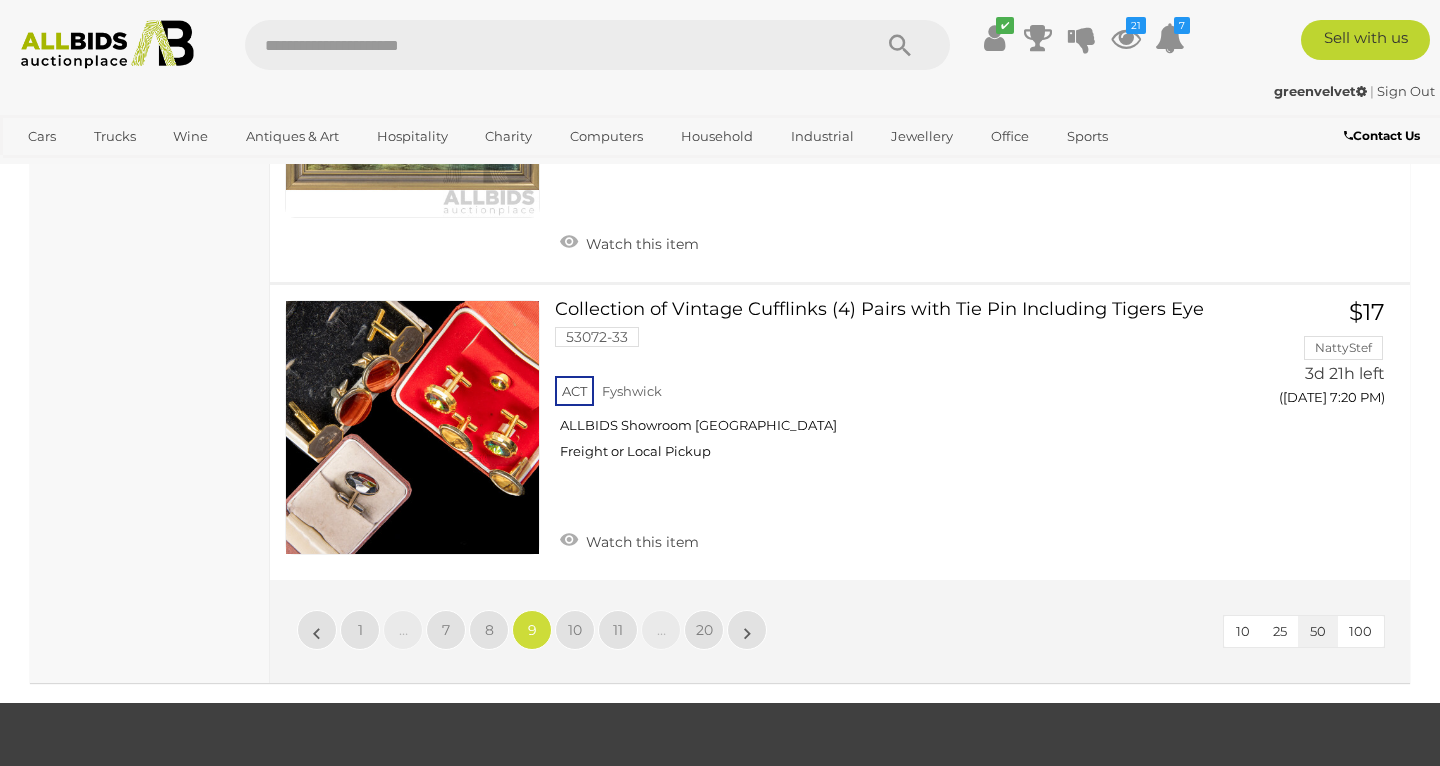 scroll, scrollTop: 15519, scrollLeft: 0, axis: vertical 